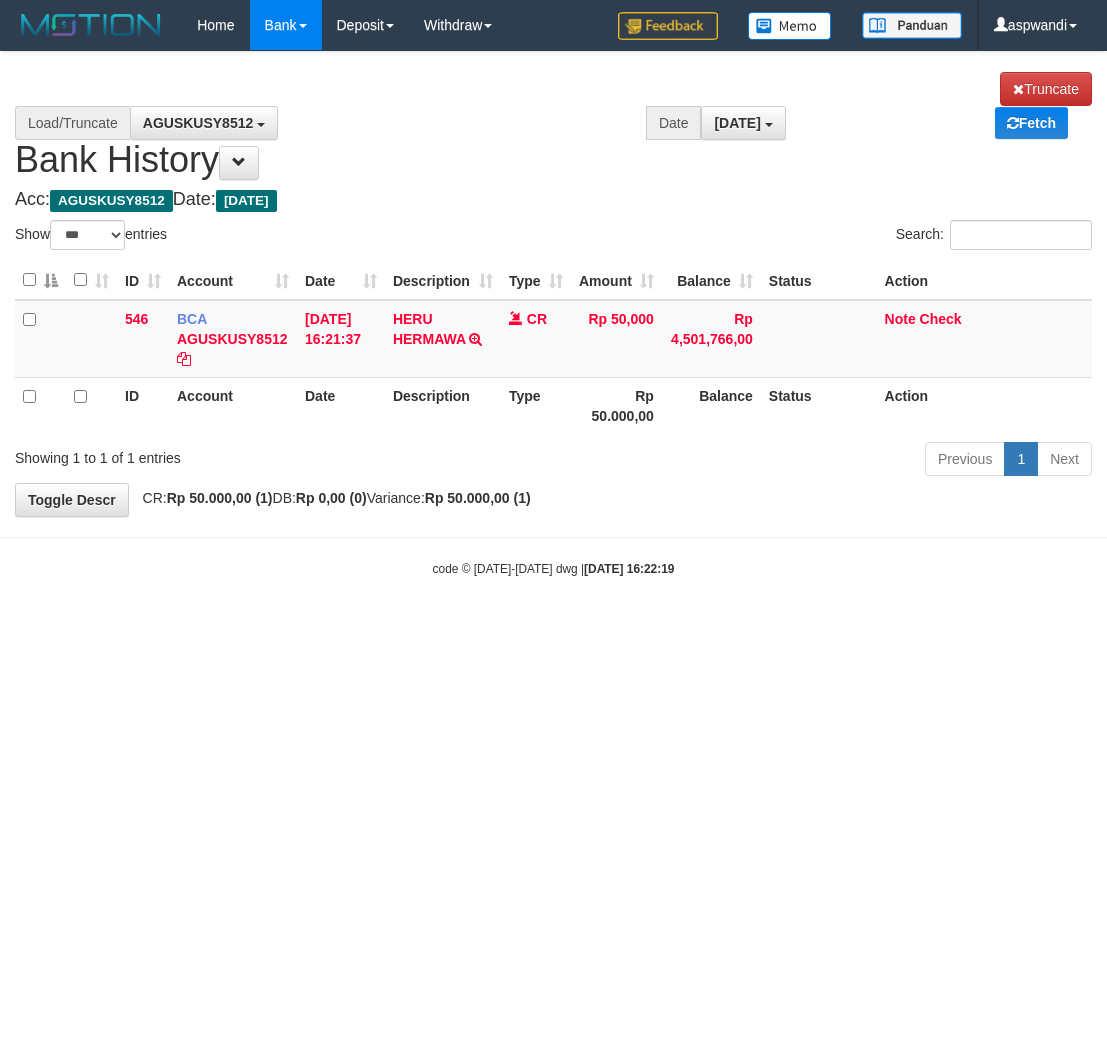 select on "***" 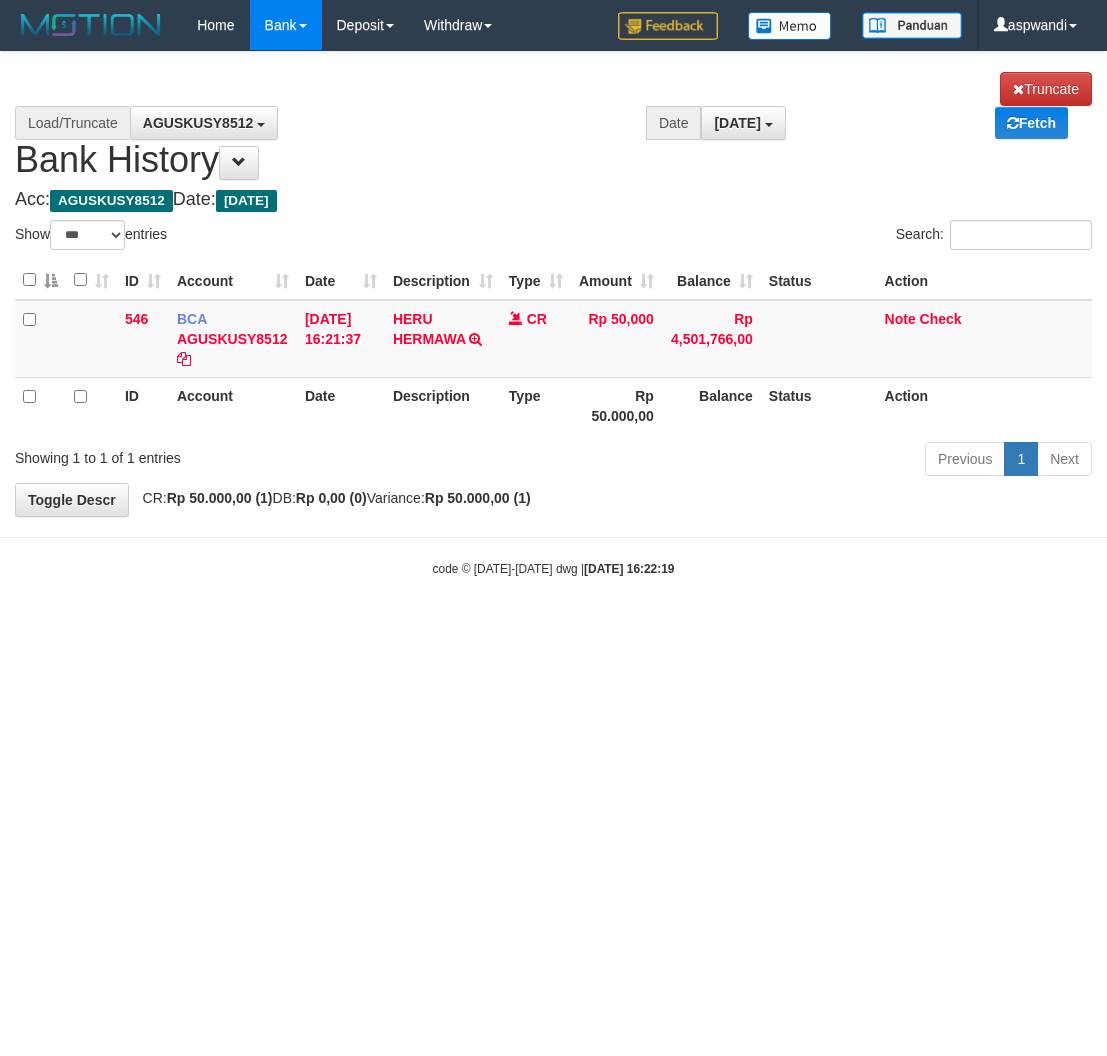 scroll, scrollTop: 0, scrollLeft: 0, axis: both 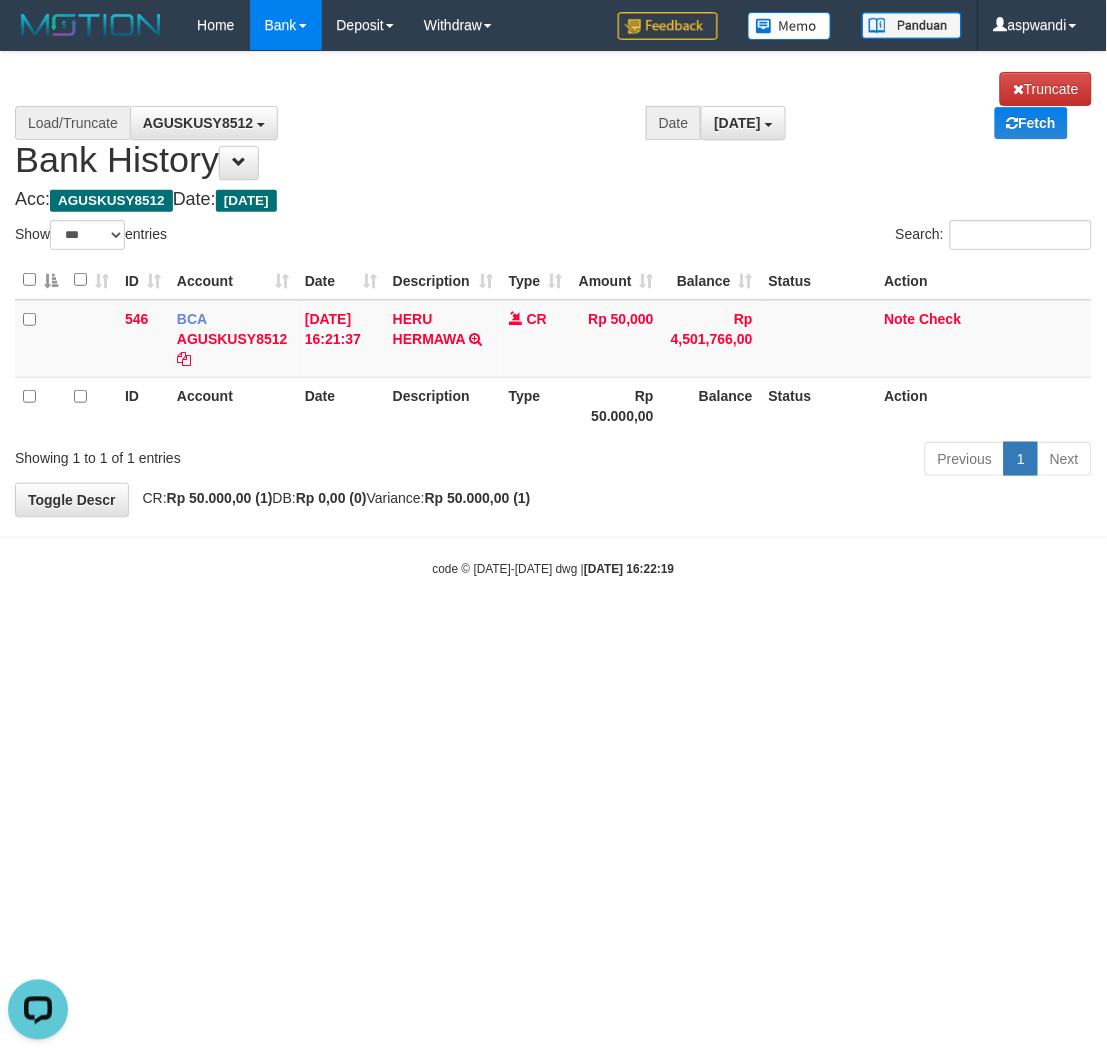 click on "Toggle navigation
Home
Bank
Account List
Load
By Website
Group
[ITOTO]													PRABUJITU
By Load Group (DPS)
Group asp-1
Mutasi Bank
Search
Sync
Note Mutasi
Deposit
DPS Fetch -" at bounding box center [553, 314] 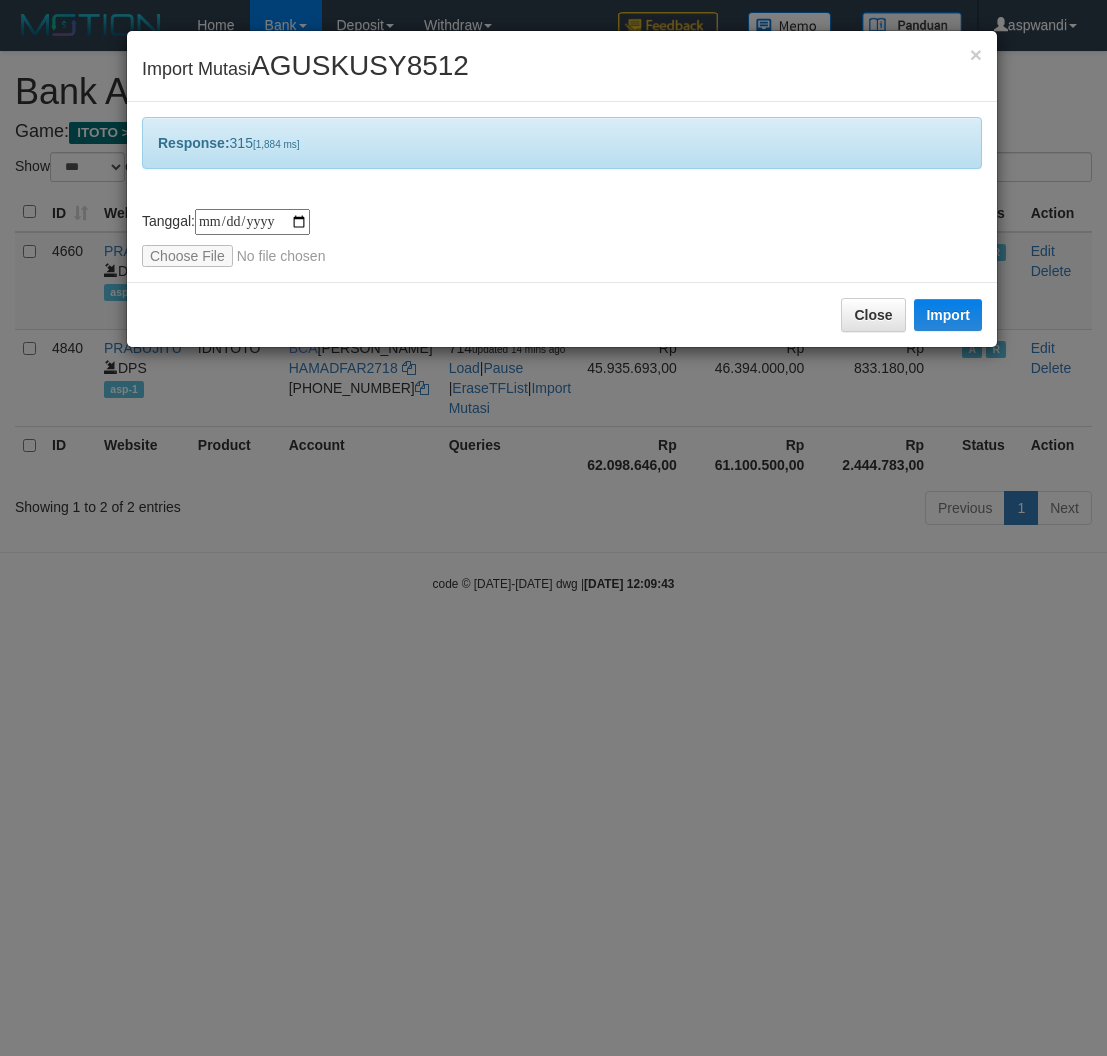 select on "***" 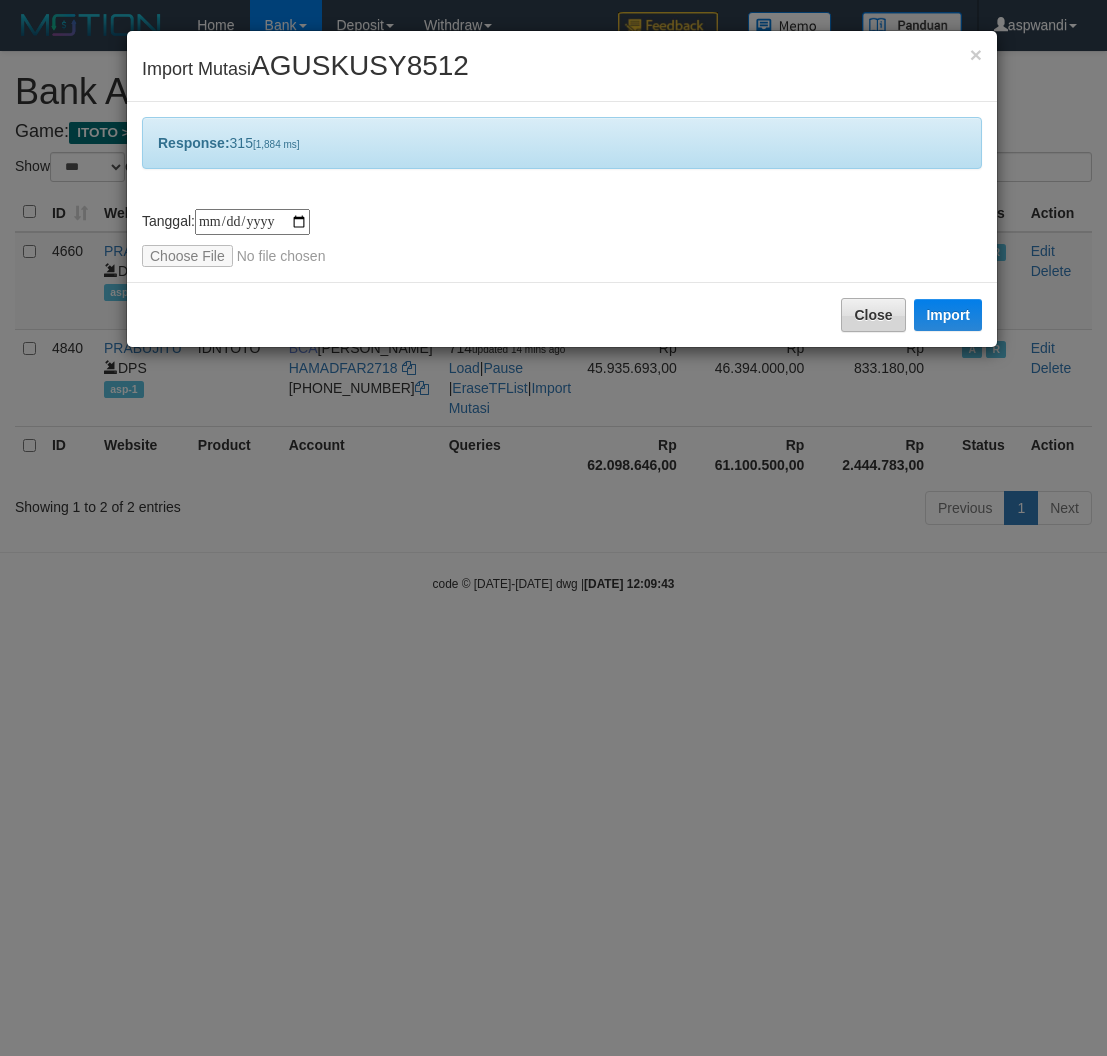 scroll, scrollTop: 0, scrollLeft: 0, axis: both 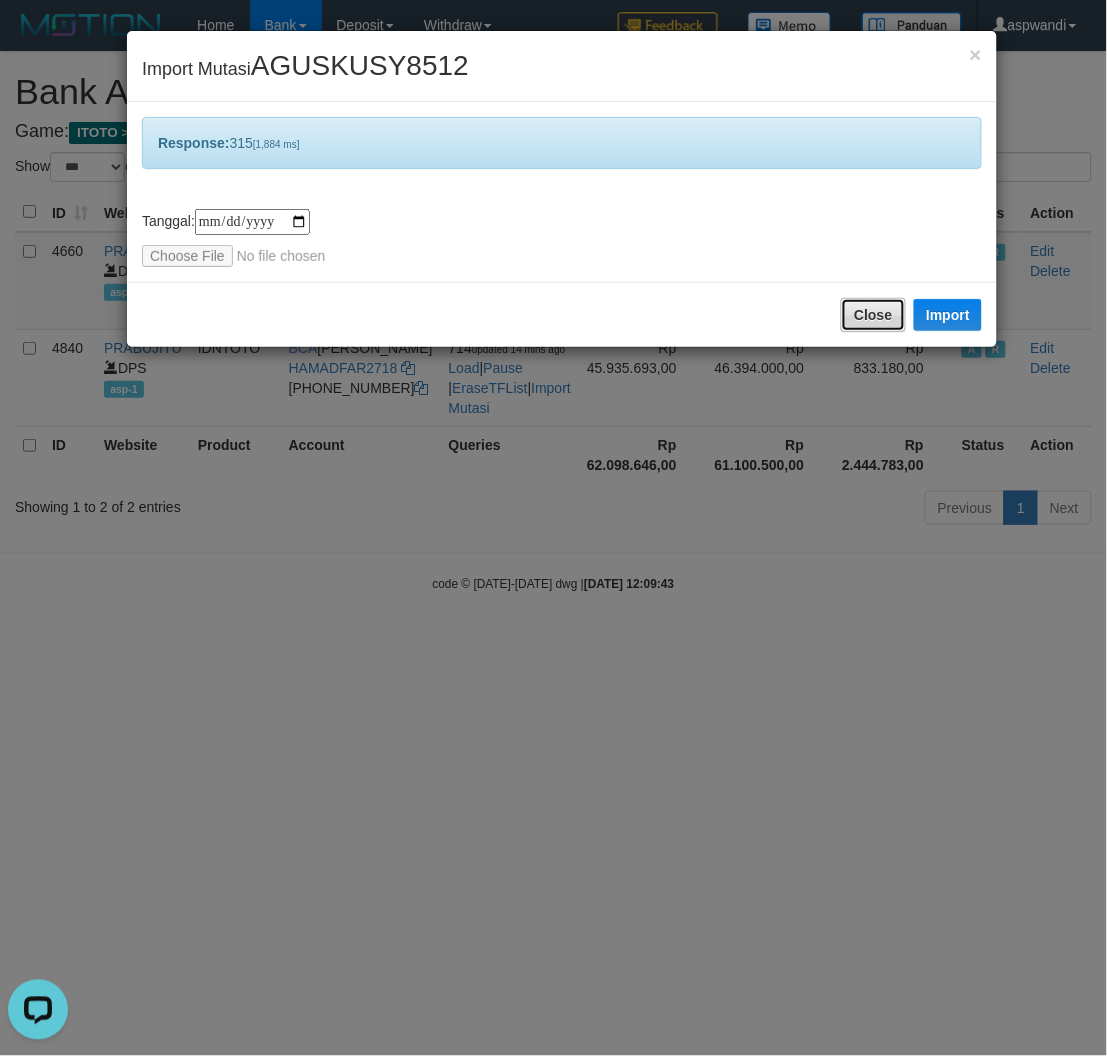 click on "Close" at bounding box center (873, 315) 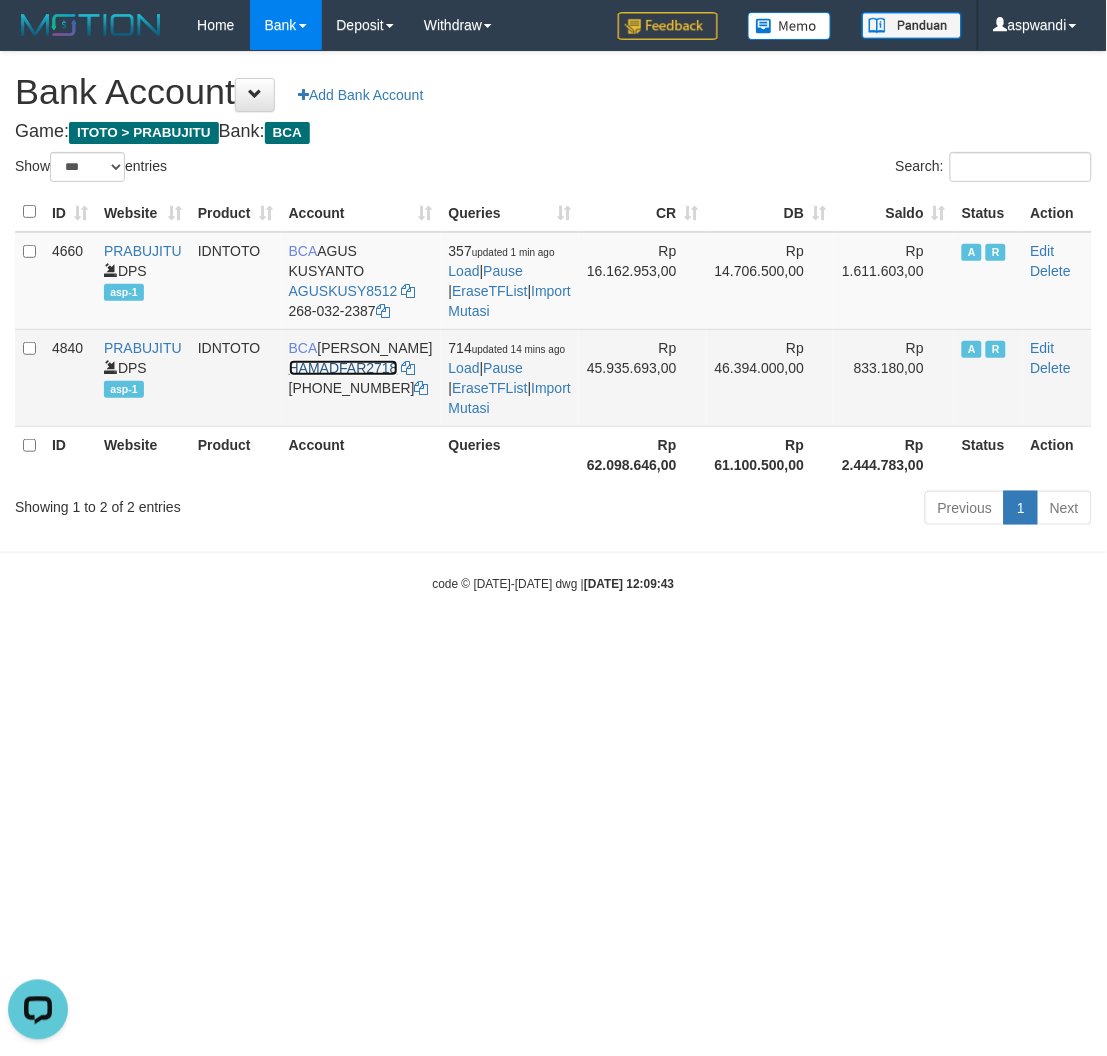 click on "HAMADFAR2718" at bounding box center [343, 368] 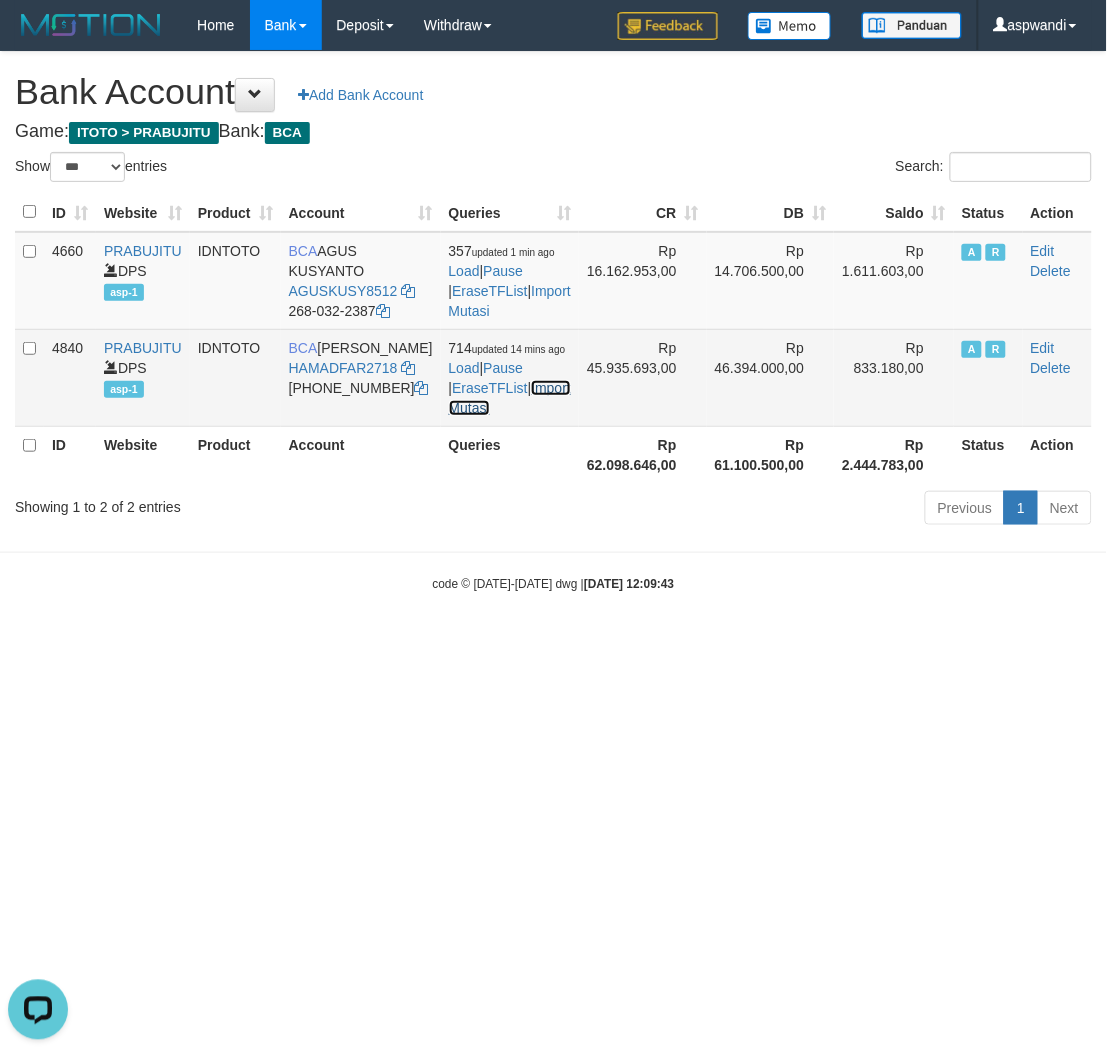 click on "Import Mutasi" at bounding box center (510, 398) 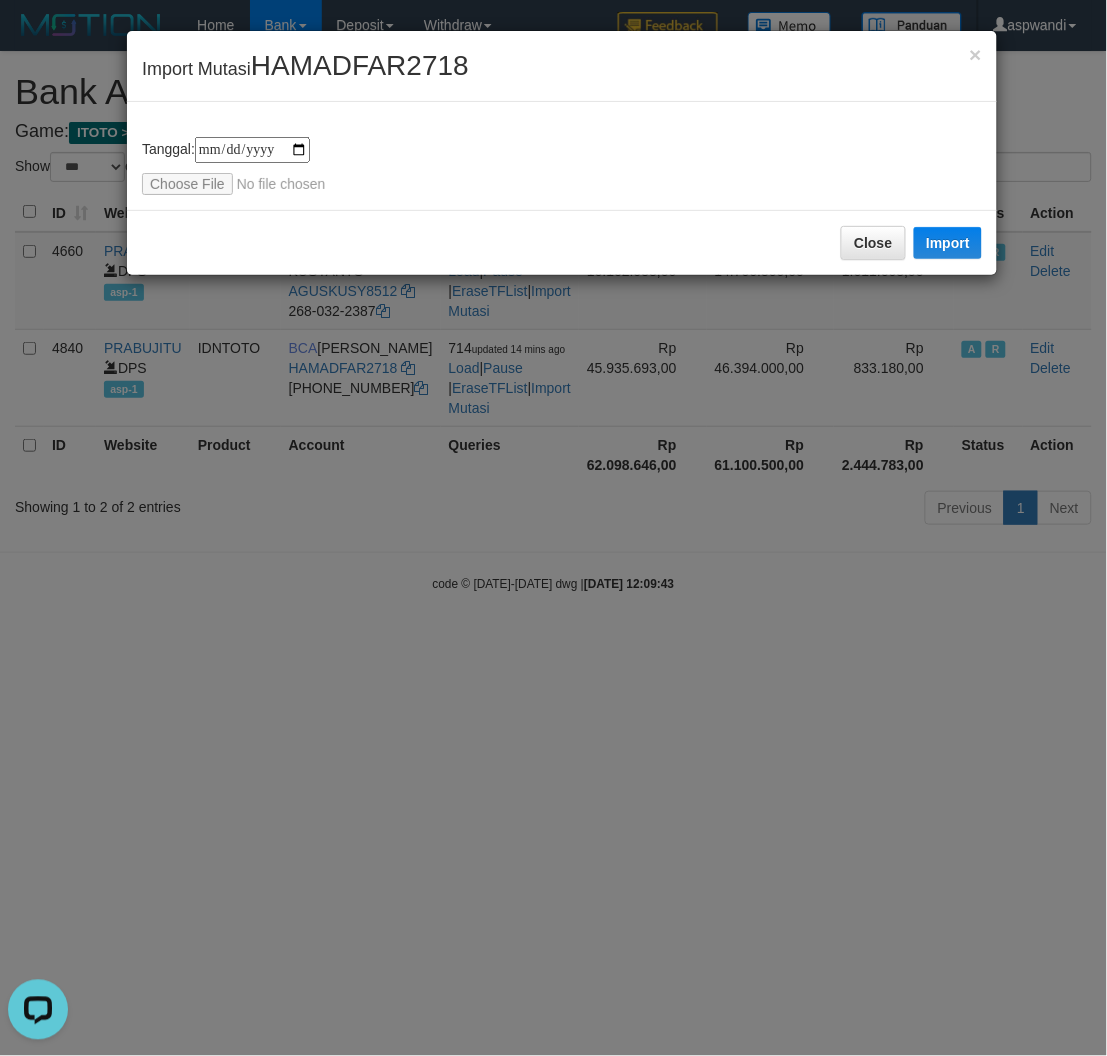drag, startPoint x: 773, startPoint y: 183, endPoint x: 741, endPoint y: 190, distance: 32.75668 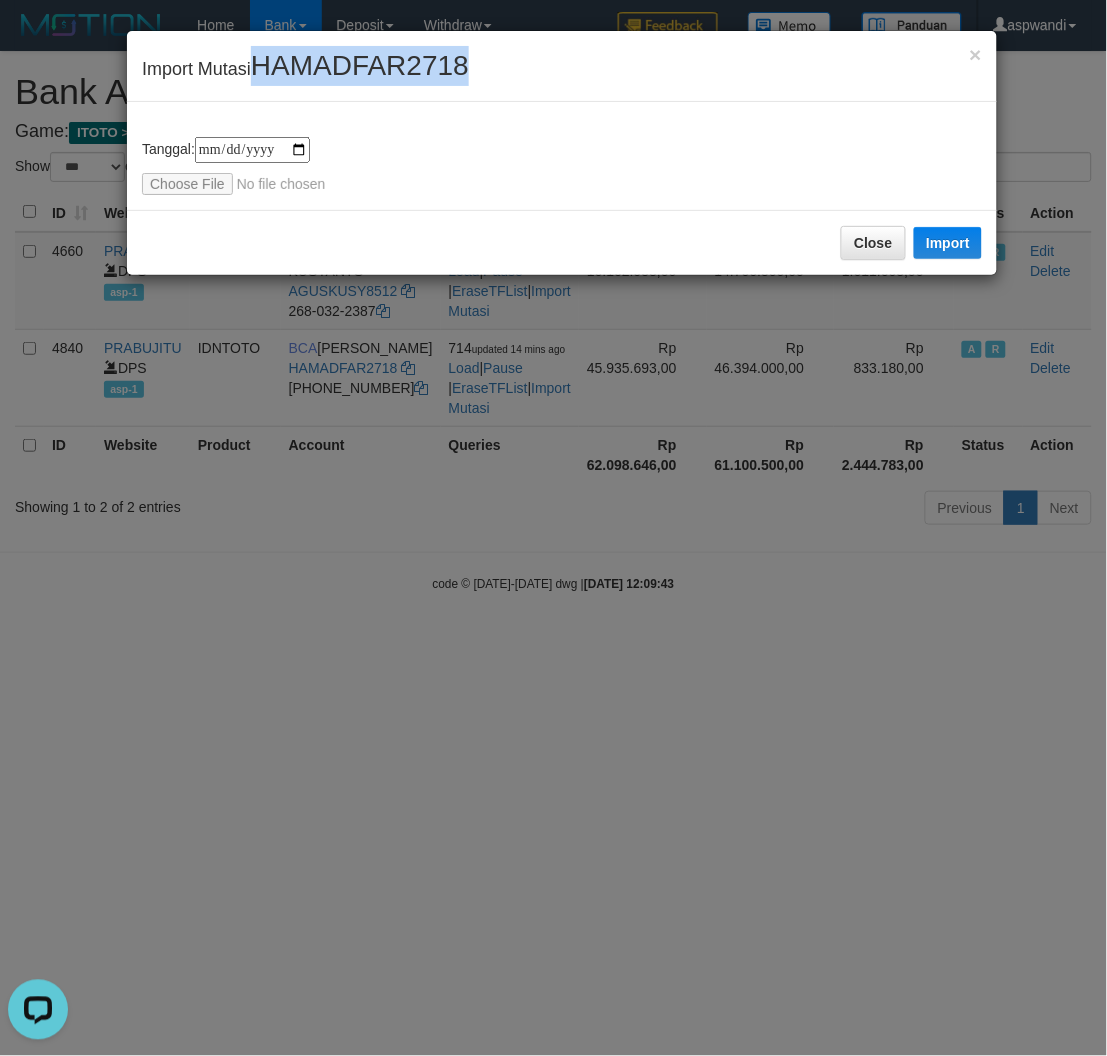 click on "HAMADFAR2718" at bounding box center [360, 65] 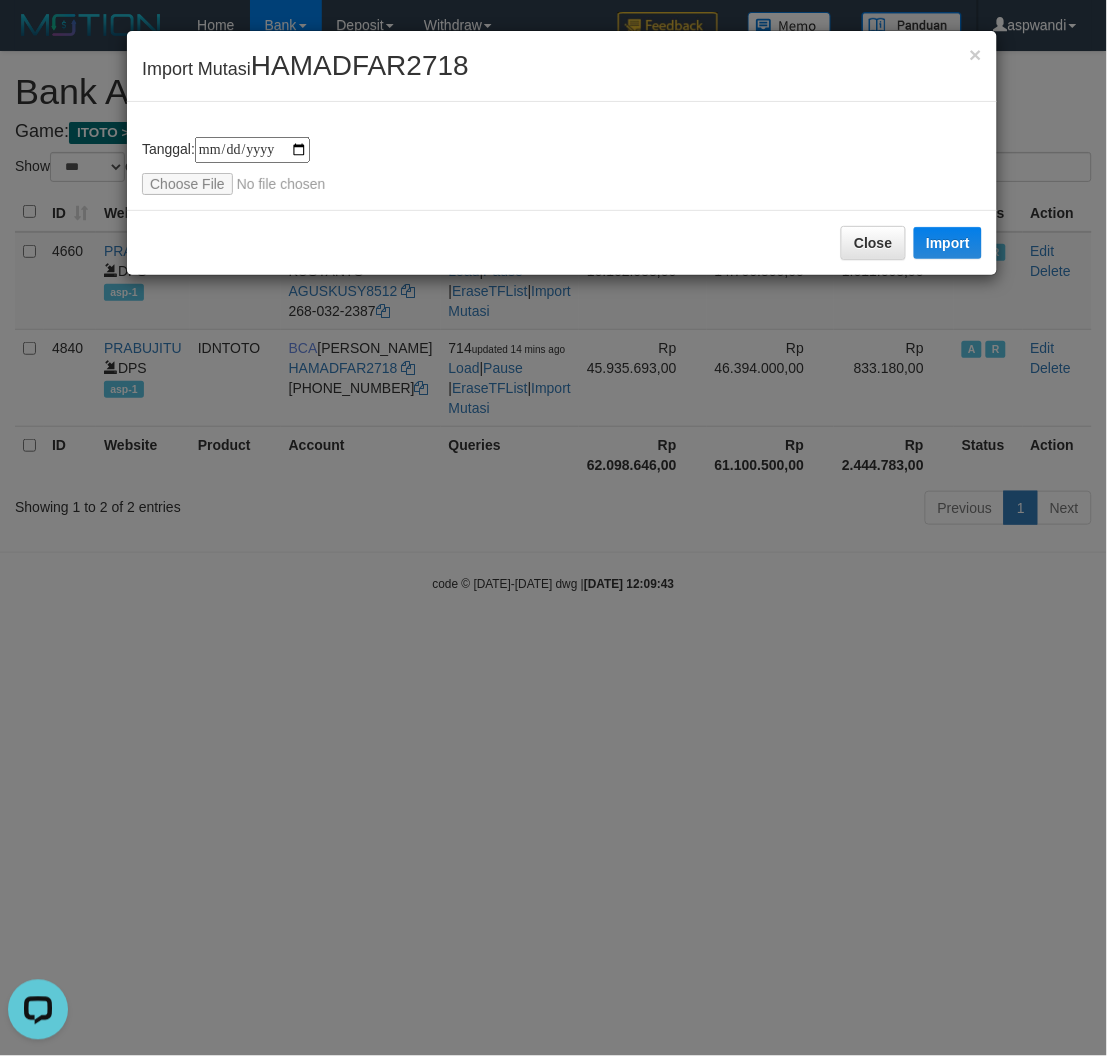 click on "**********" at bounding box center [562, 166] 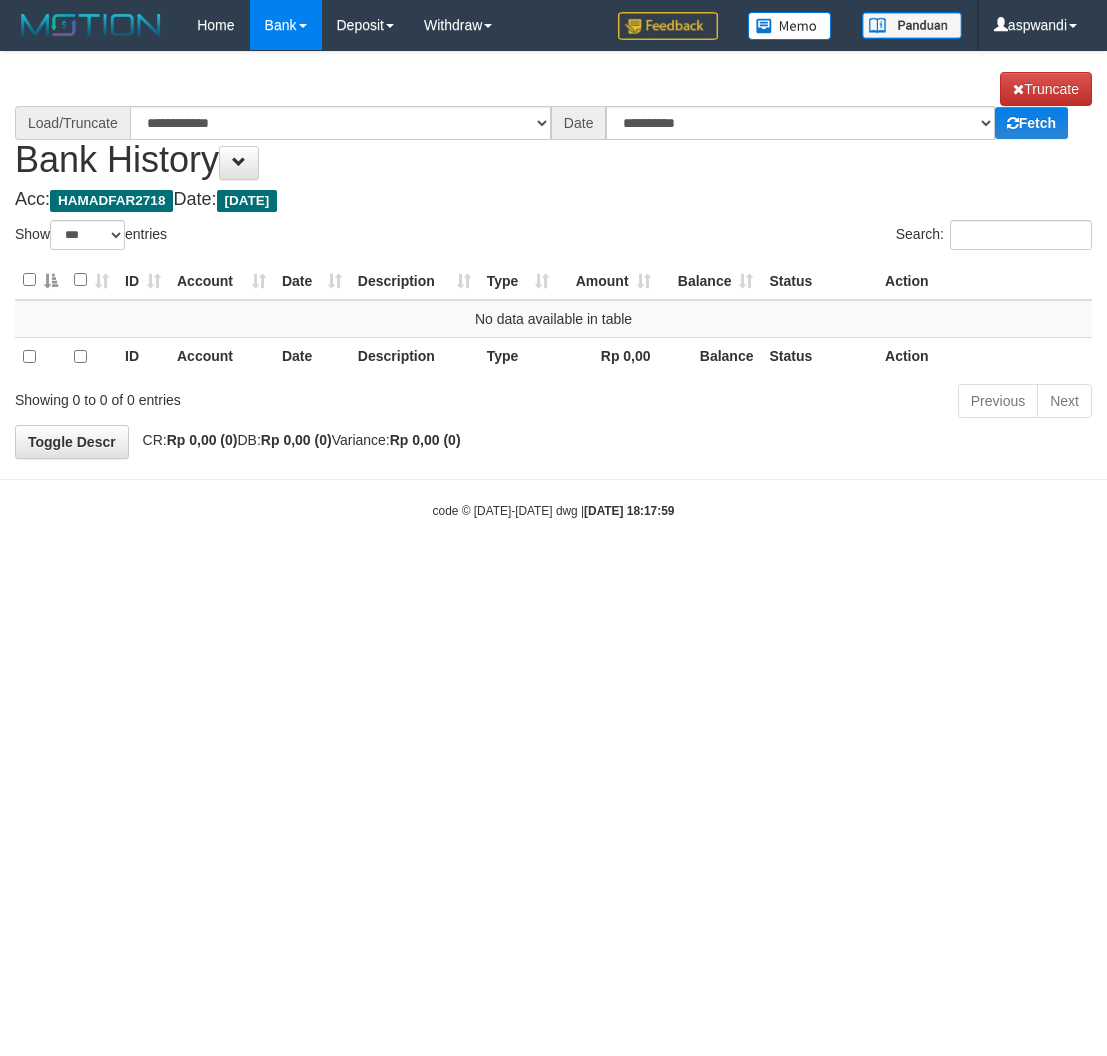 select on "***" 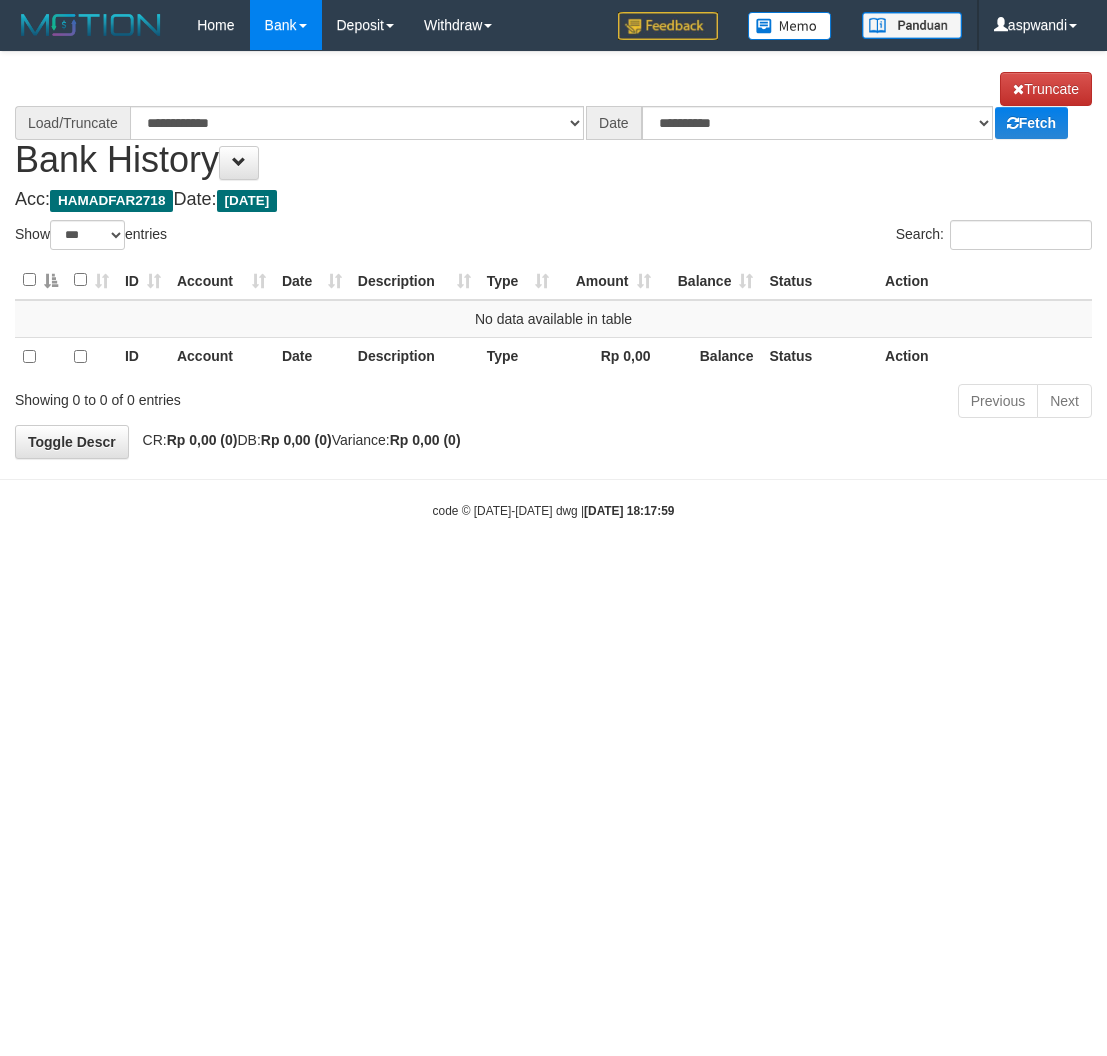 scroll, scrollTop: 0, scrollLeft: 0, axis: both 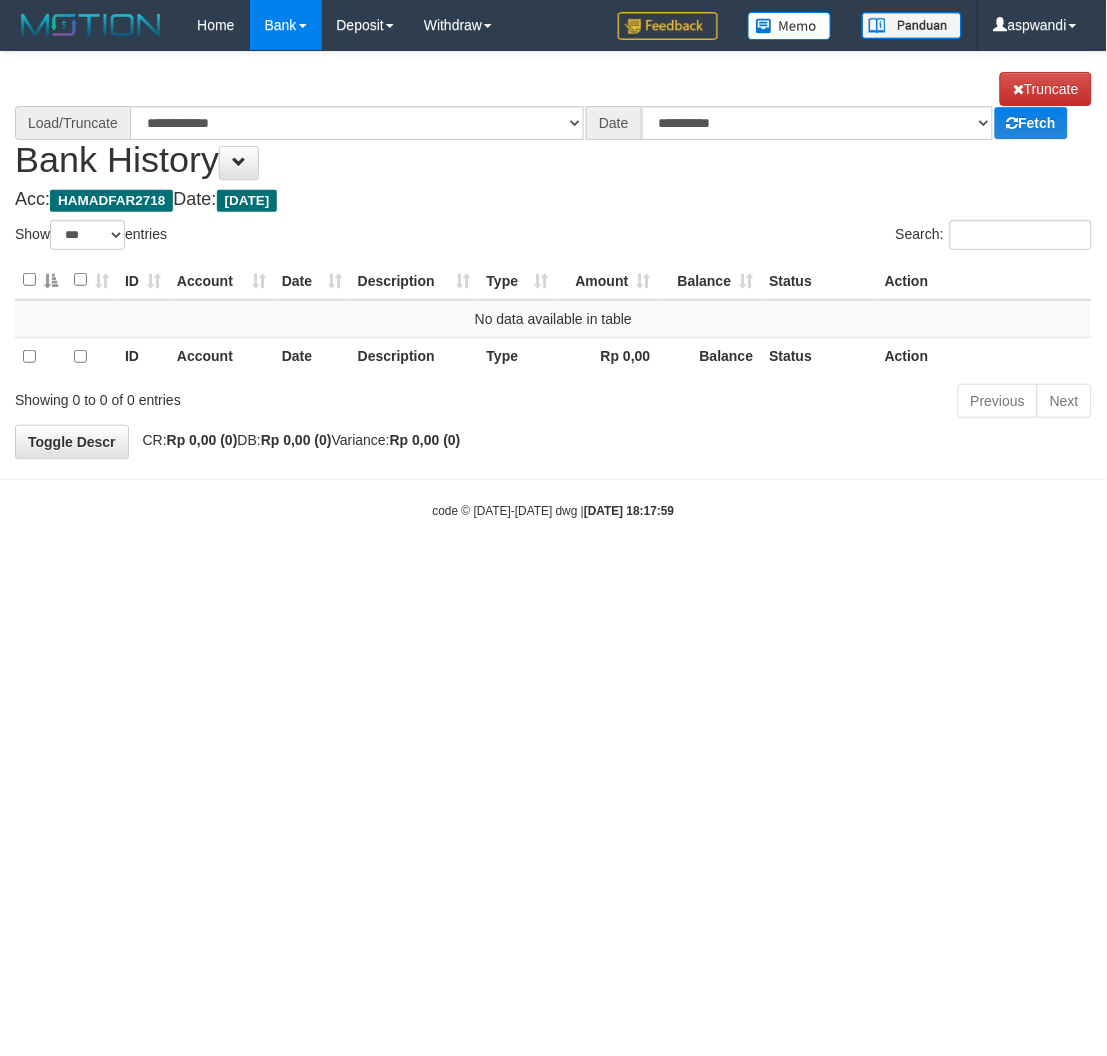 select on "****" 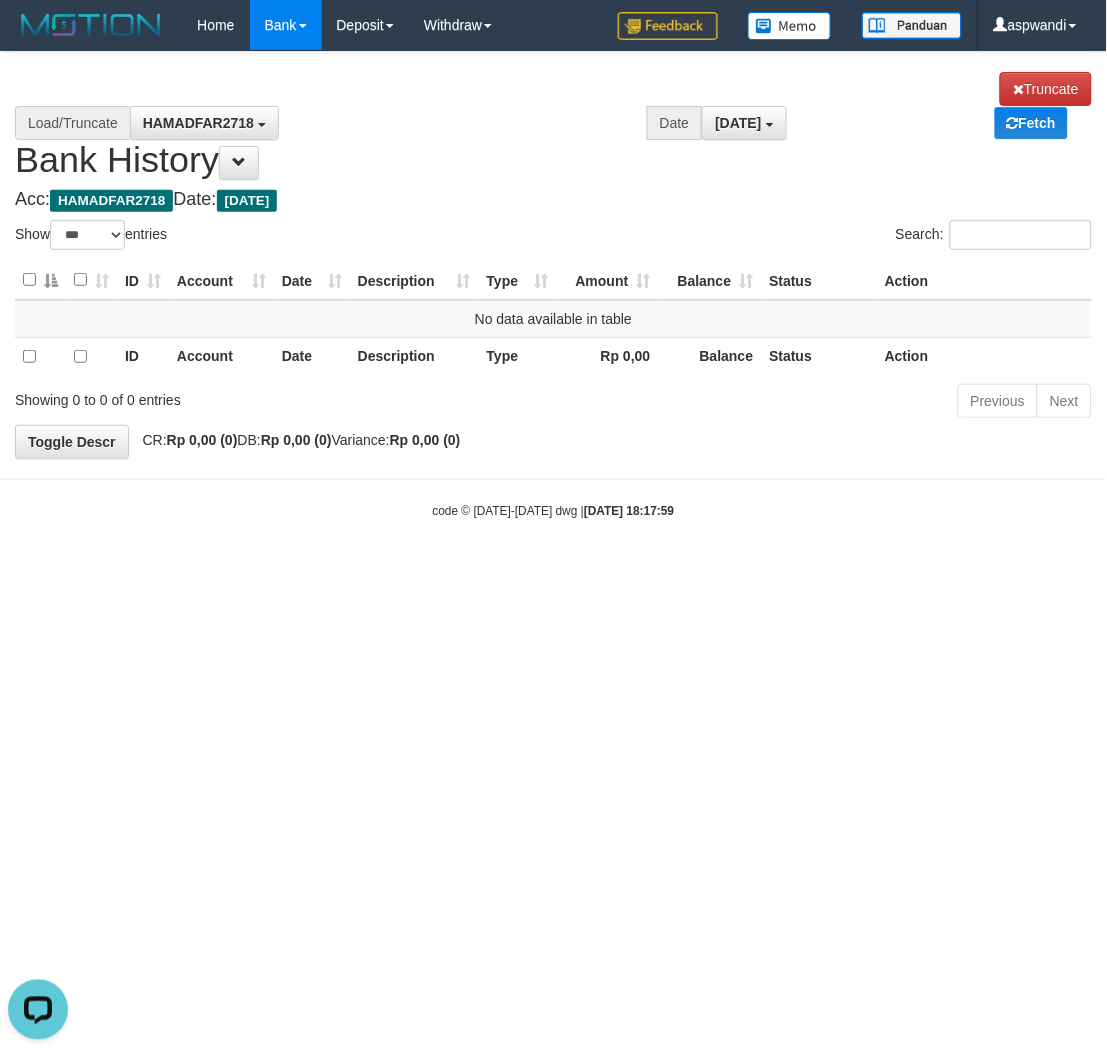 scroll, scrollTop: 0, scrollLeft: 0, axis: both 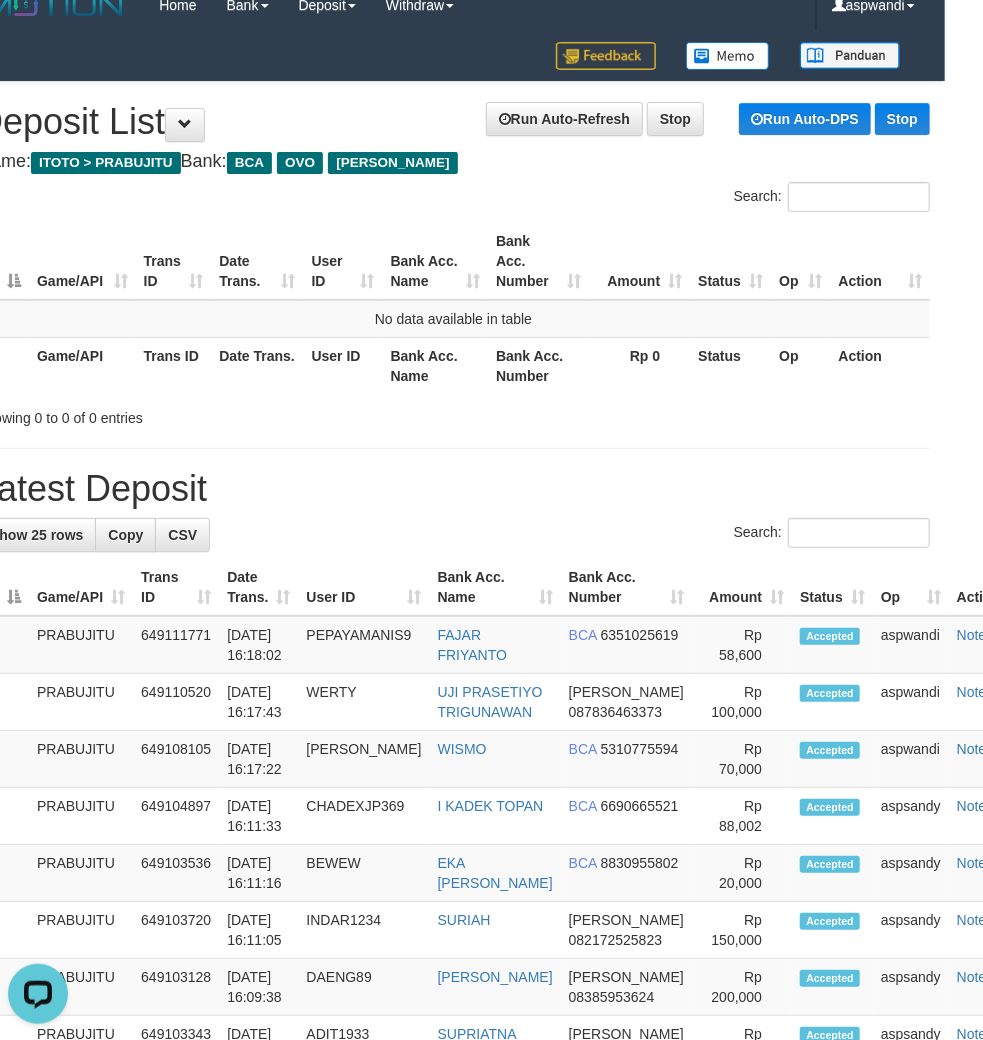 drag, startPoint x: 0, startPoint y: 0, endPoint x: 611, endPoint y: 443, distance: 754.6986 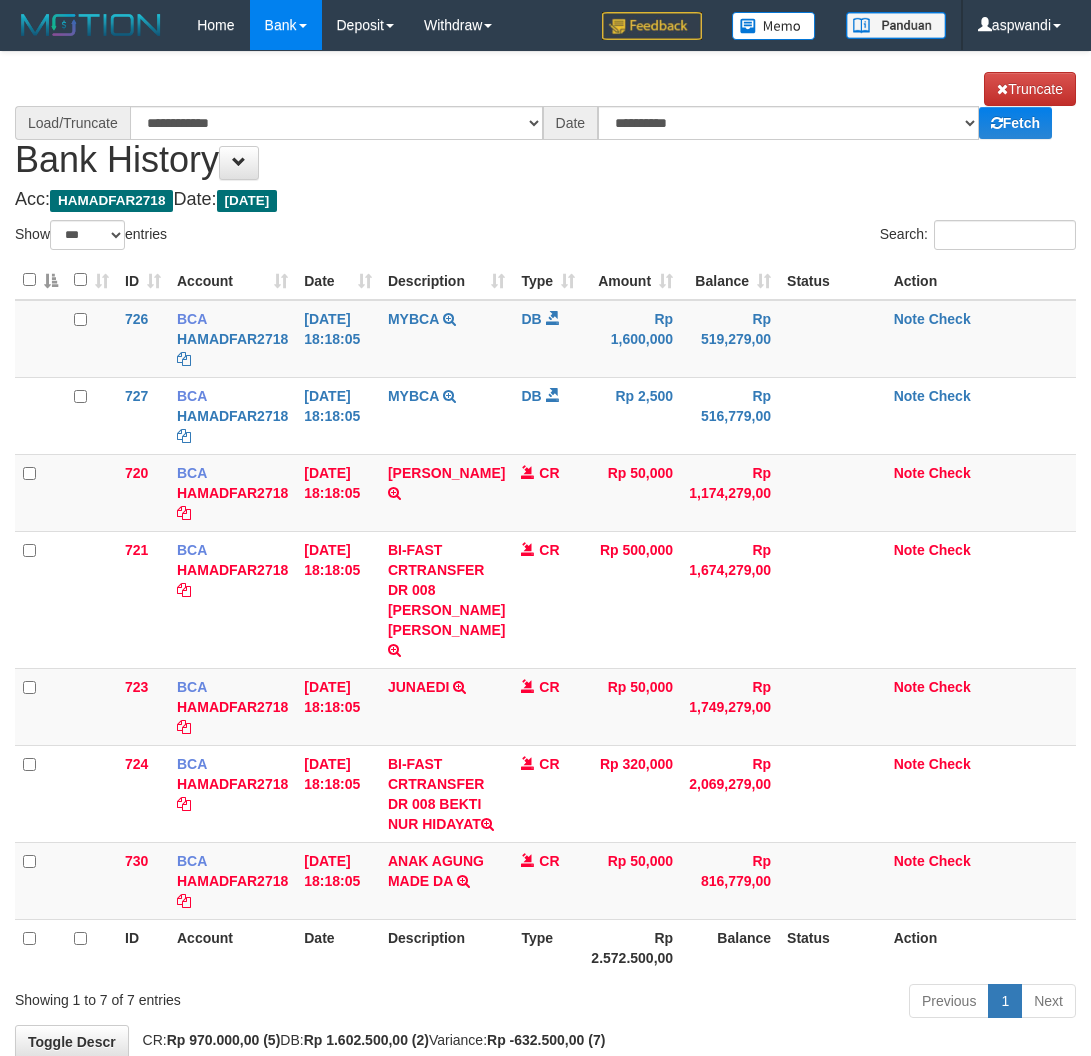 select on "***" 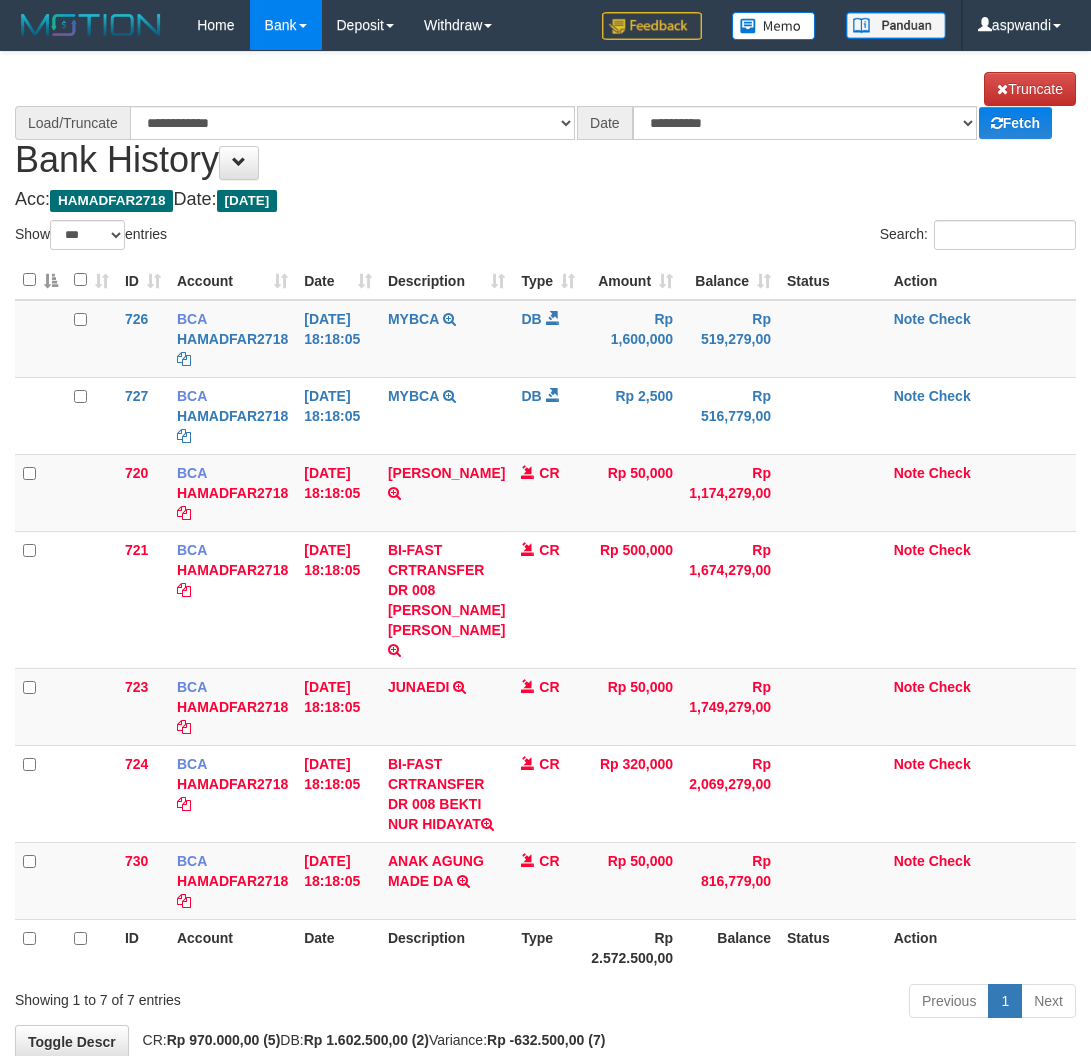 scroll, scrollTop: 0, scrollLeft: 0, axis: both 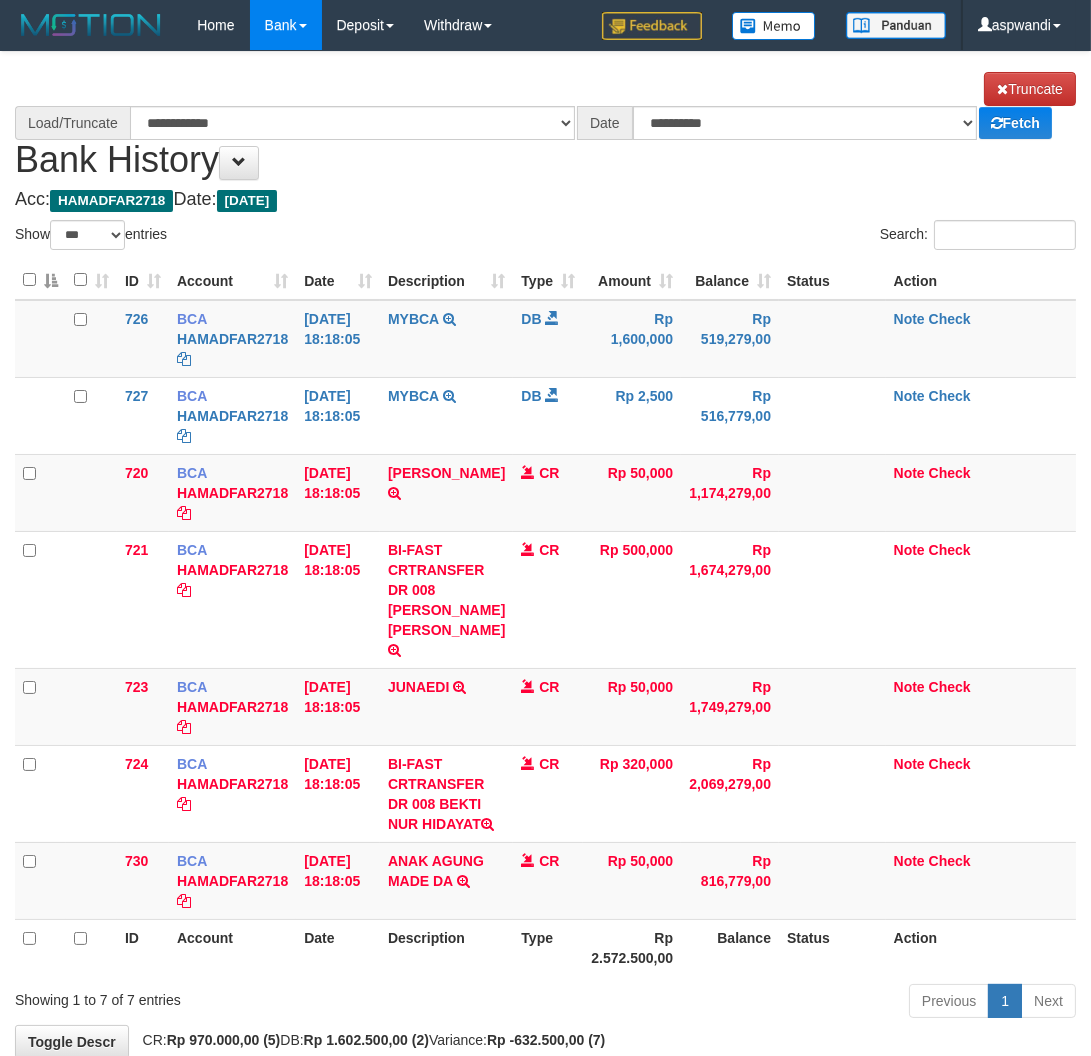 select on "****" 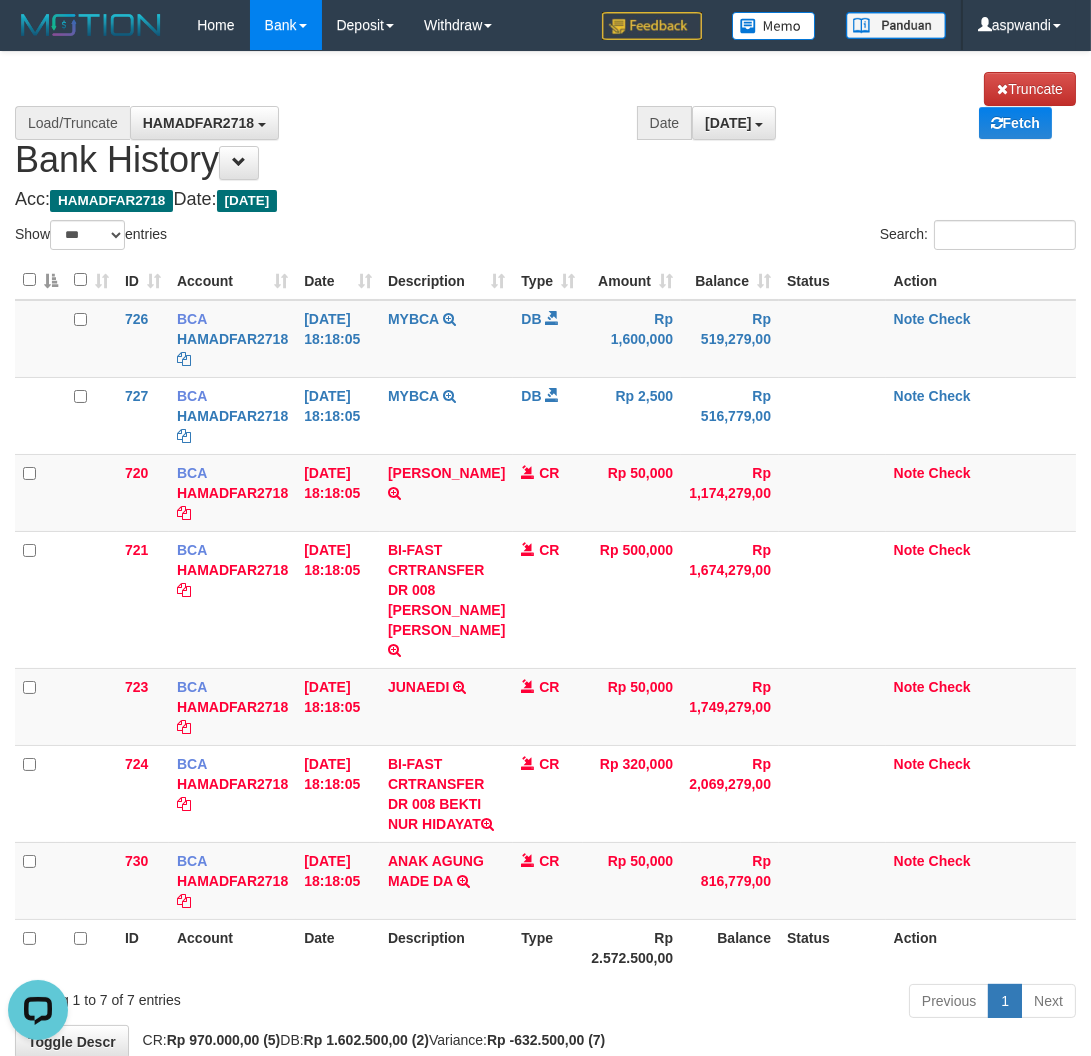 scroll, scrollTop: 0, scrollLeft: 0, axis: both 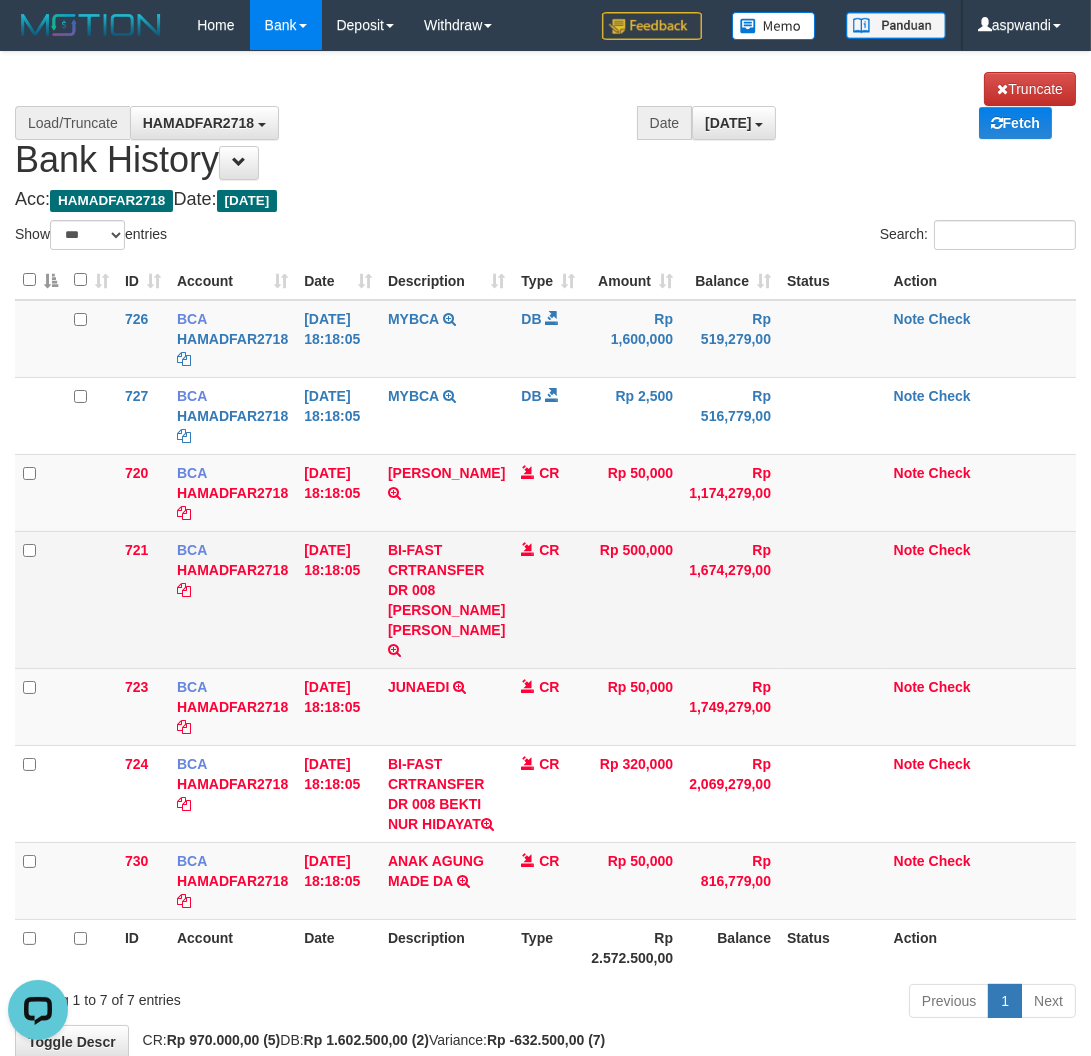 click at bounding box center (832, 599) 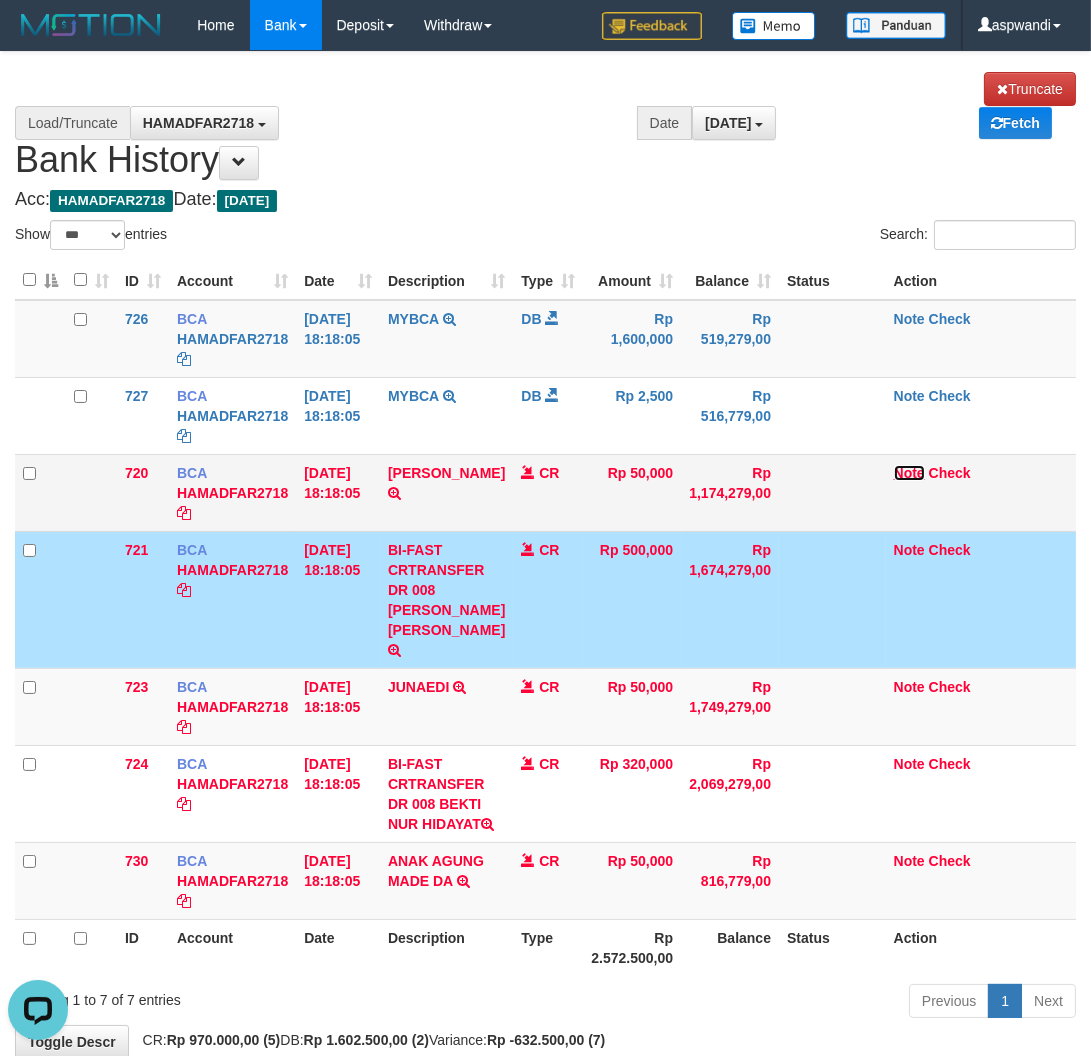 click on "Note" at bounding box center [909, 473] 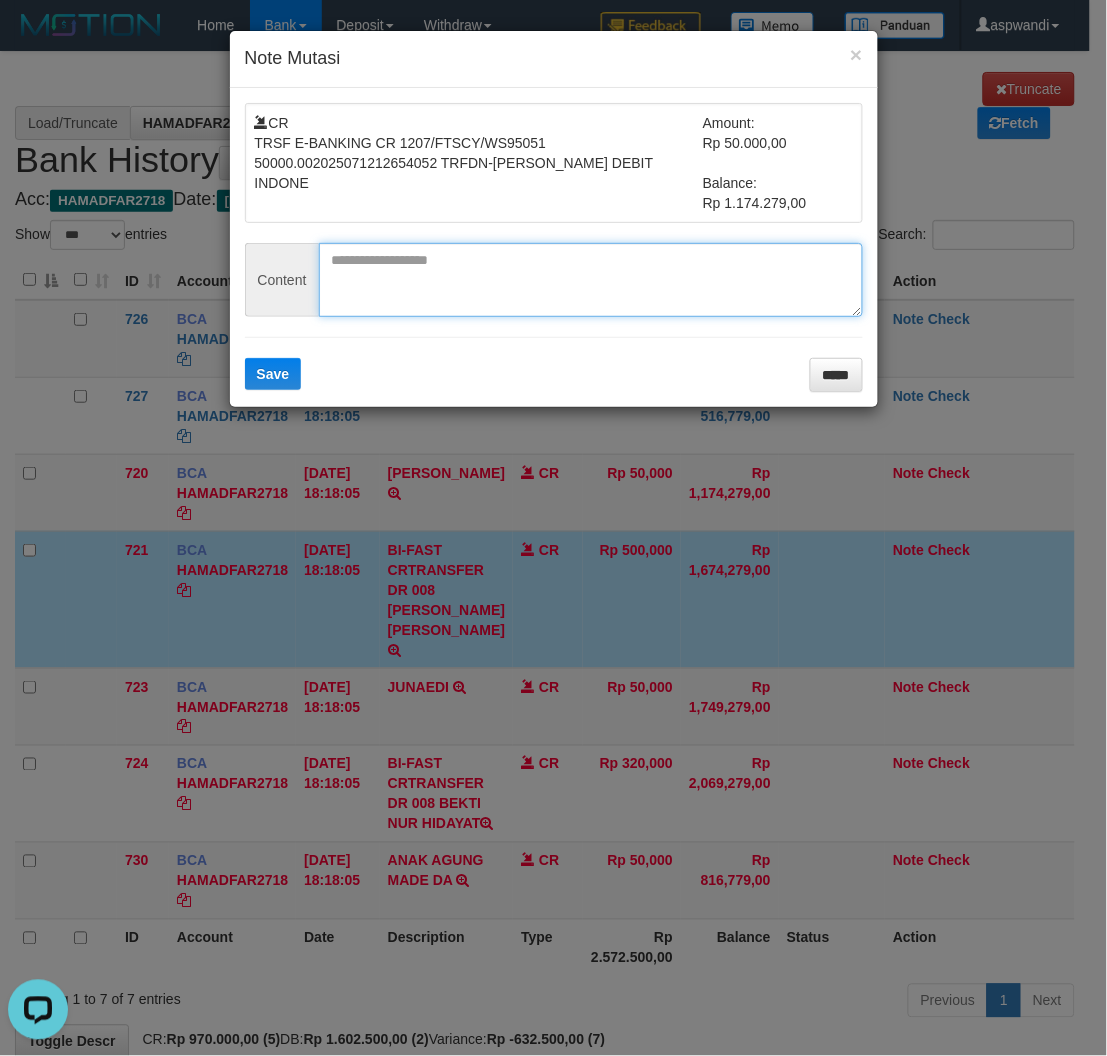 click at bounding box center [591, 280] 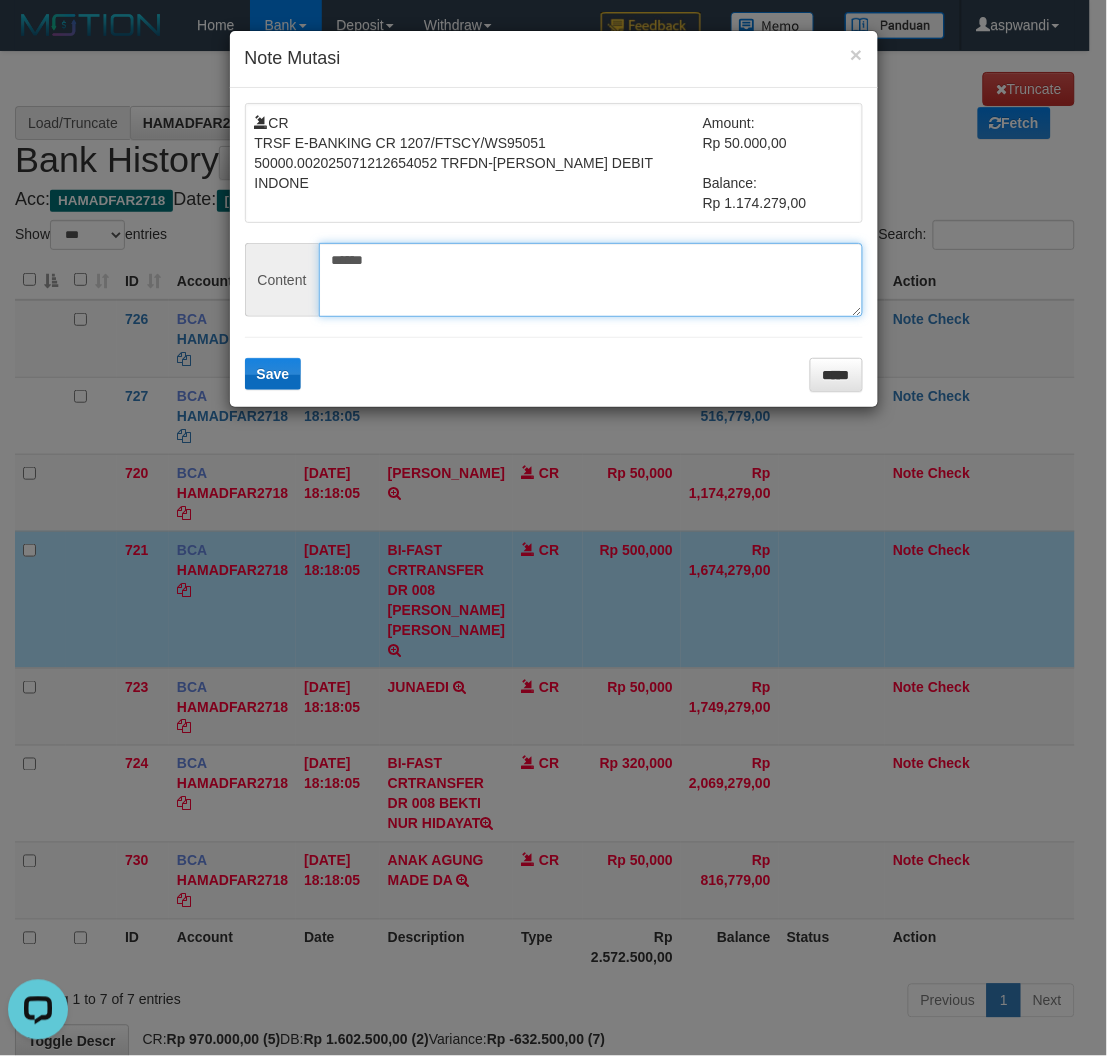 type on "******" 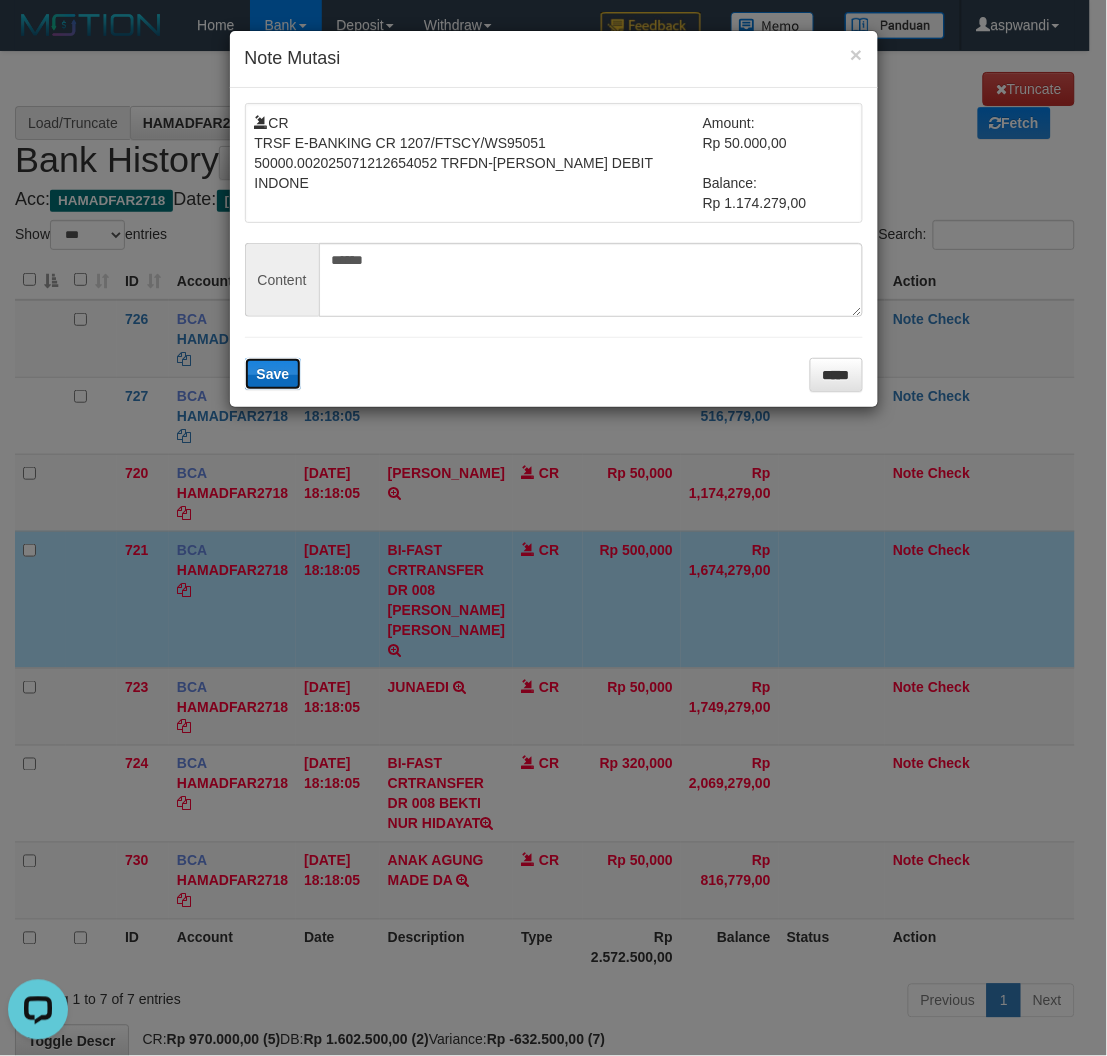 drag, startPoint x: 275, startPoint y: 372, endPoint x: 382, endPoint y: 414, distance: 114.947815 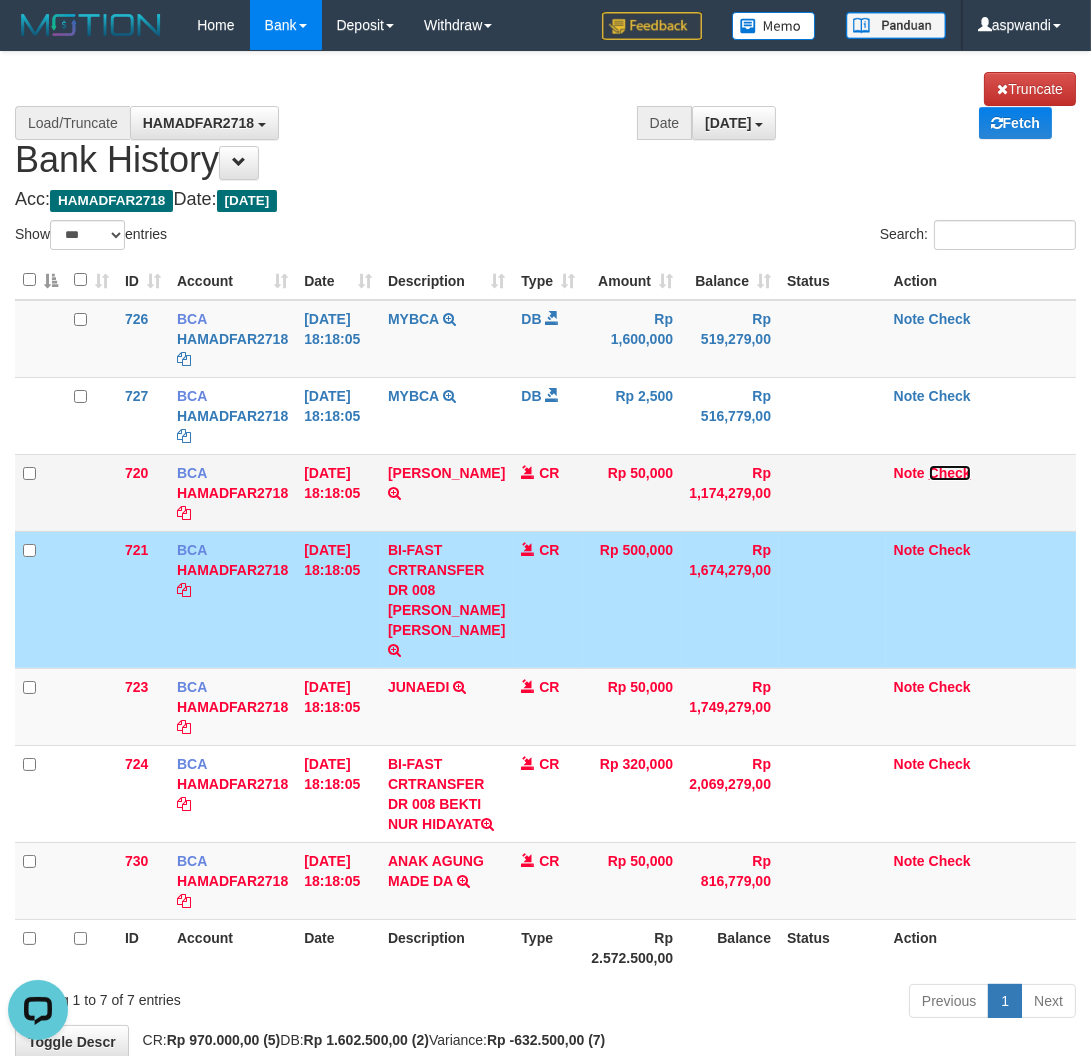 click on "Check" at bounding box center [950, 473] 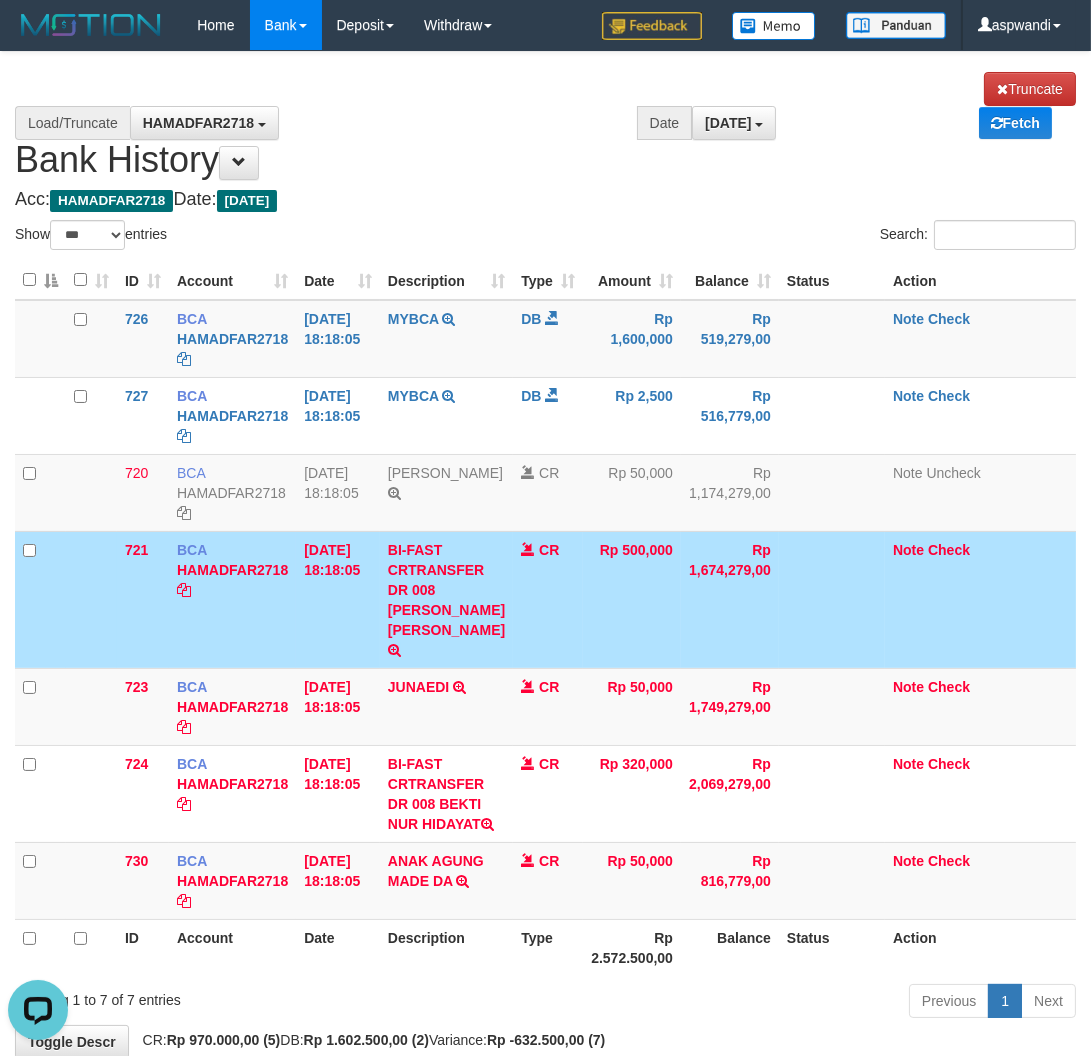 click on "Search:" at bounding box center (819, 237) 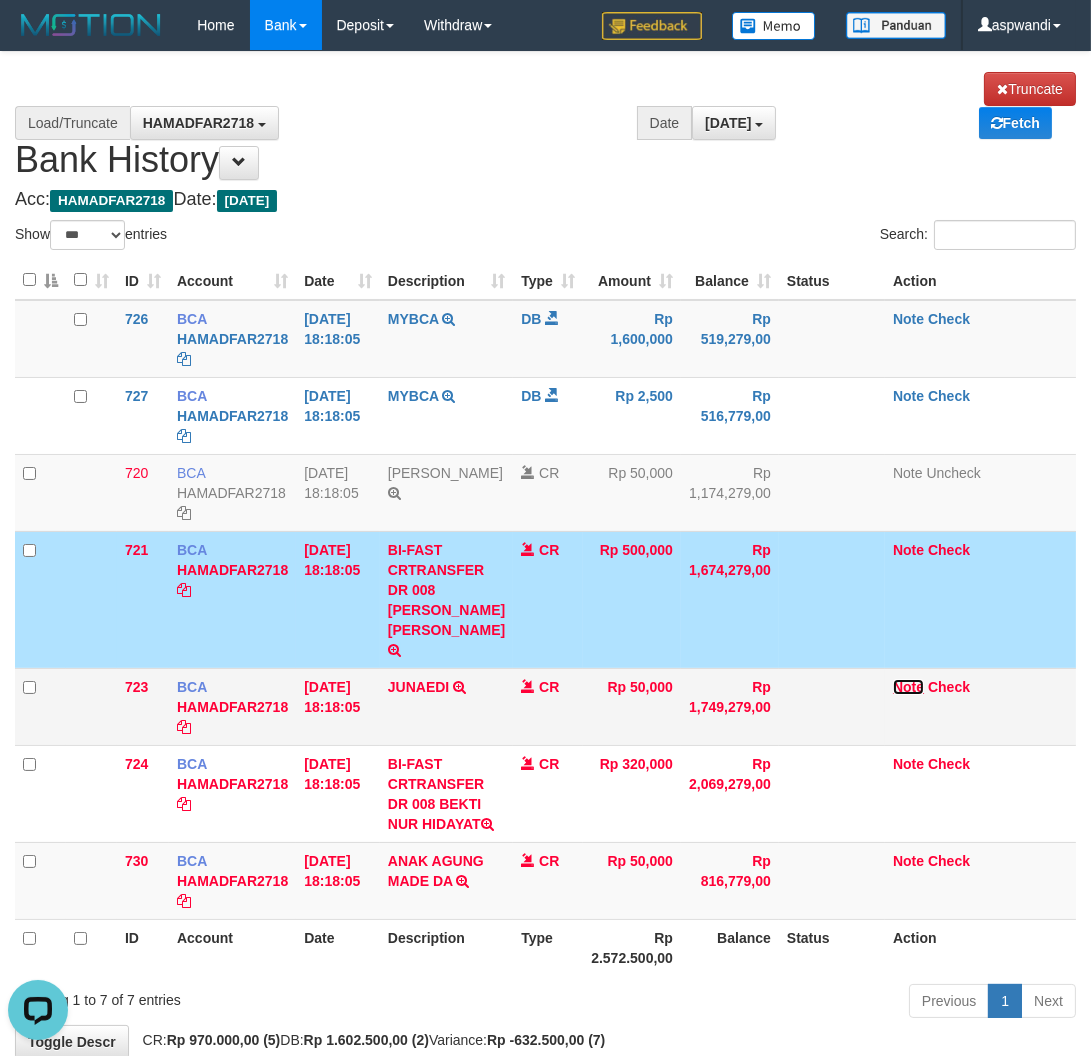 click on "Note" at bounding box center (908, 687) 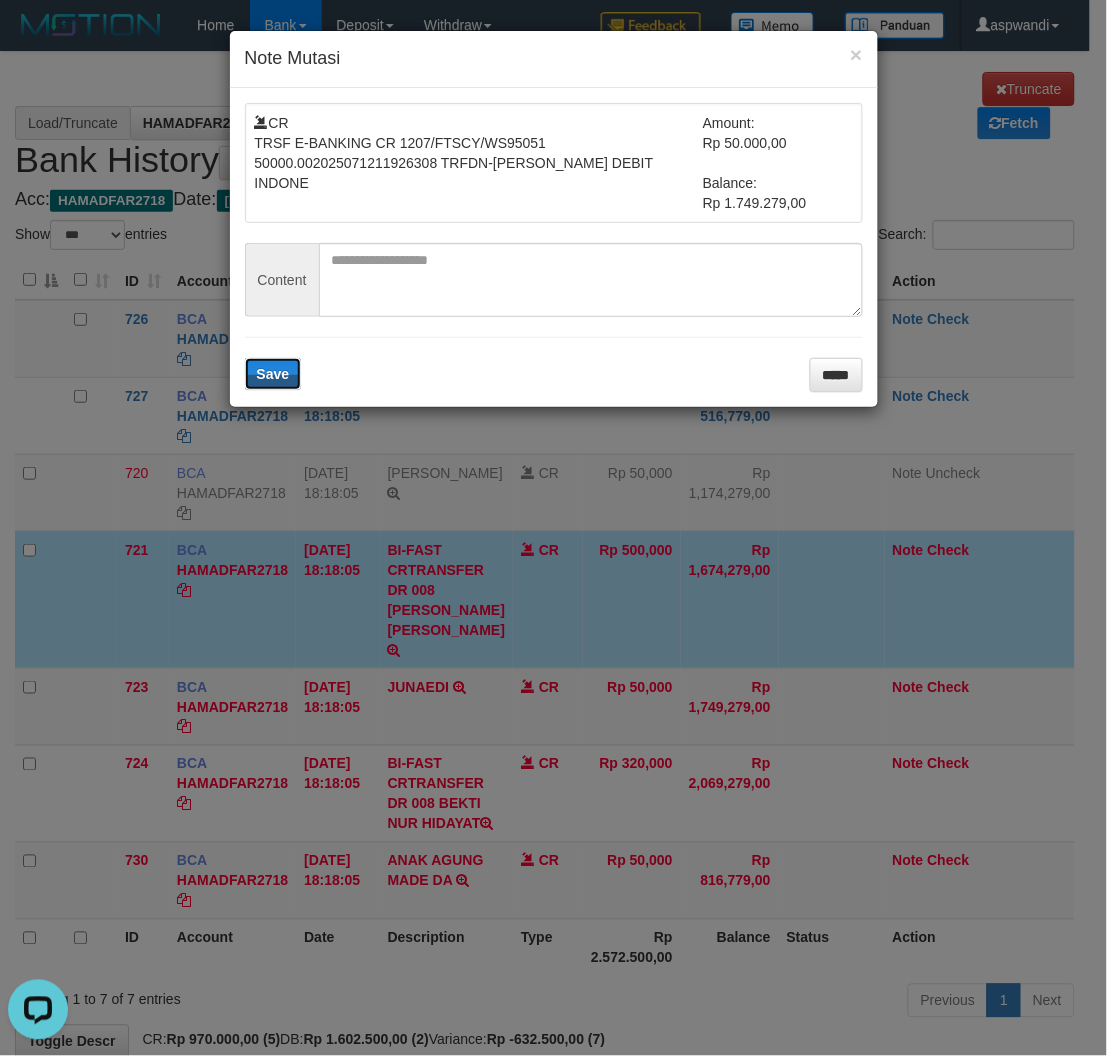type 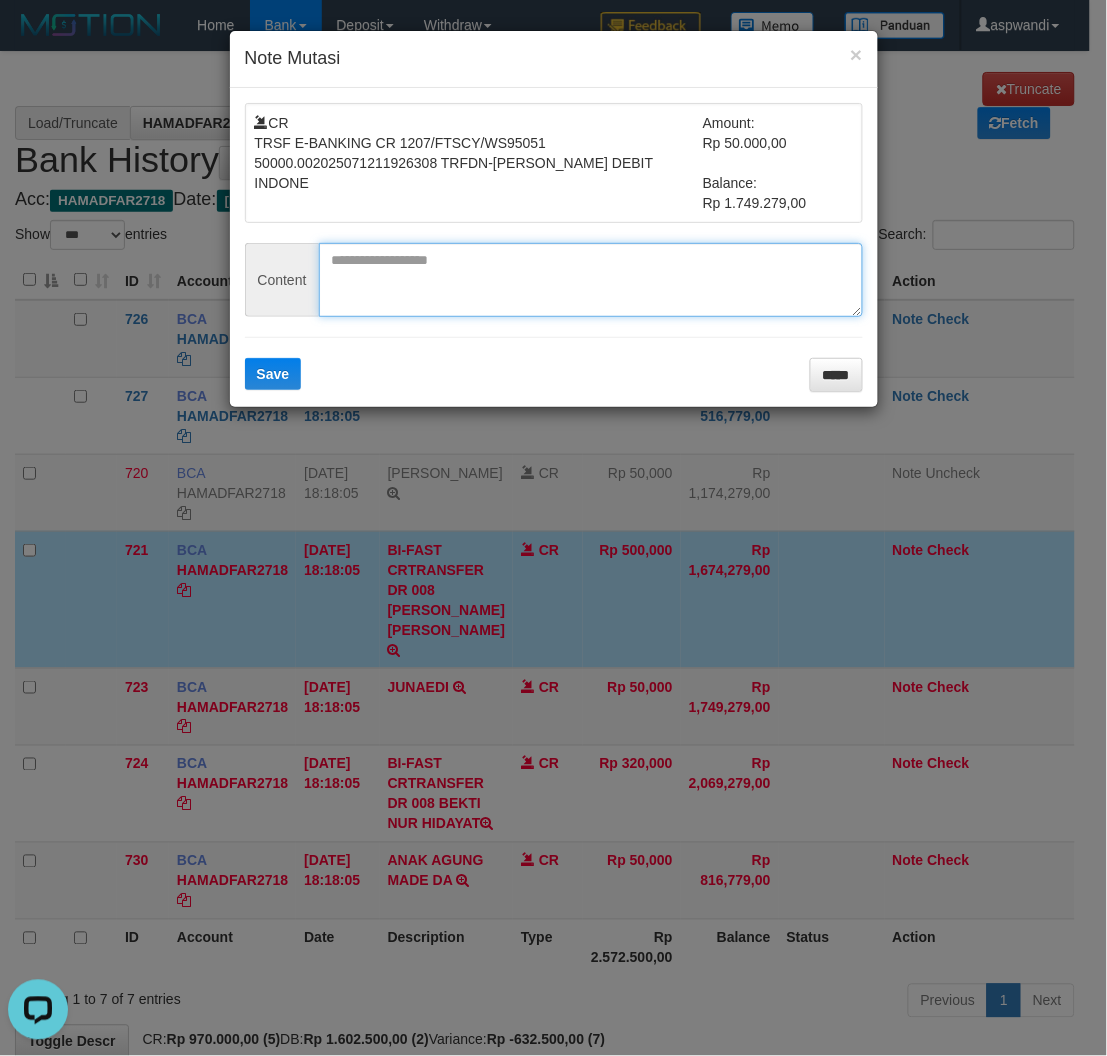 click at bounding box center [591, 280] 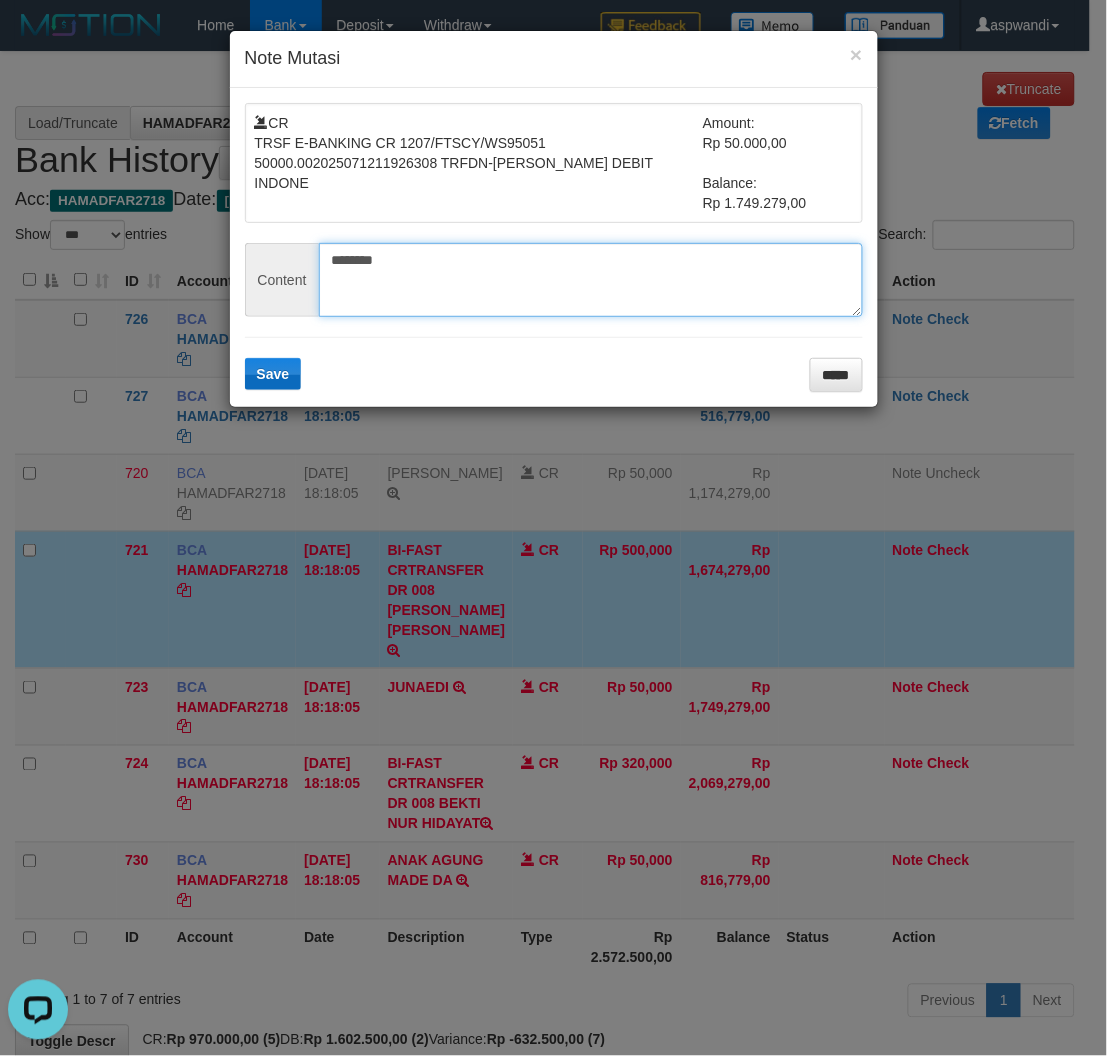 type on "********" 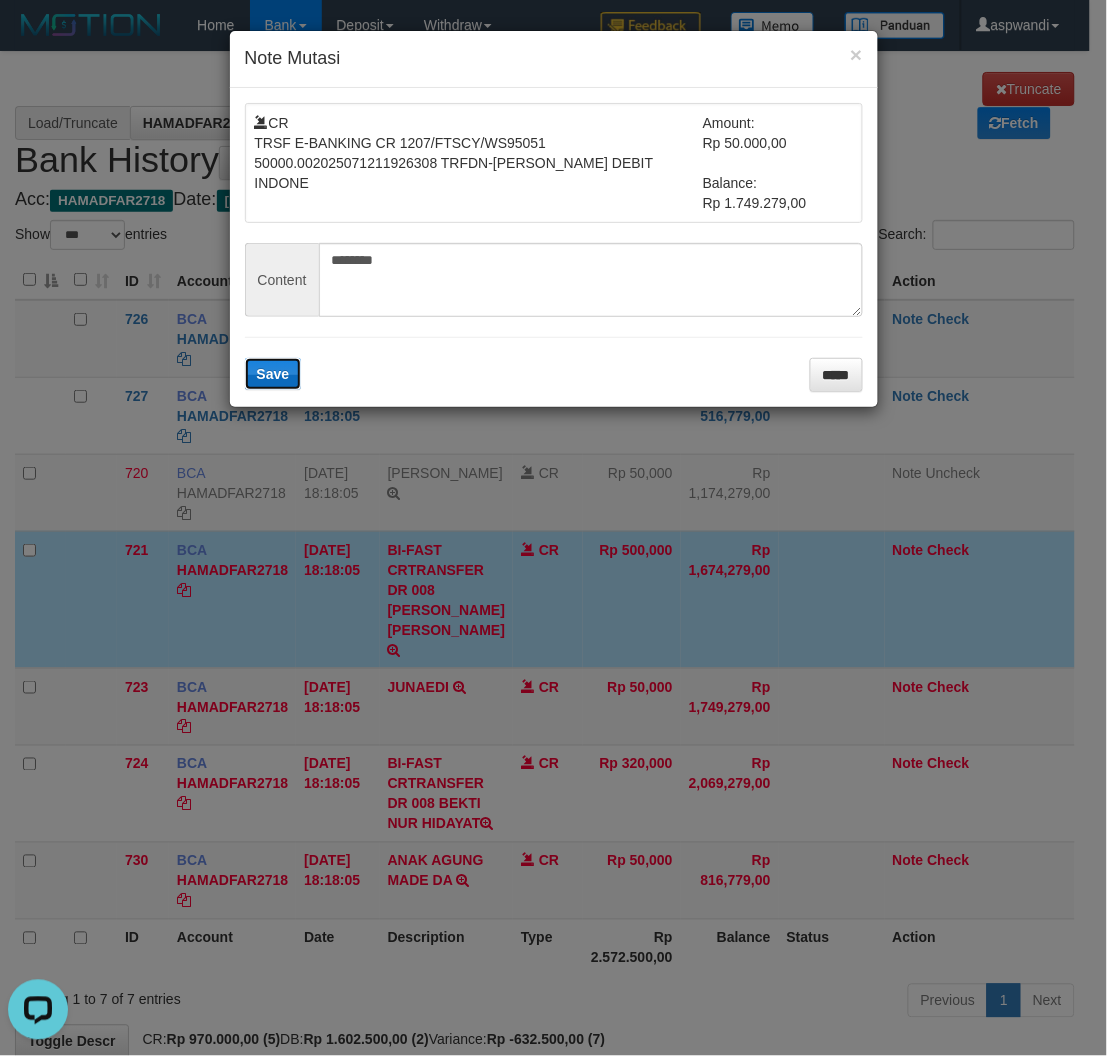 drag, startPoint x: 280, startPoint y: 367, endPoint x: 702, endPoint y: 440, distance: 428.26743 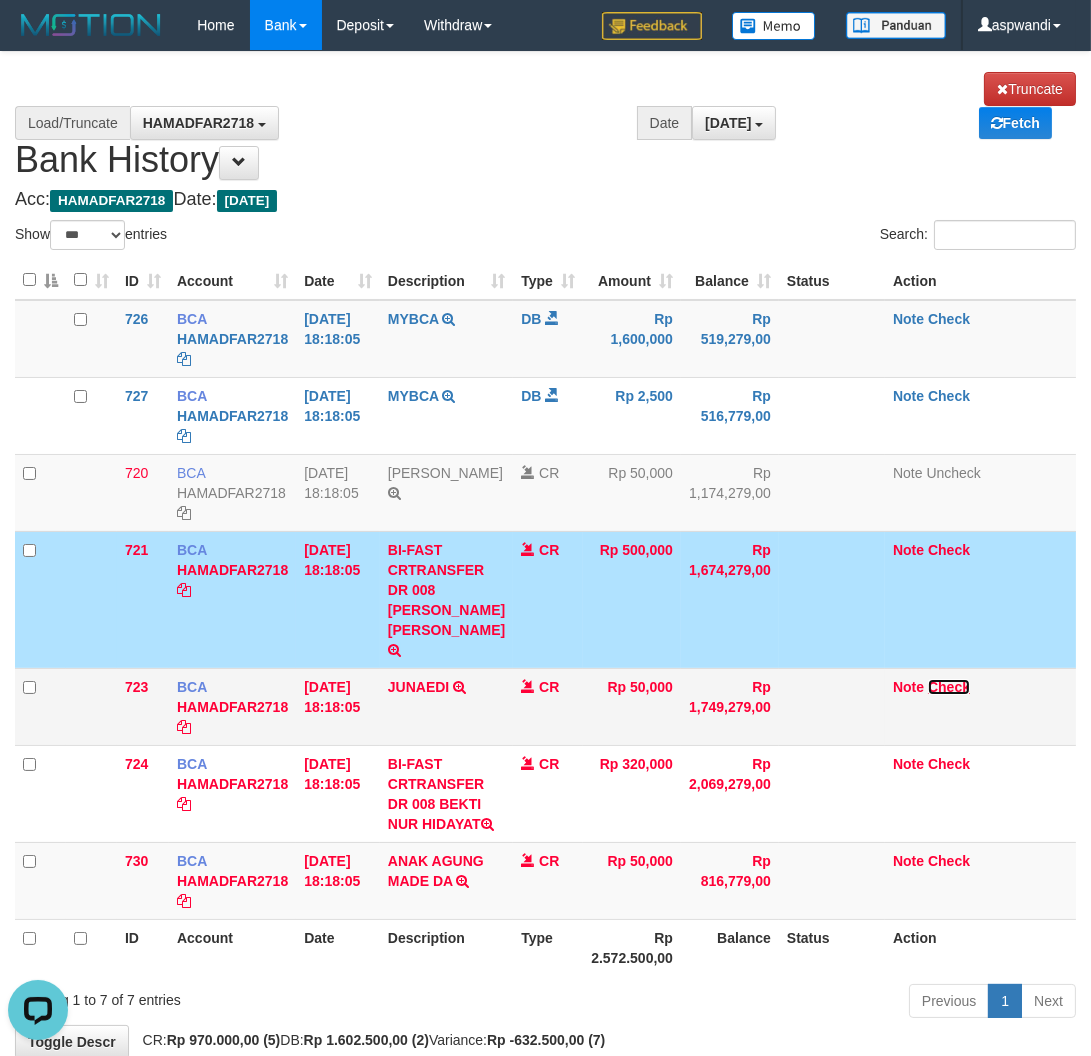 click on "Check" at bounding box center [949, 687] 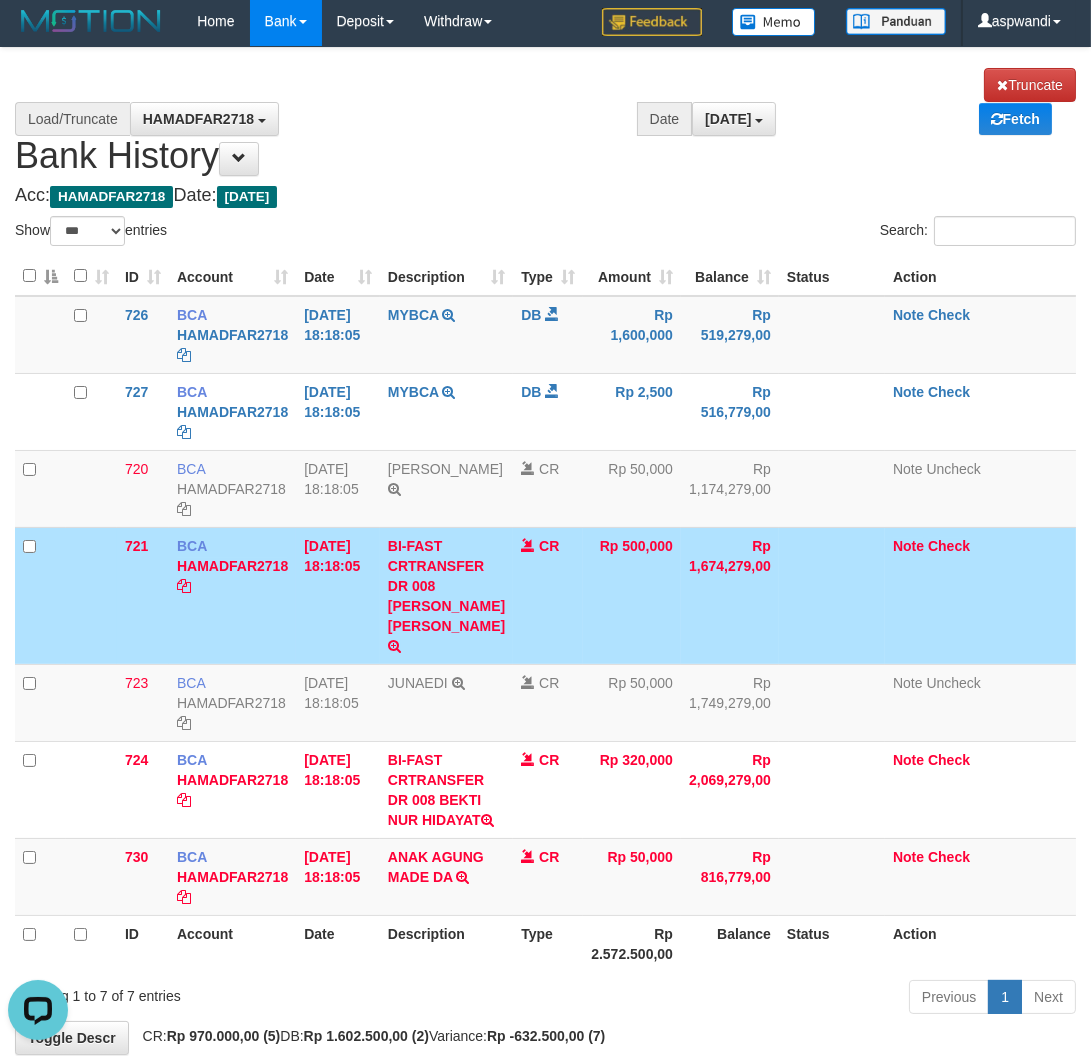scroll, scrollTop: 0, scrollLeft: 0, axis: both 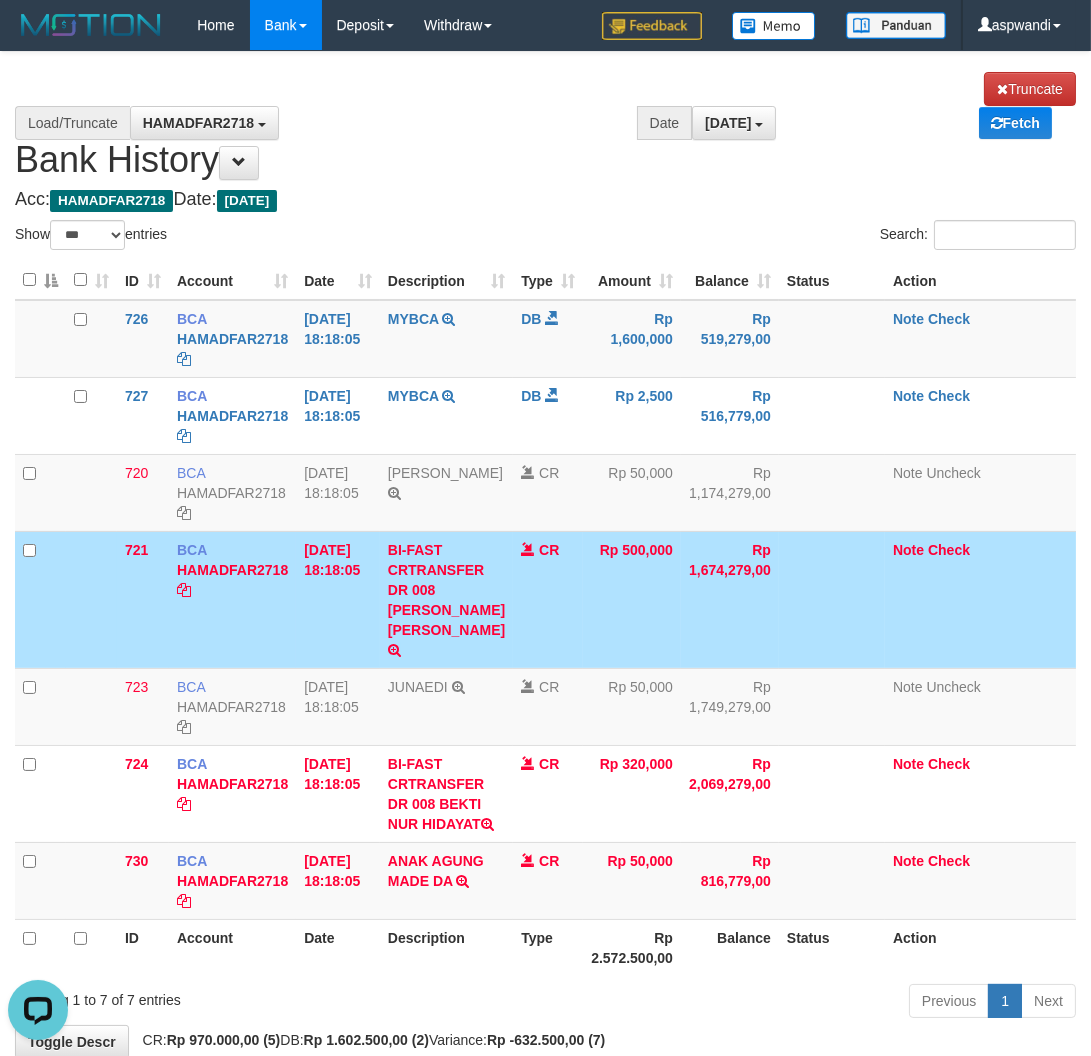 click on "Acc: 											 HAMADFAR2718
Date:  Today" at bounding box center [545, 200] 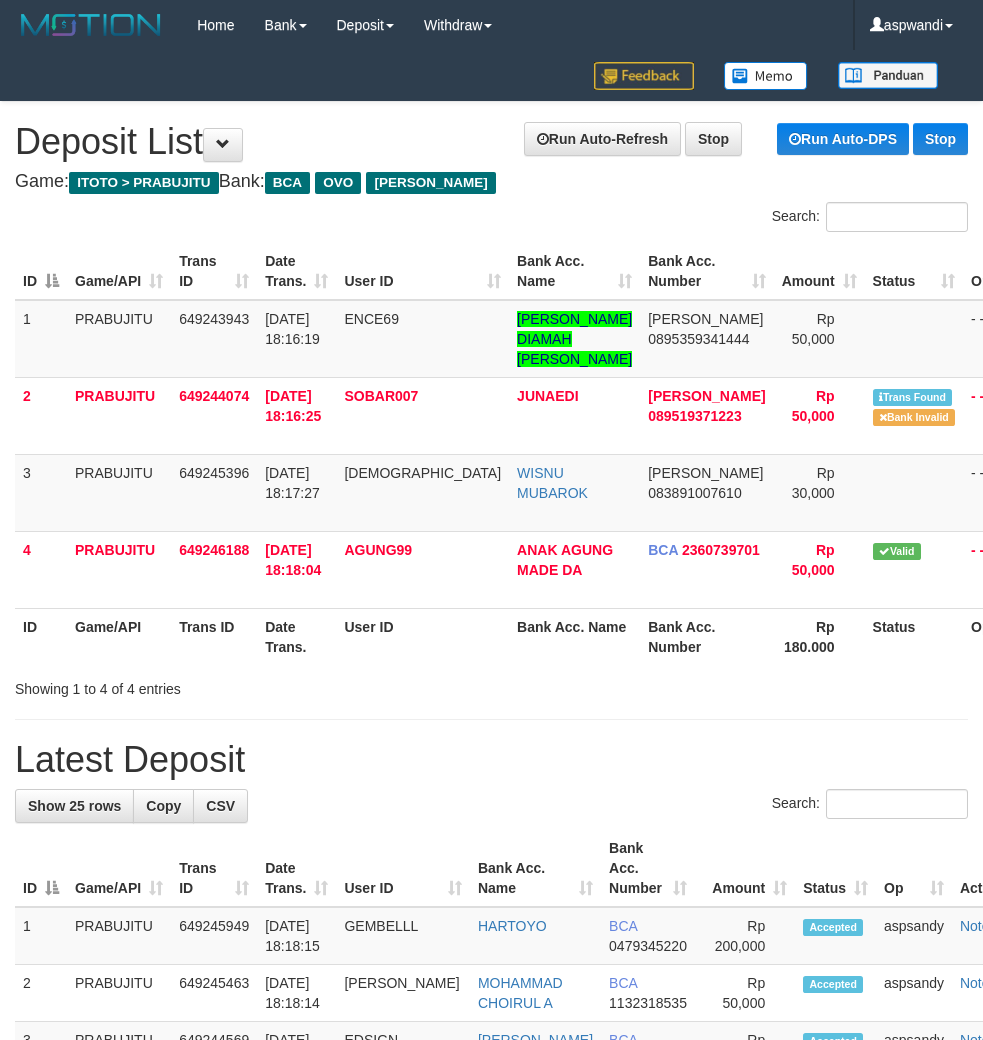 scroll, scrollTop: 20, scrollLeft: 32, axis: both 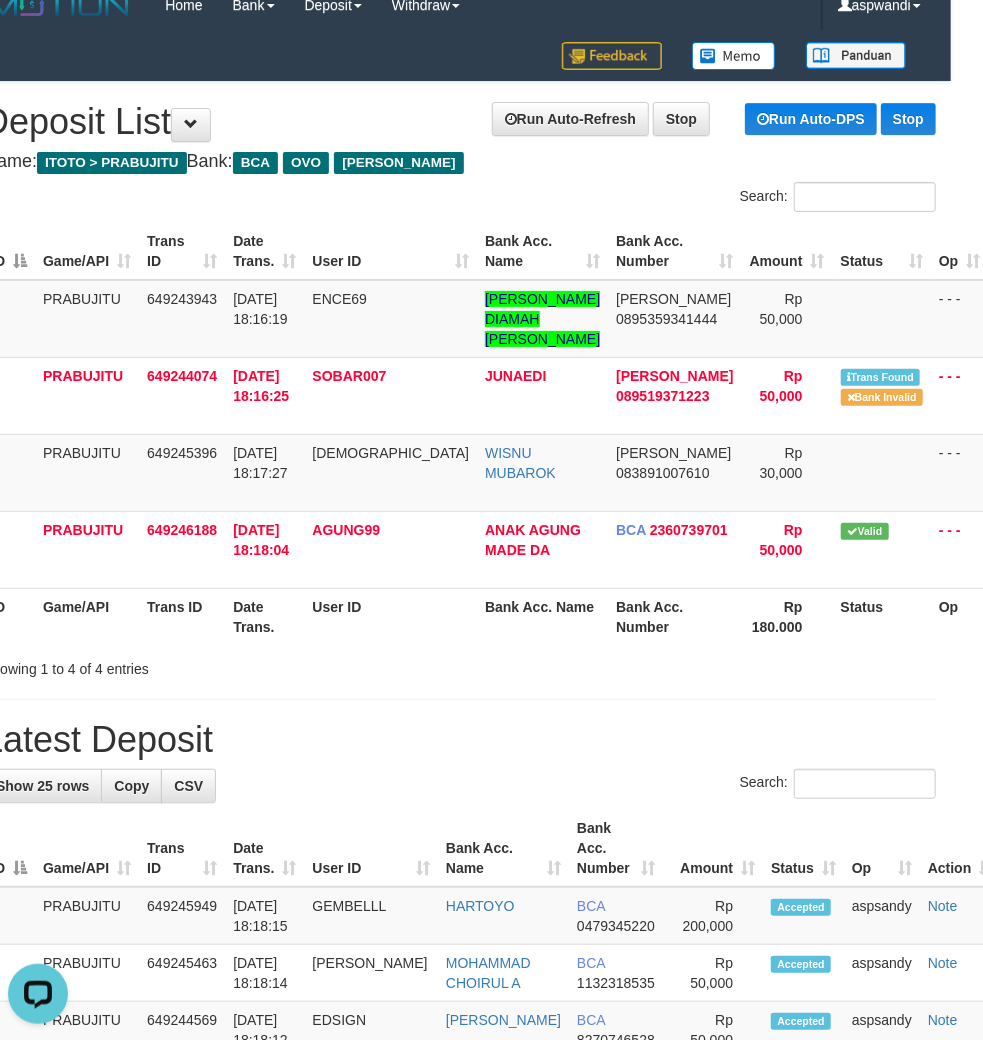 click on "Latest Deposit" at bounding box center (459, 740) 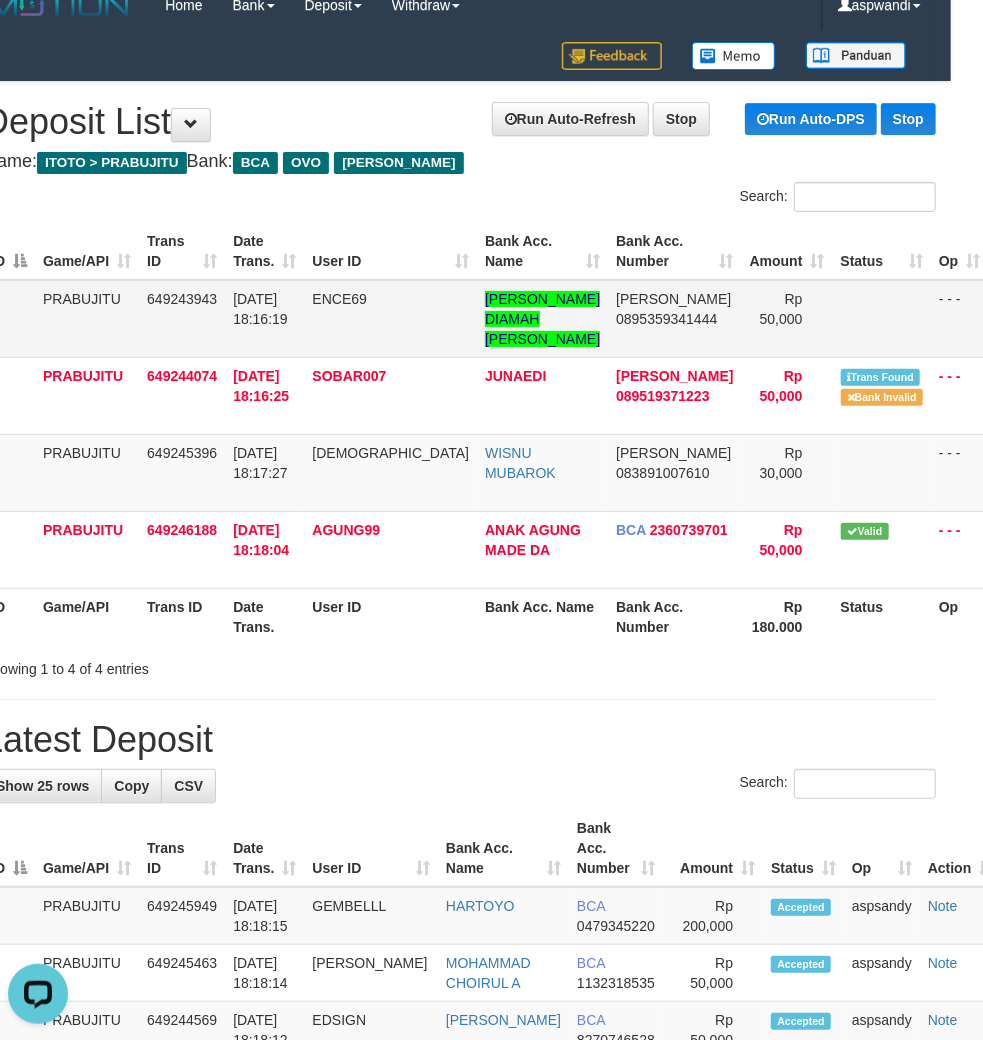 click on "Approve" at bounding box center [1023, 299] 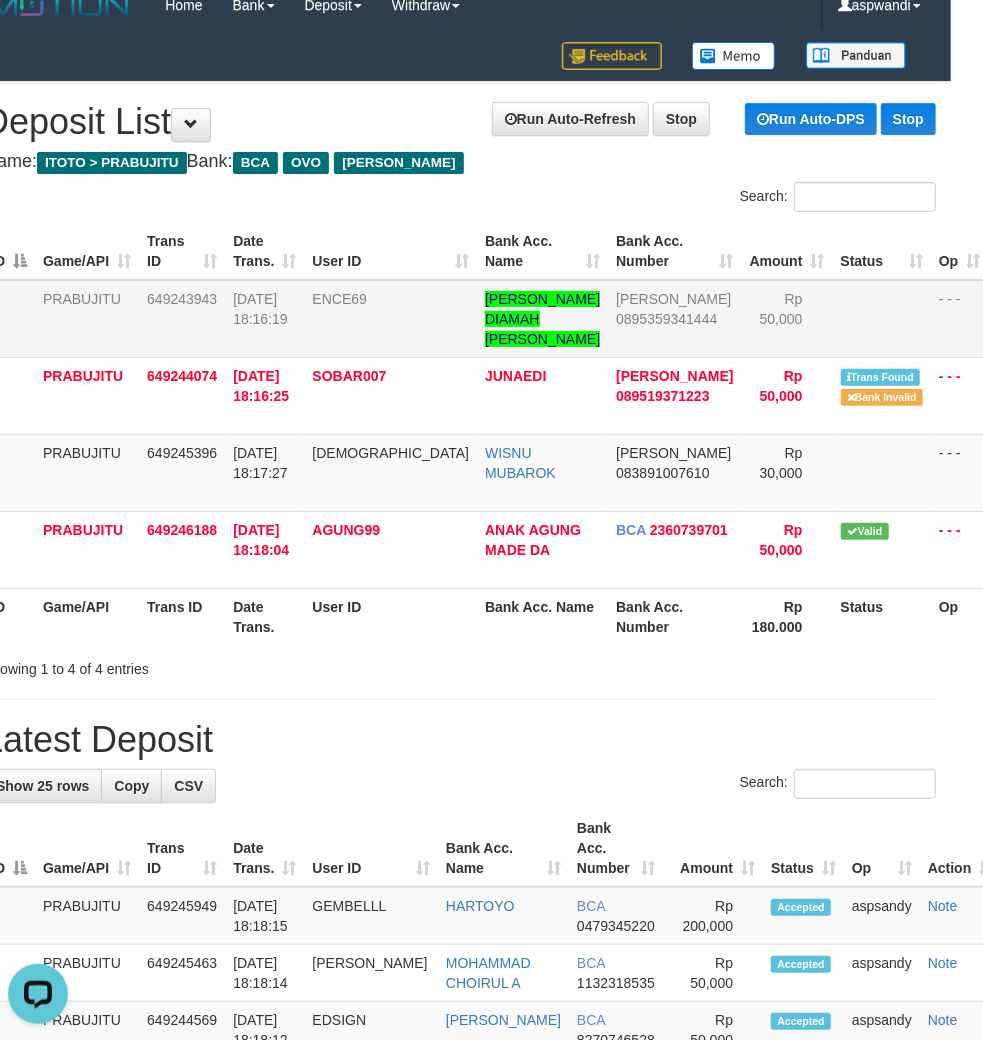 click on "**********" at bounding box center (459, 1274) 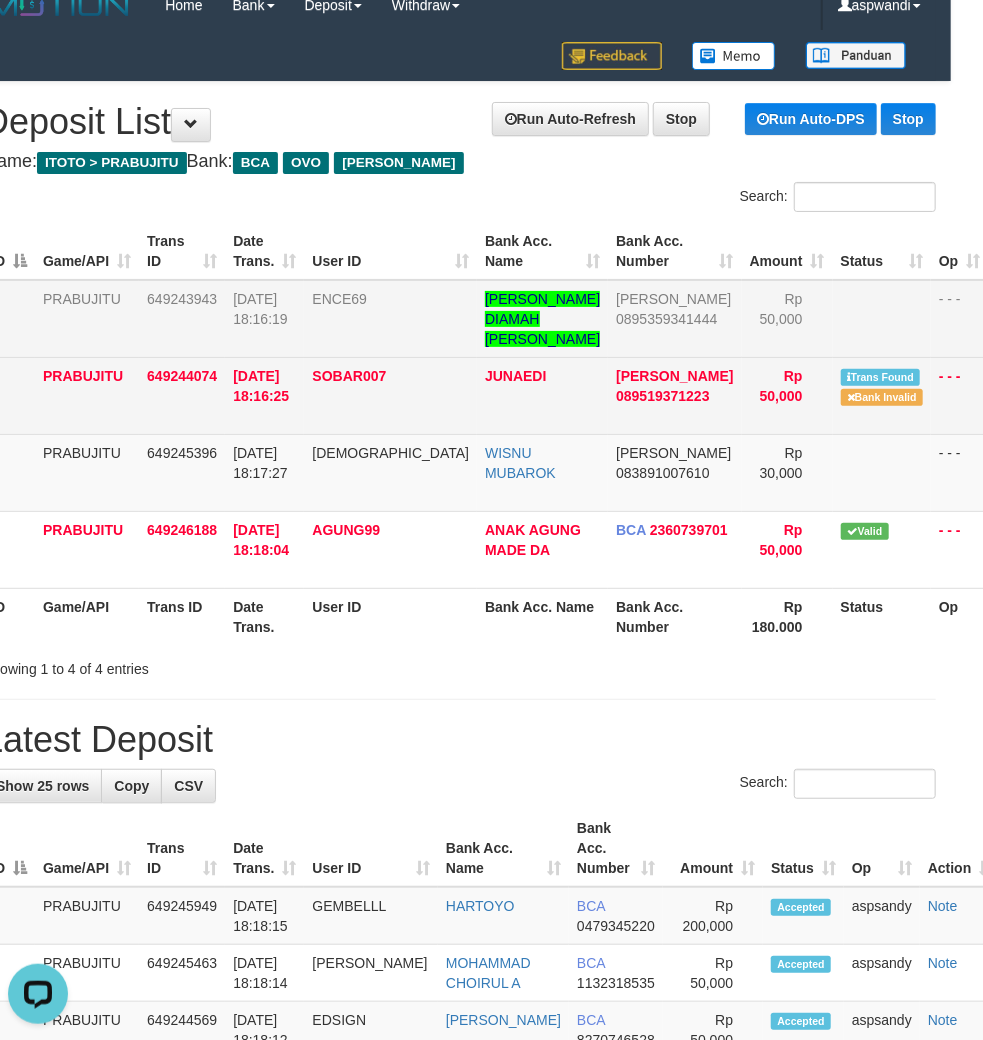 click on "Approve" at bounding box center (1025, 376) 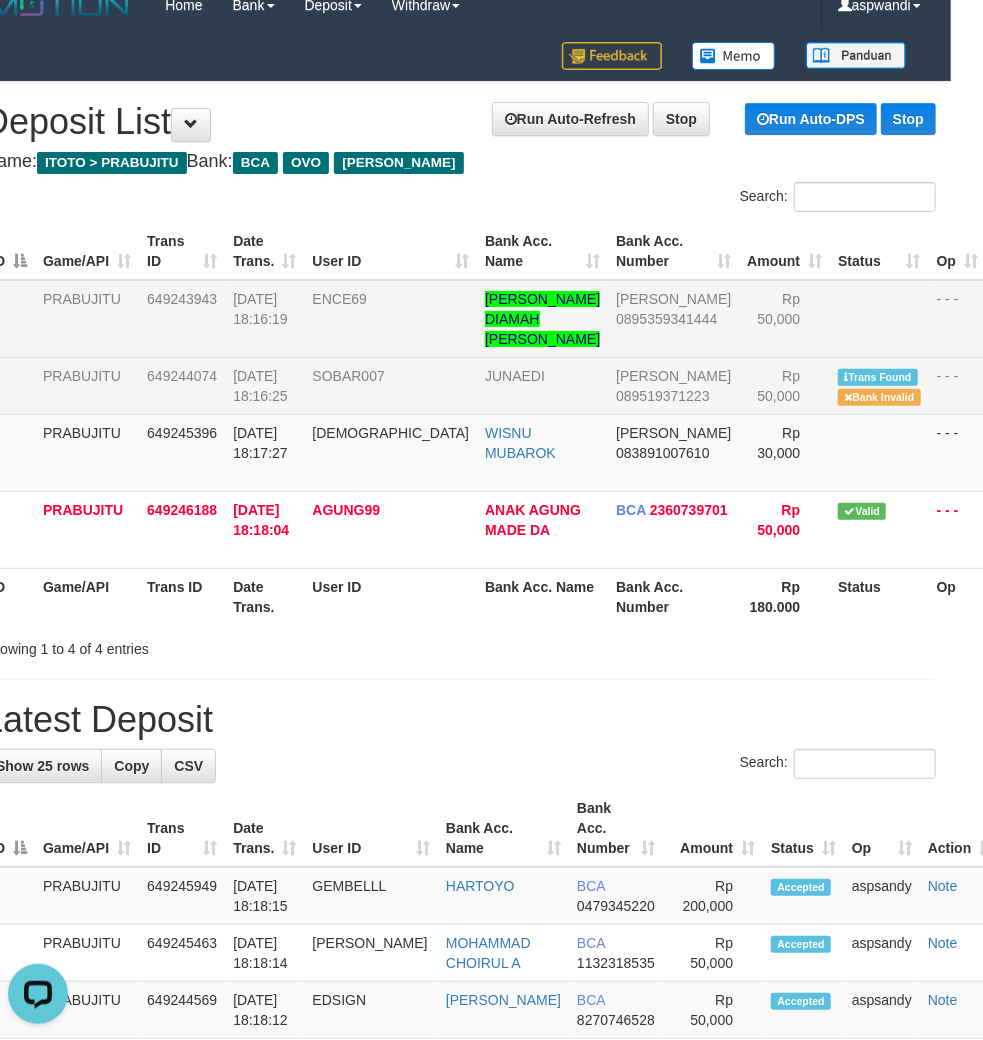 click on "Showing 1 to 4 of 4 entries" at bounding box center [173, 645] 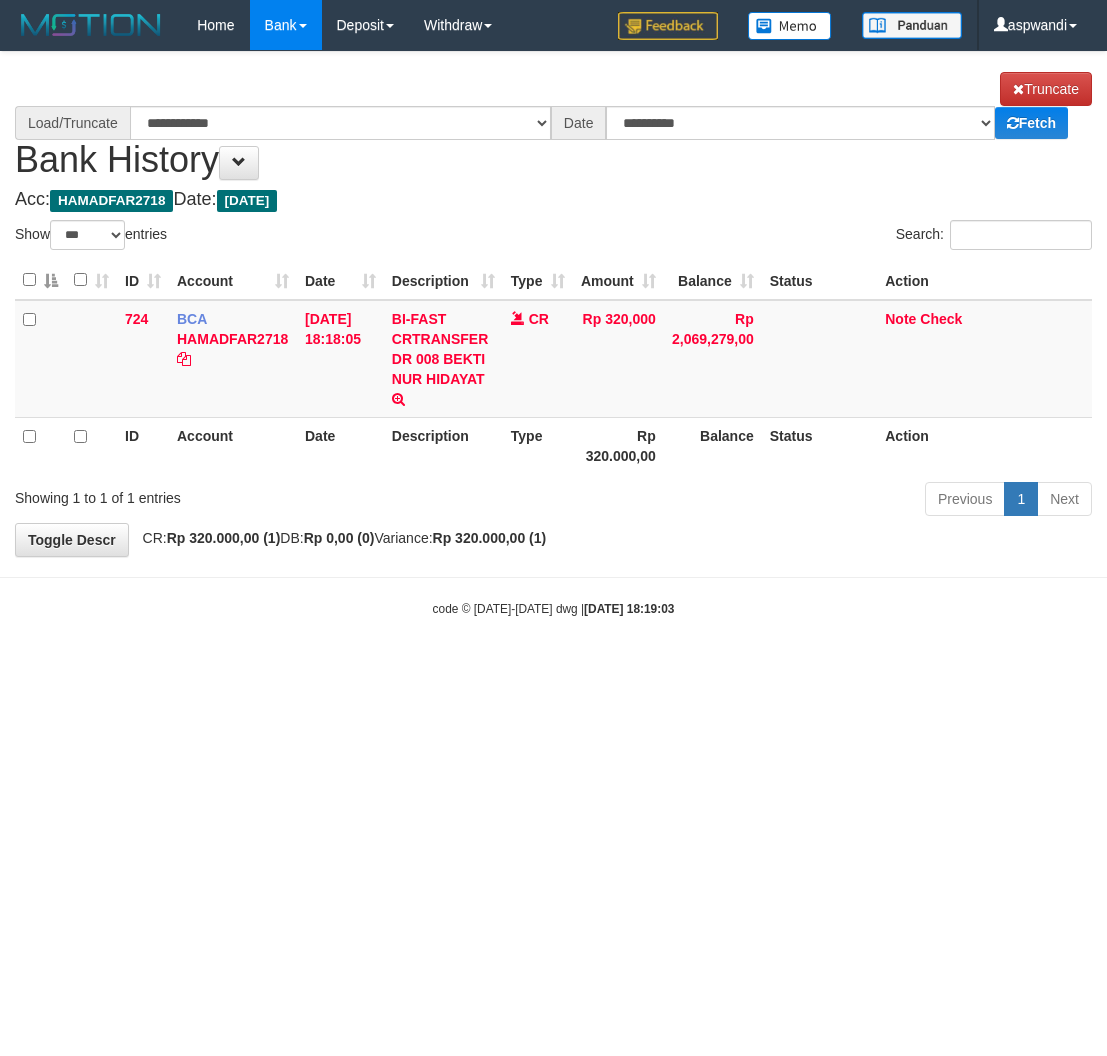 select on "***" 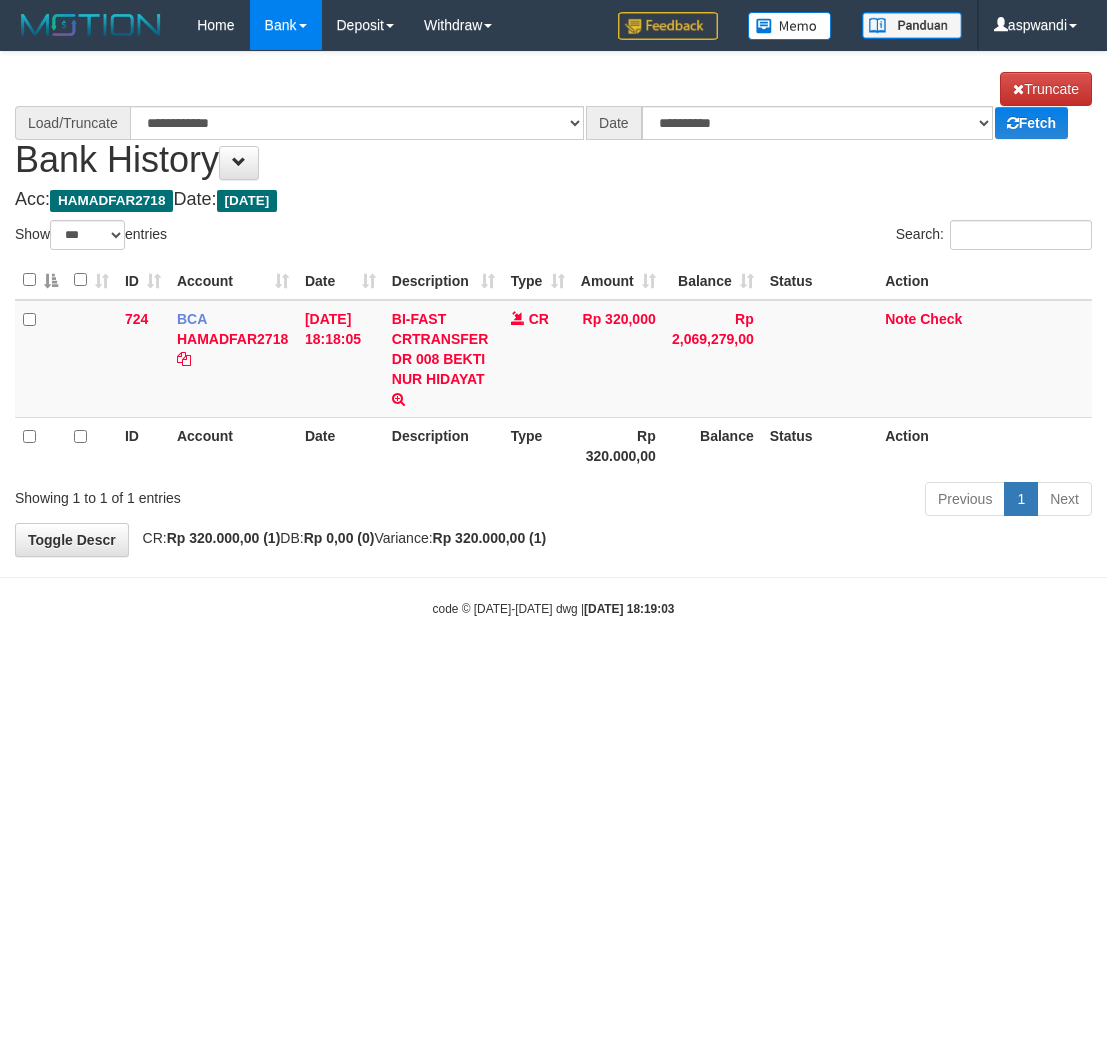 scroll, scrollTop: 0, scrollLeft: 0, axis: both 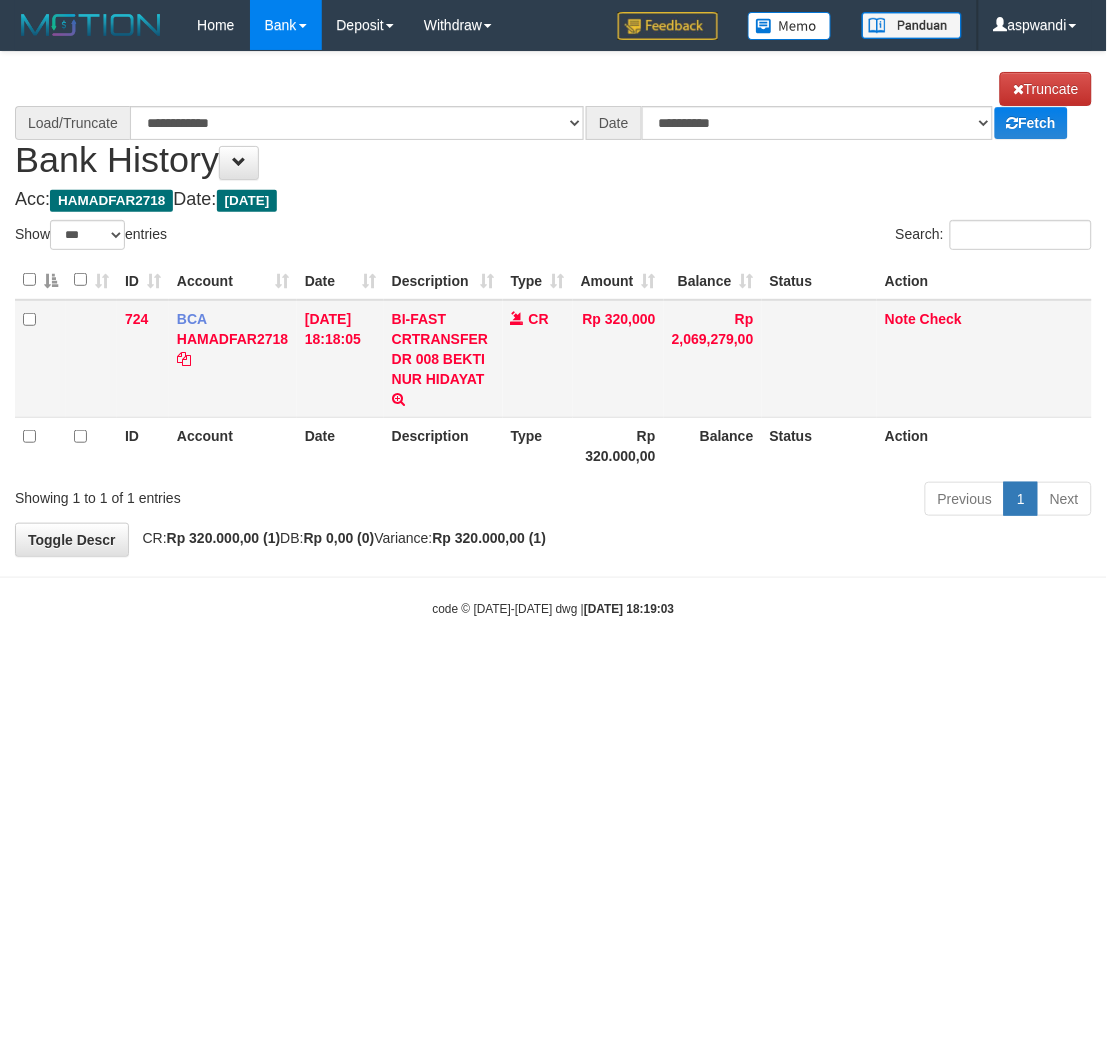 select on "****" 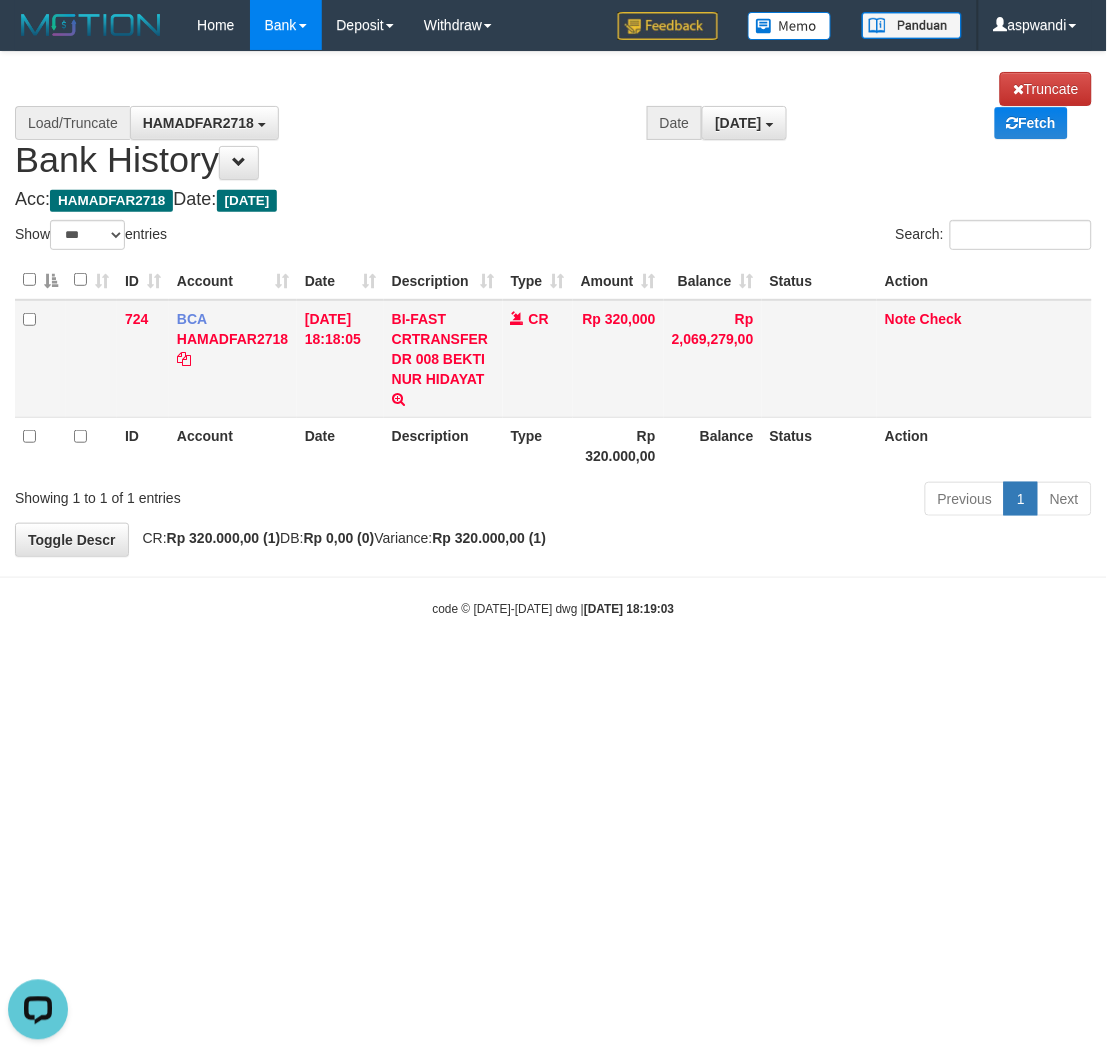 scroll, scrollTop: 0, scrollLeft: 0, axis: both 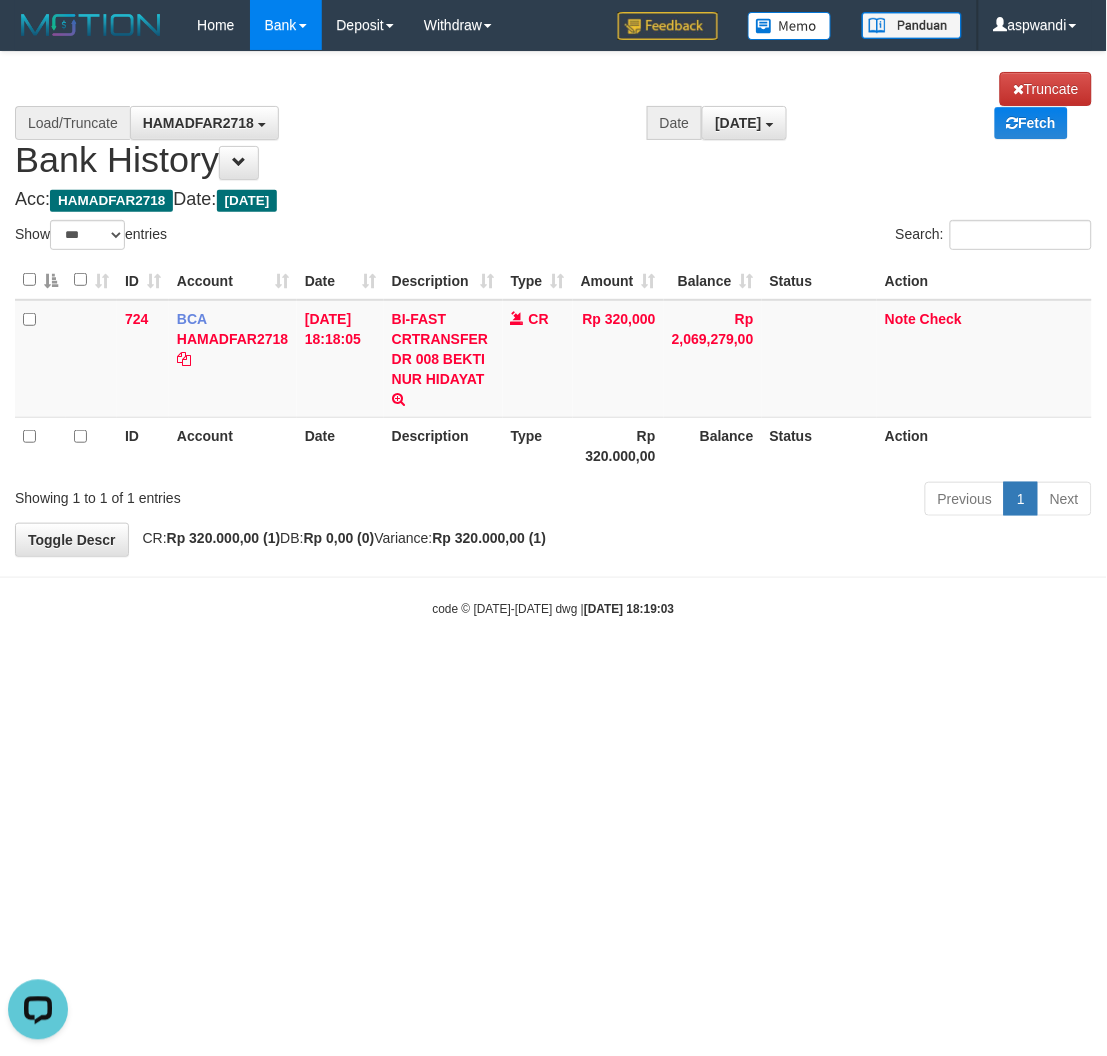 click on "**********" at bounding box center [553, 304] 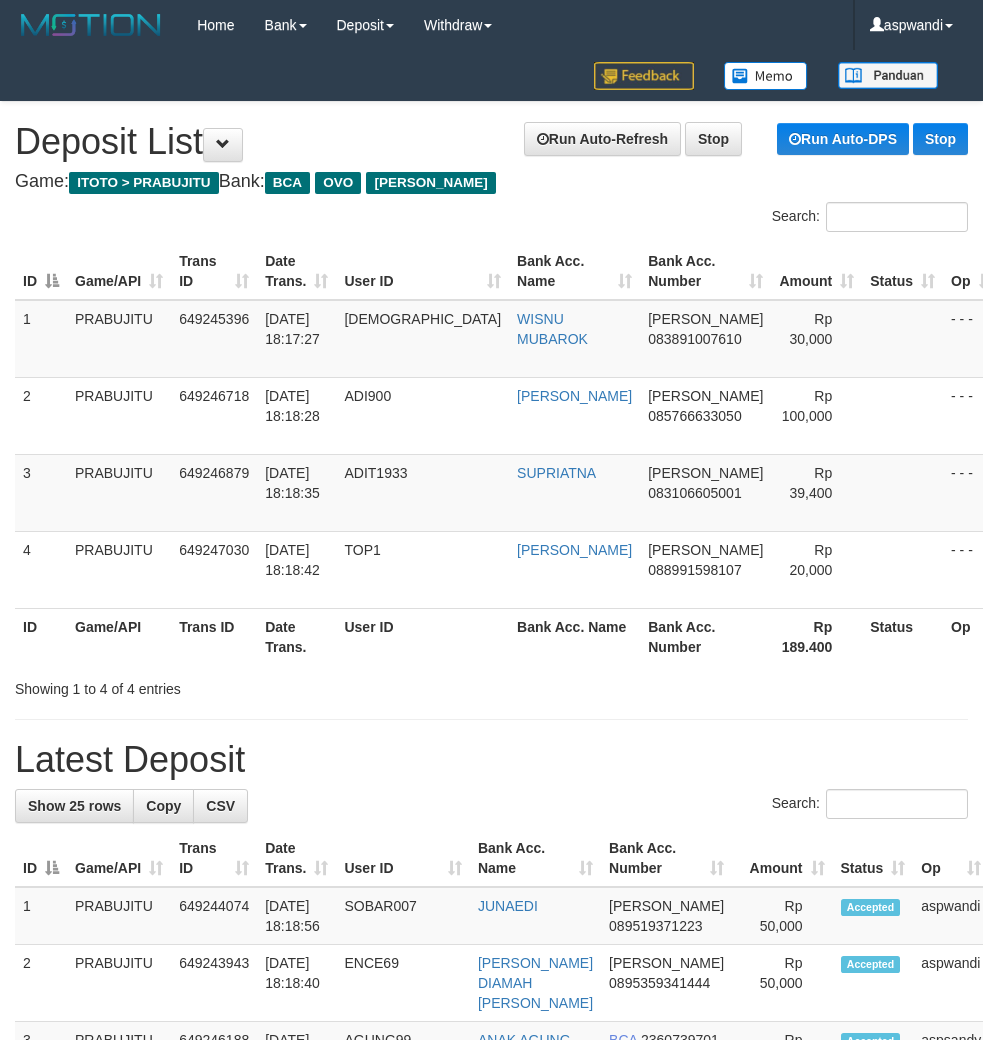 scroll, scrollTop: 20, scrollLeft: 33, axis: both 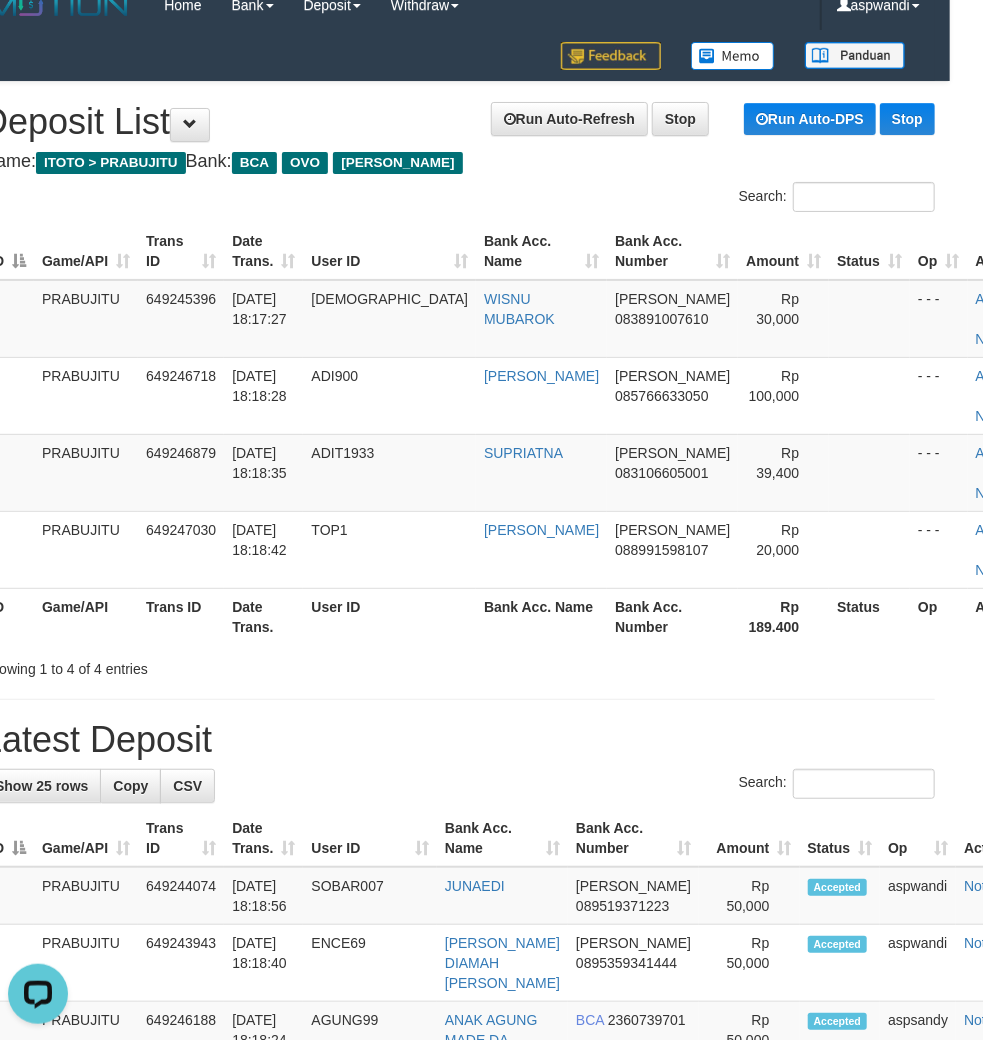 click on "Search:" at bounding box center (705, 199) 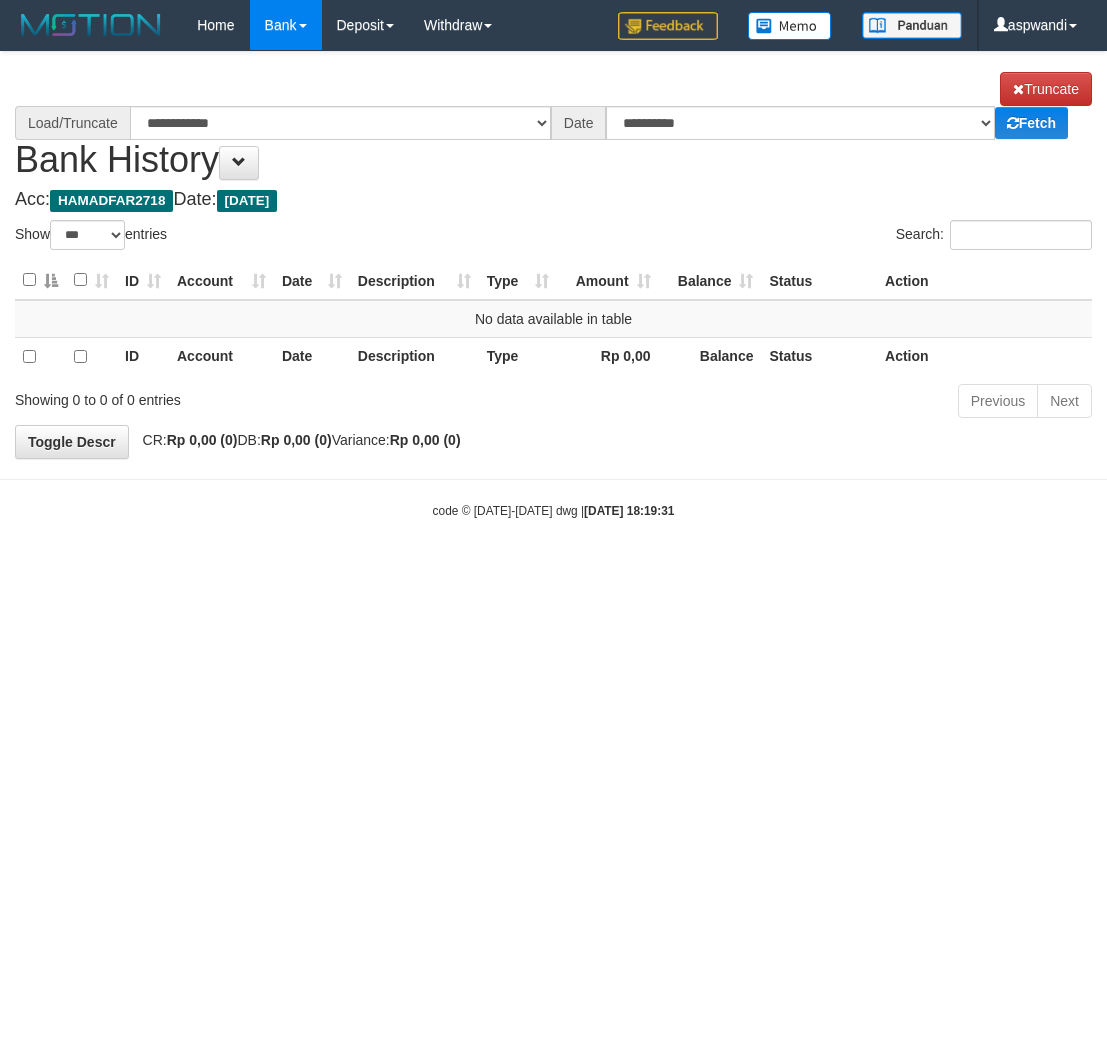 select on "***" 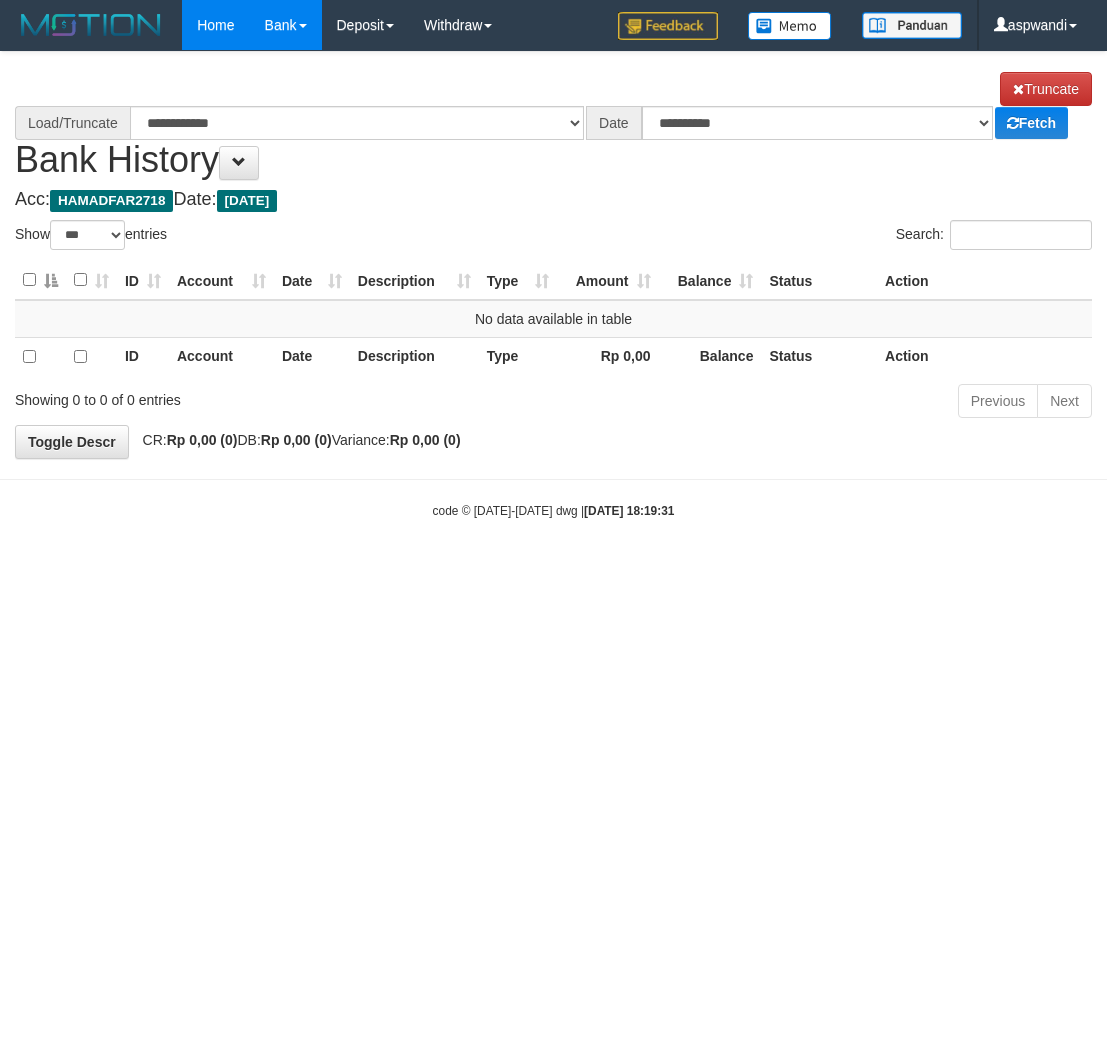 scroll, scrollTop: 0, scrollLeft: 0, axis: both 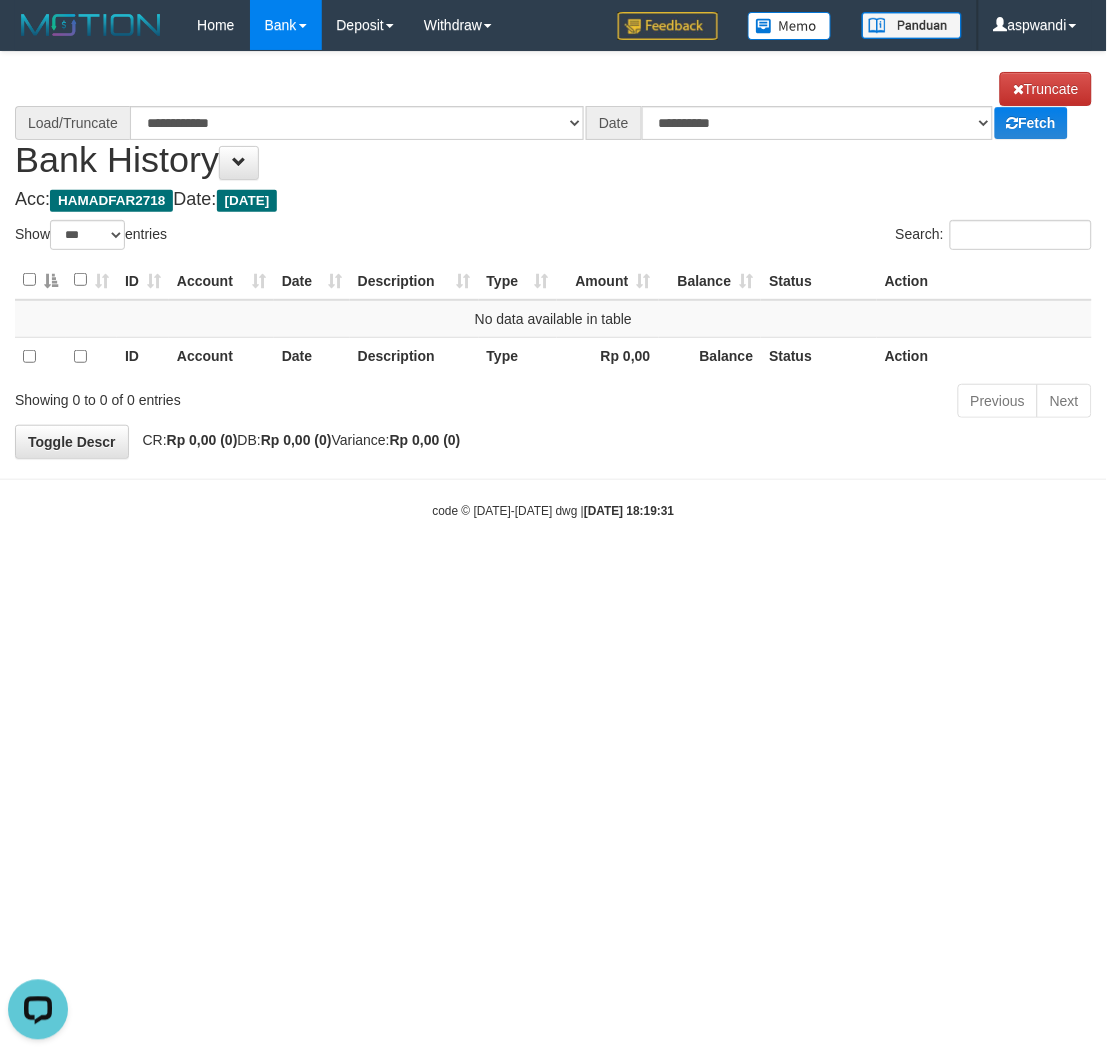 select on "****" 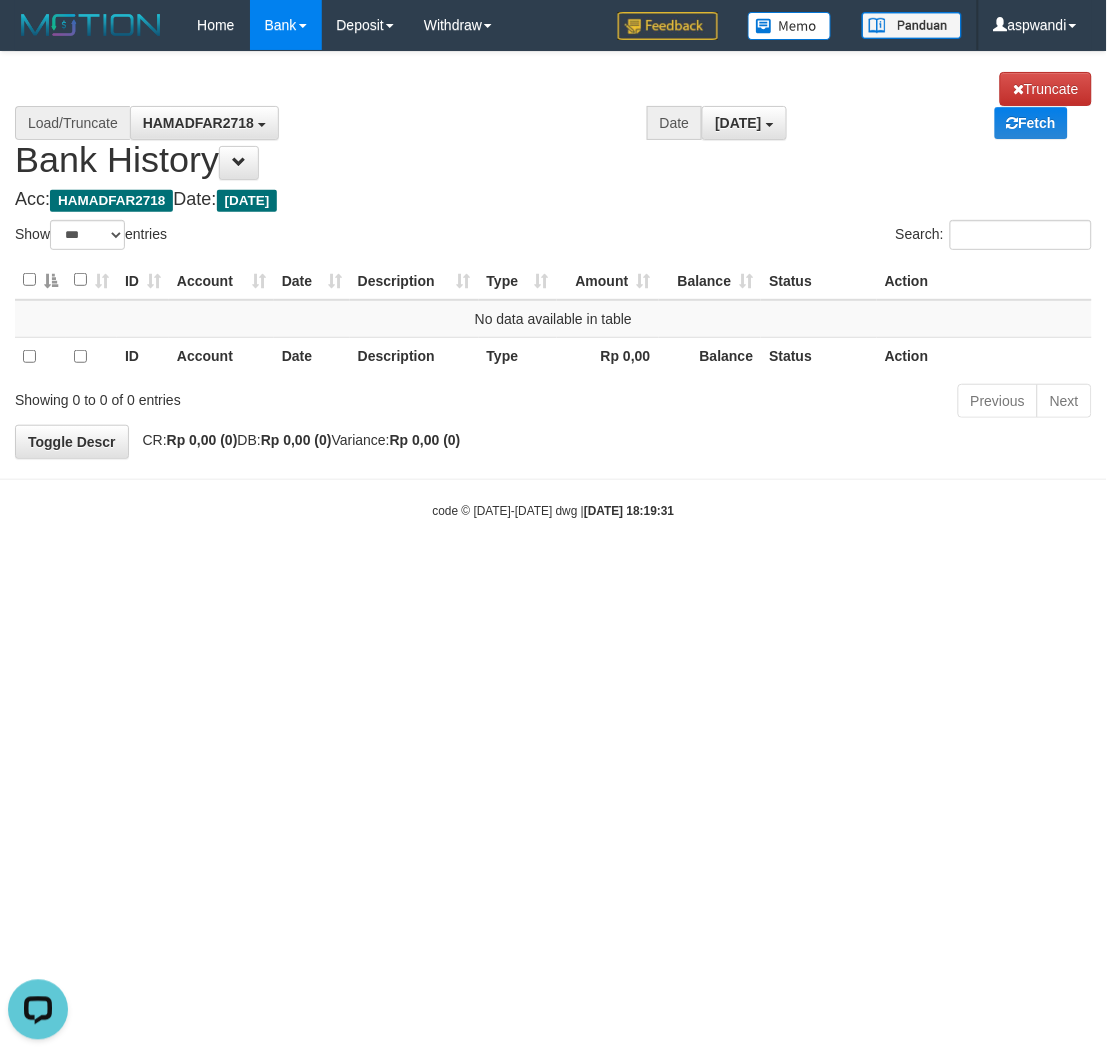 click on "Acc: 											 HAMADFAR2718
Date:  [DATE]" at bounding box center (553, 200) 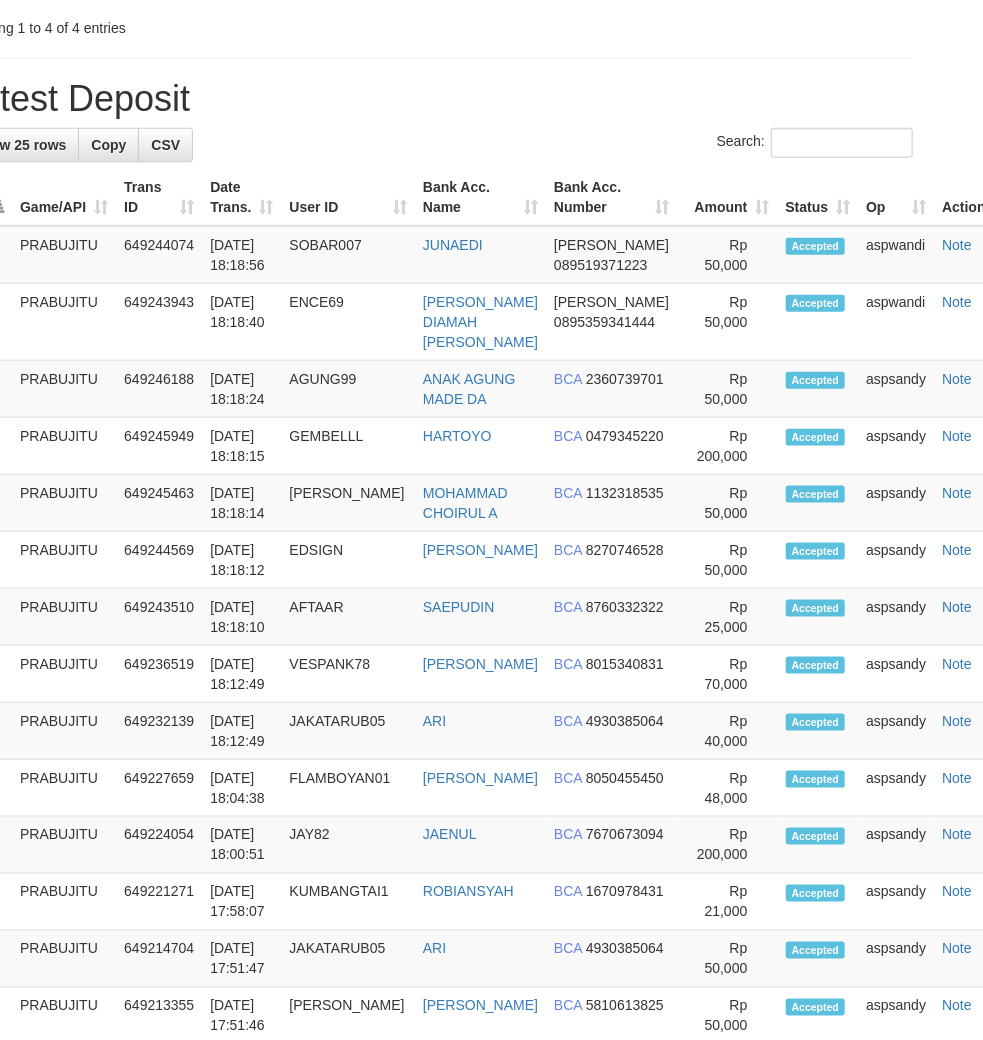scroll, scrollTop: 662, scrollLeft: 55, axis: both 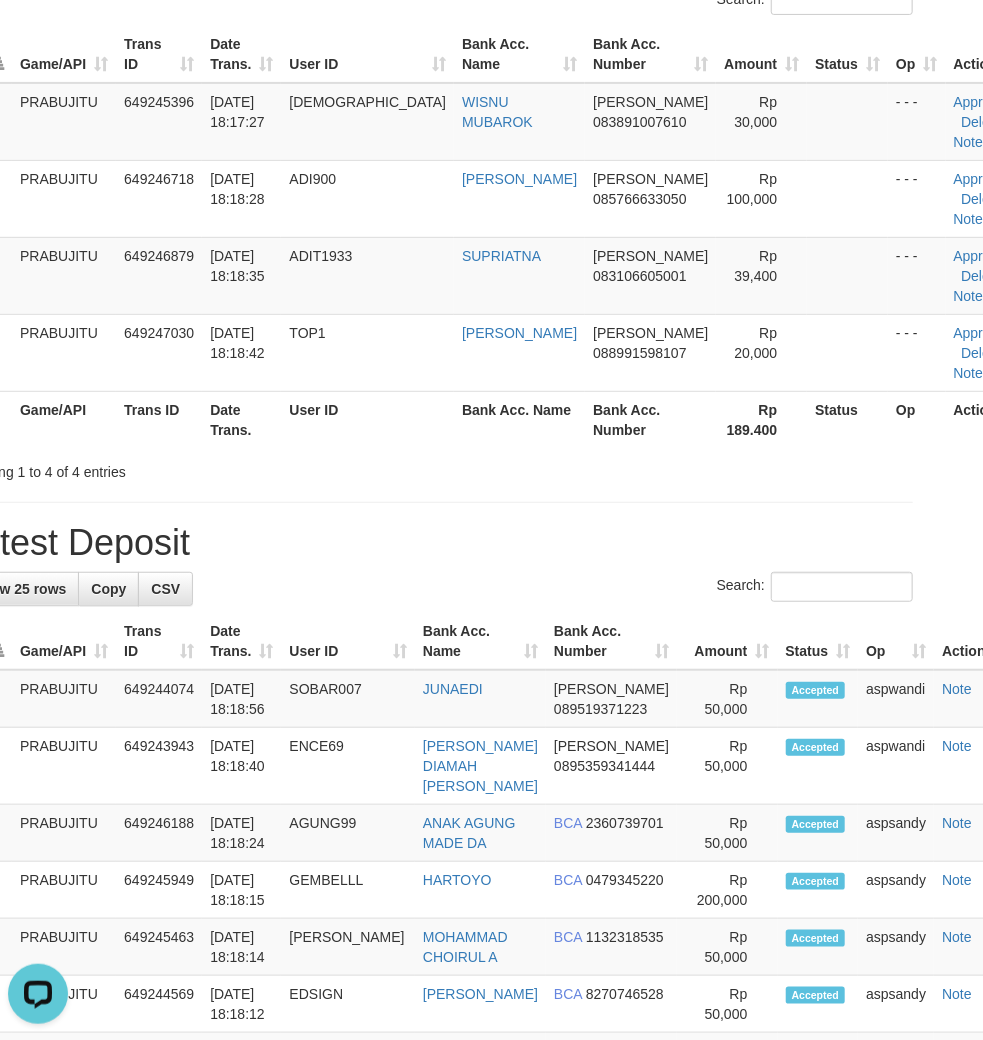 click on "Latest Deposit" at bounding box center [436, 543] 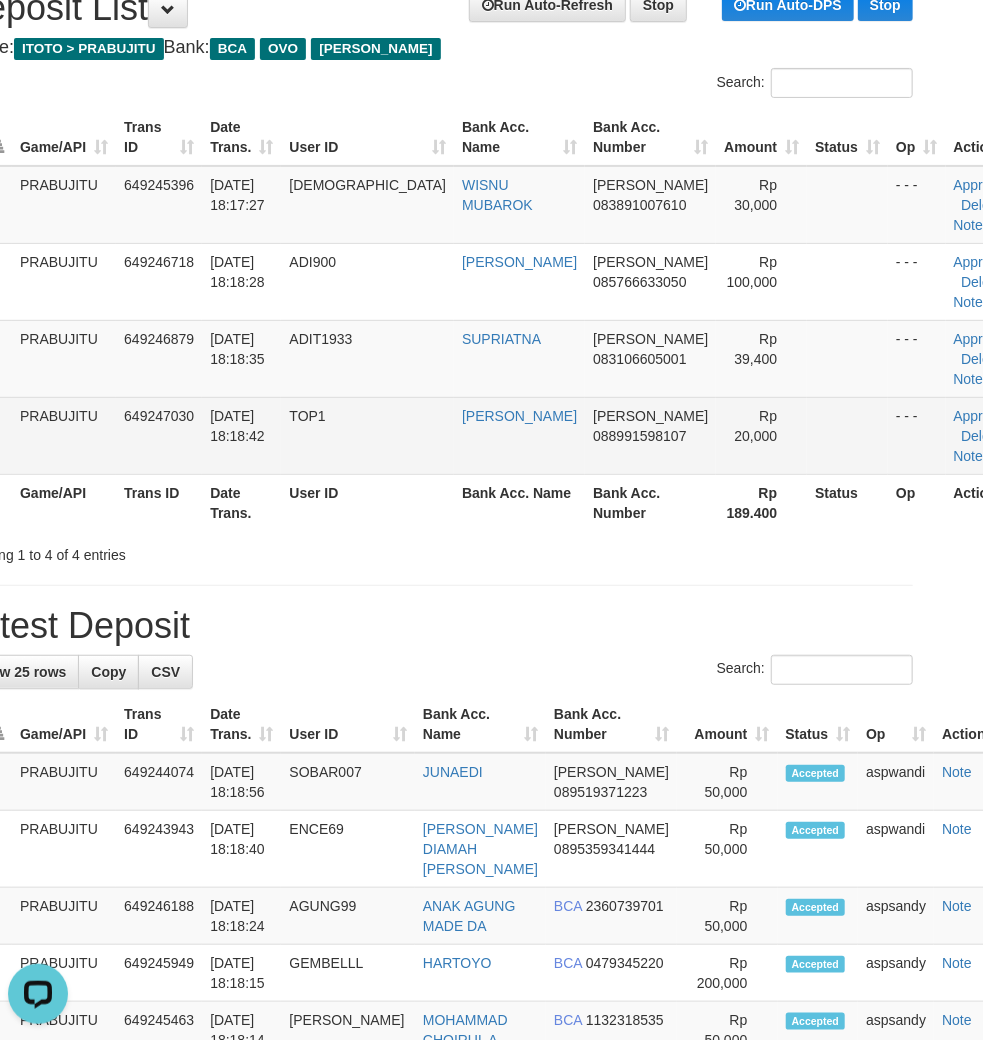 scroll, scrollTop: 0, scrollLeft: 55, axis: horizontal 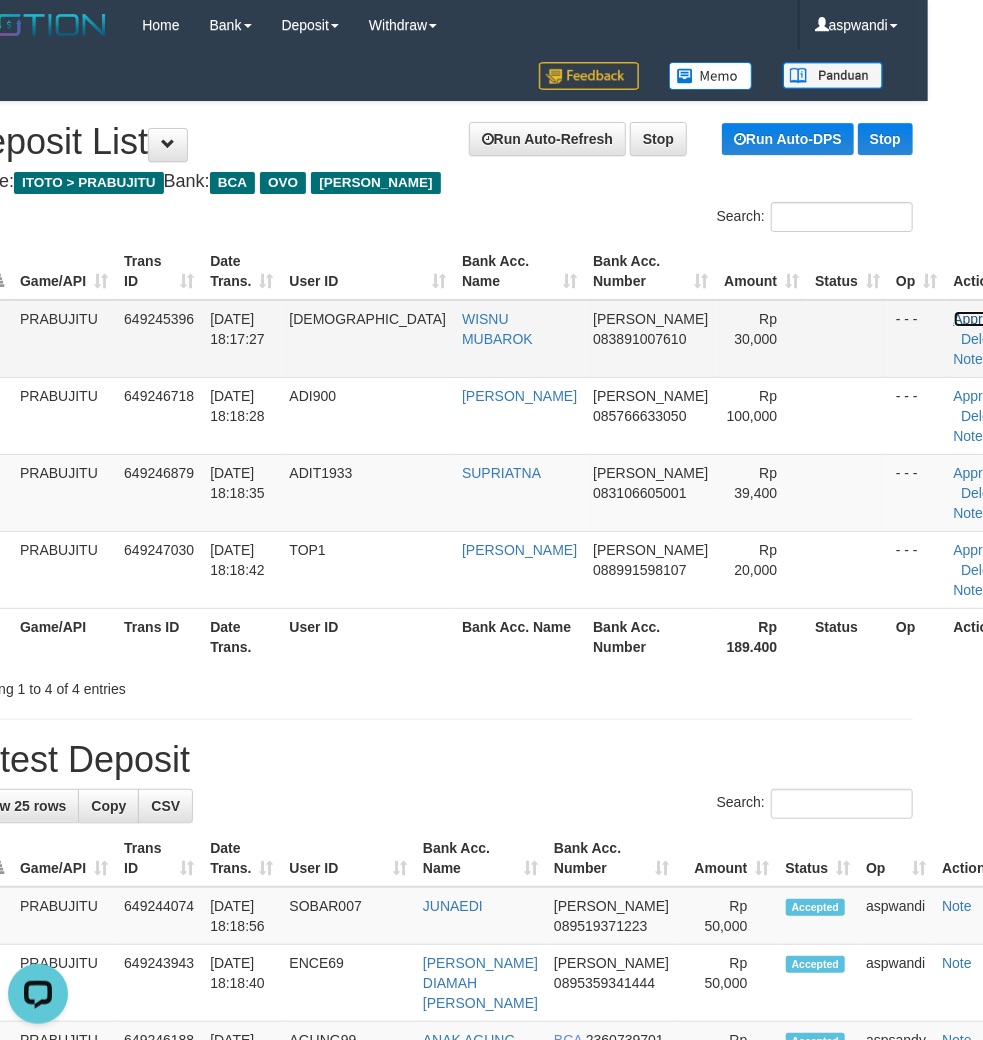 click on "Approve" at bounding box center (980, 319) 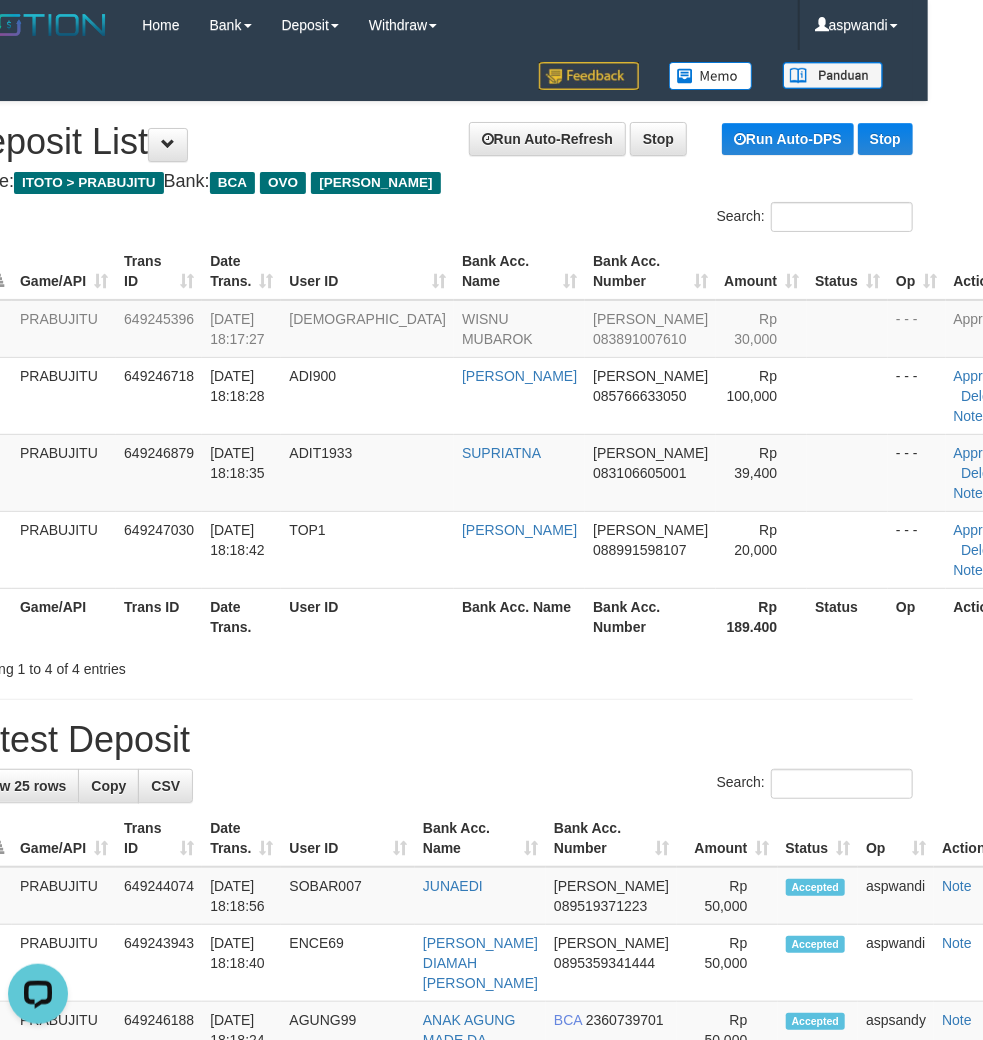 click on "**********" at bounding box center (436, 1284) 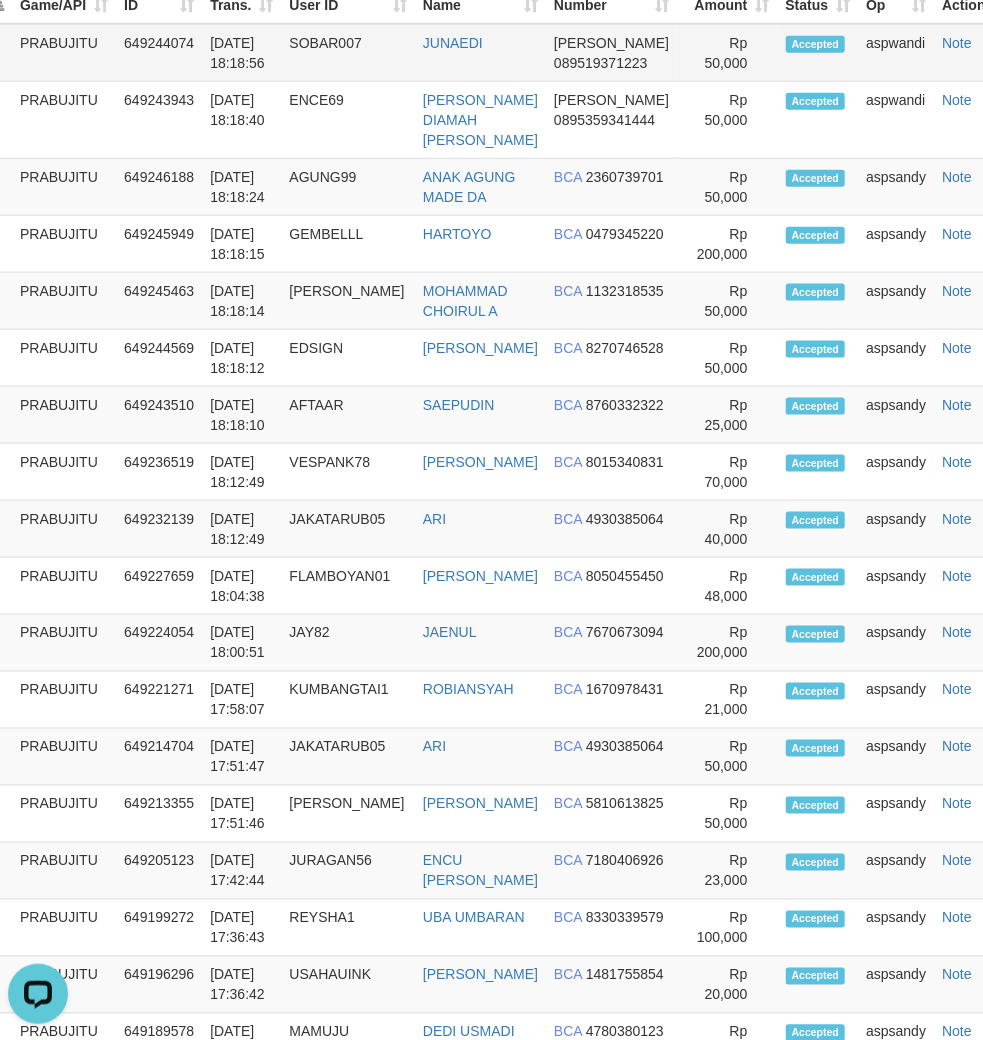 scroll, scrollTop: 0, scrollLeft: 55, axis: horizontal 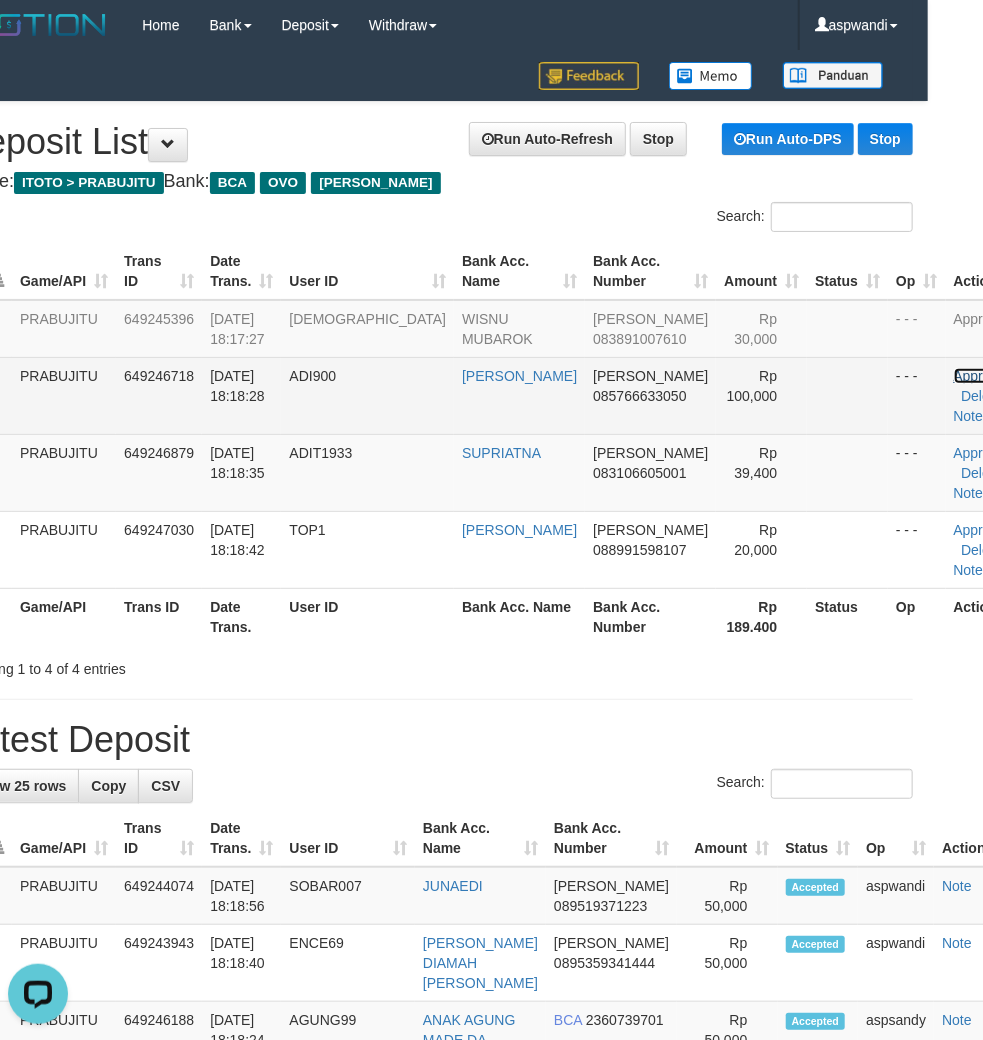 click on "Approve" at bounding box center (980, 376) 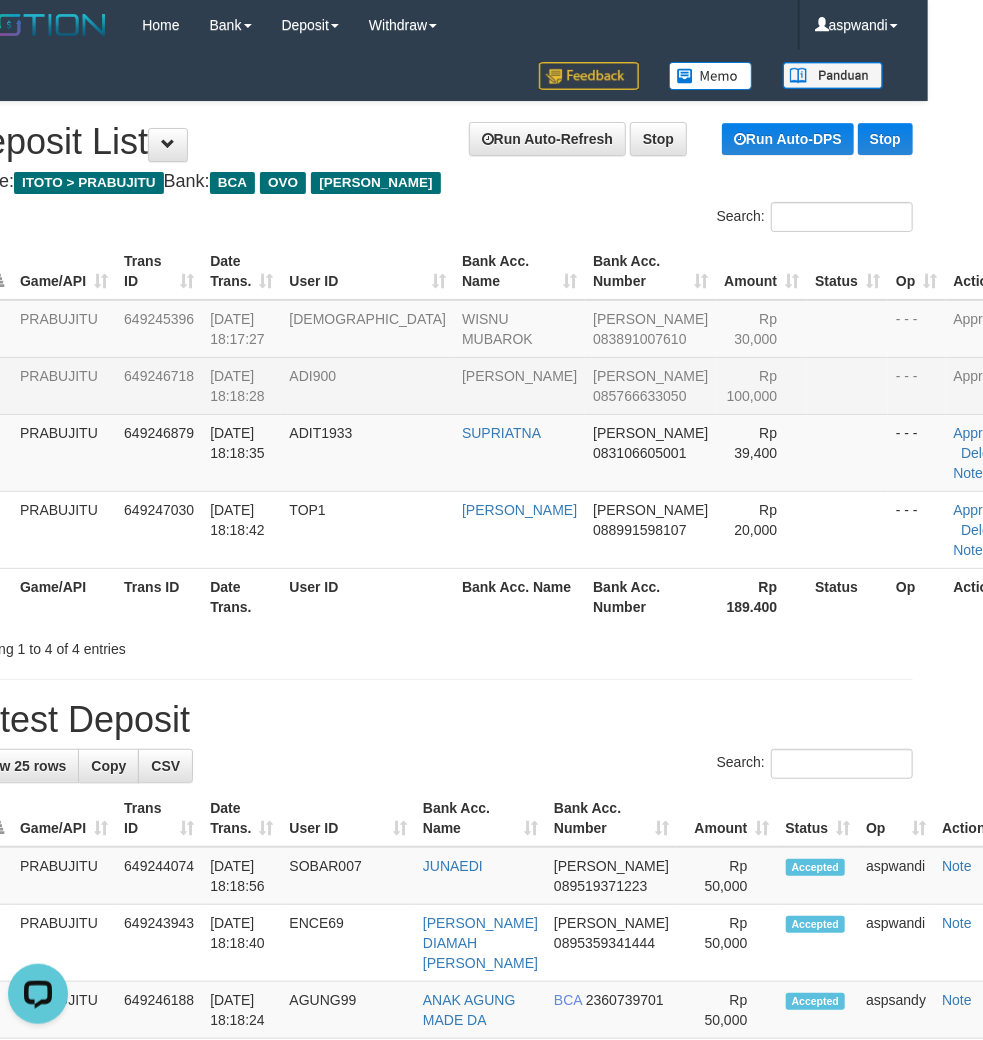 click on "Showing 1 to 4 of 4 entries" at bounding box center (150, 645) 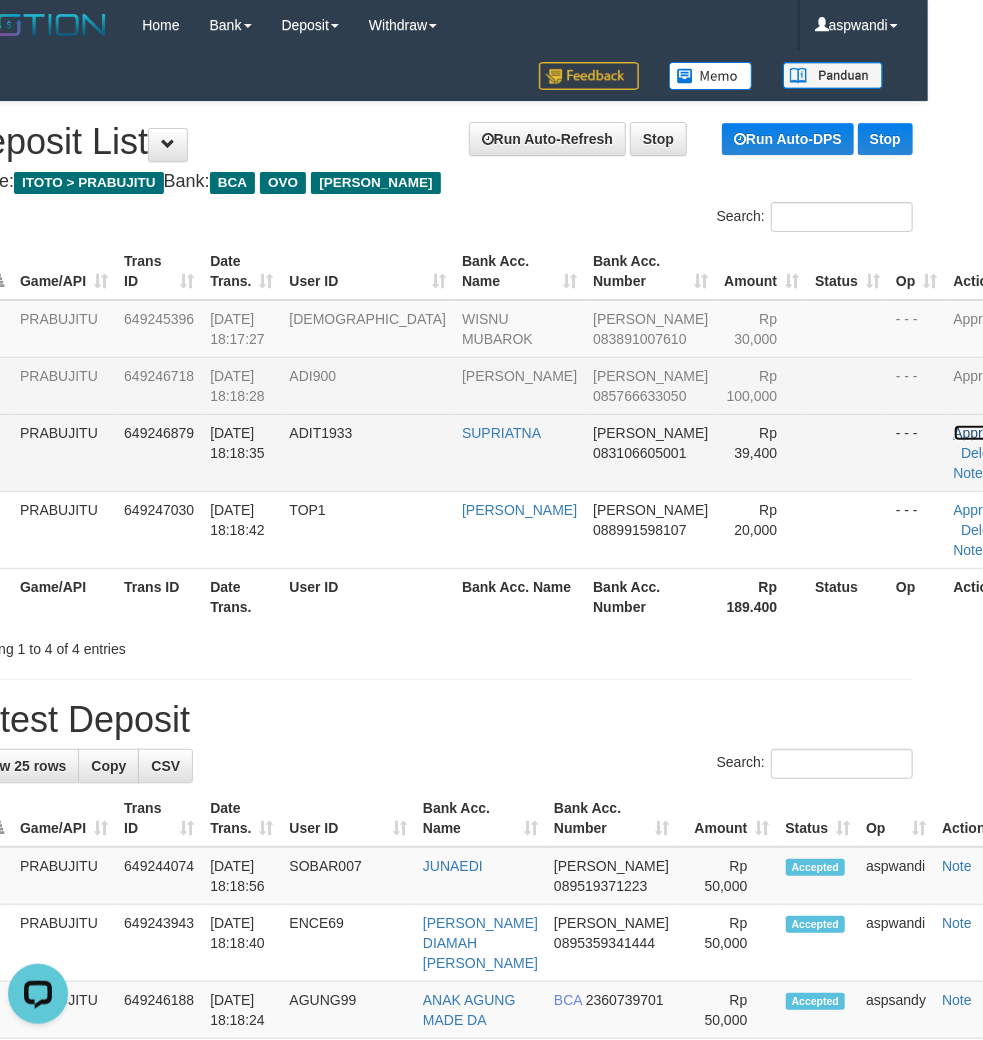 click on "Approve" at bounding box center [980, 433] 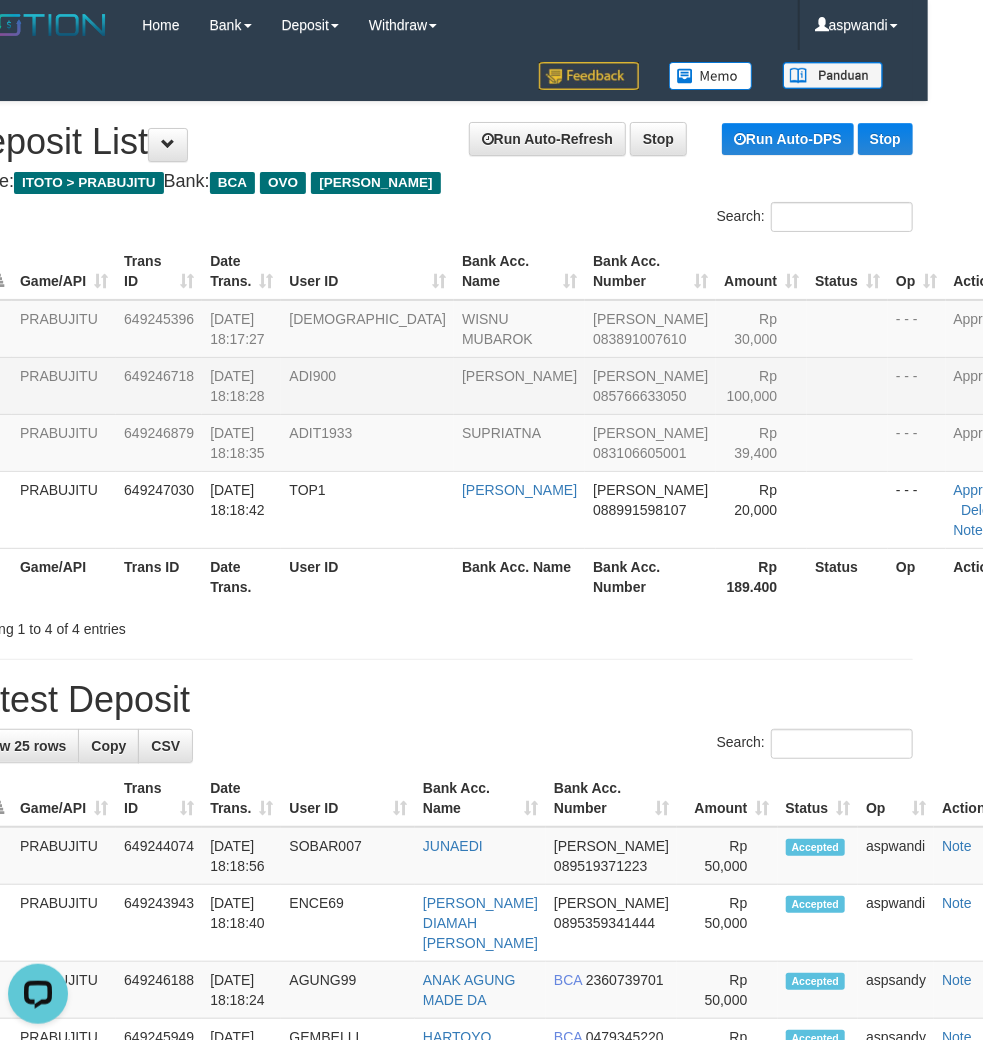 click on "**********" at bounding box center (436, 1264) 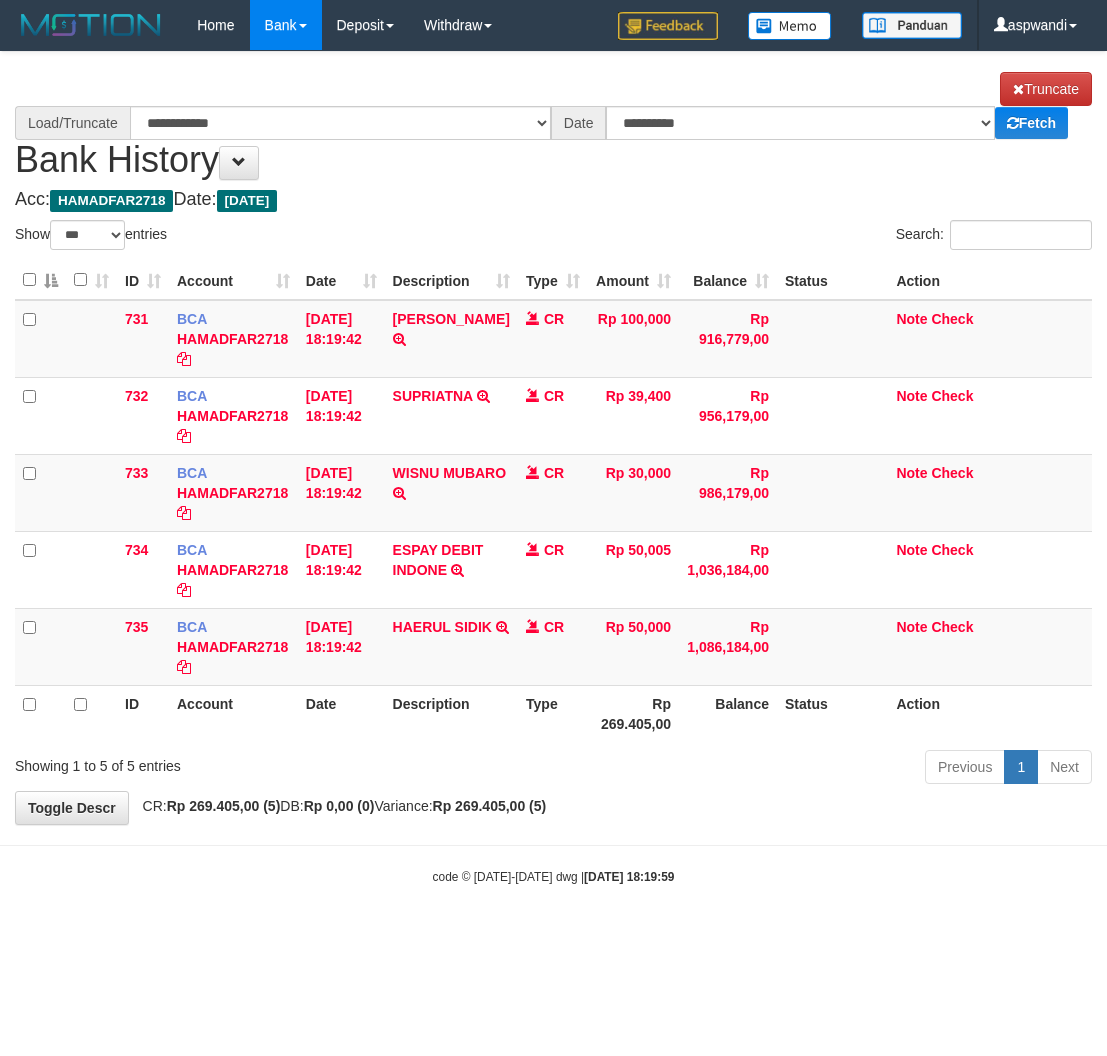 select on "***" 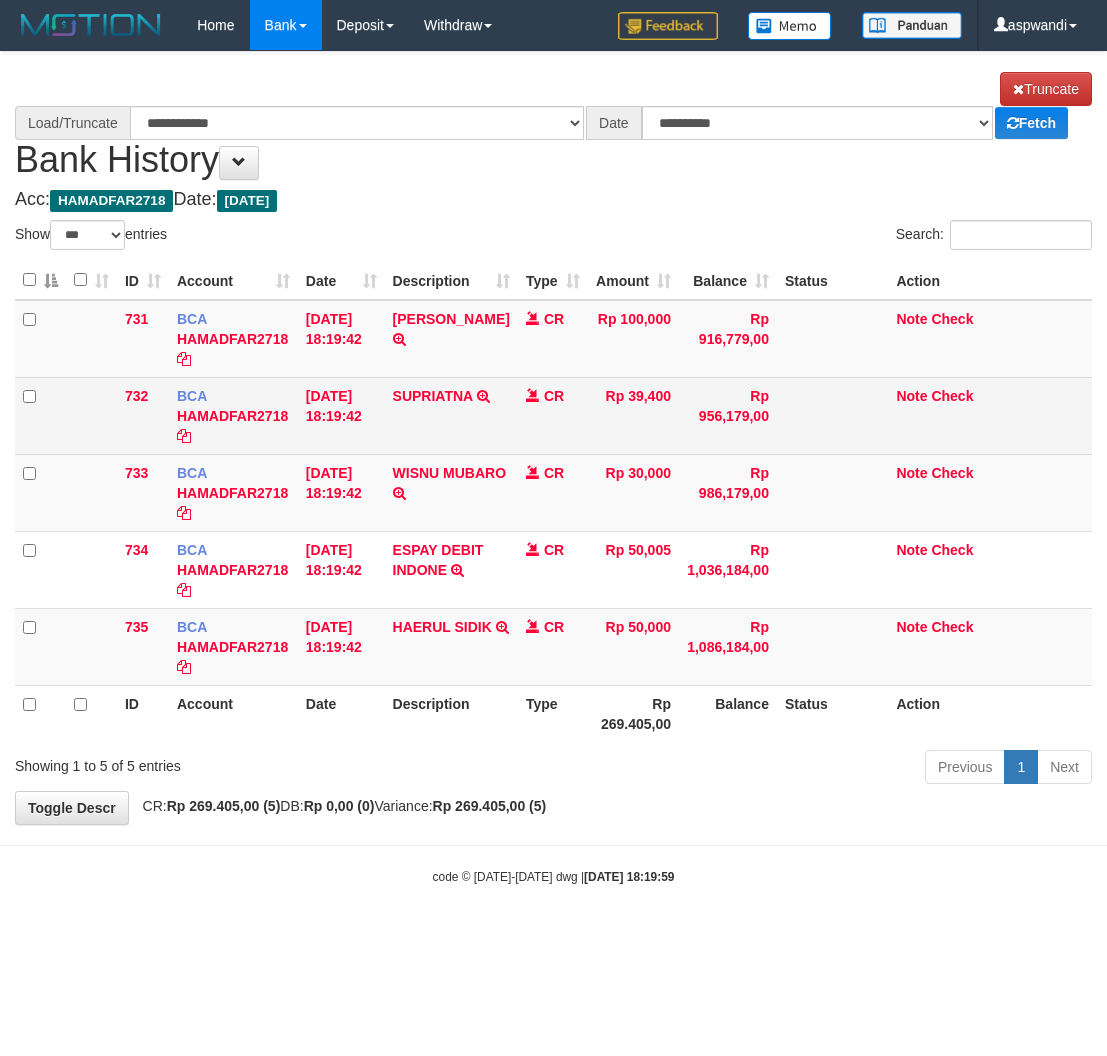 scroll, scrollTop: 0, scrollLeft: 0, axis: both 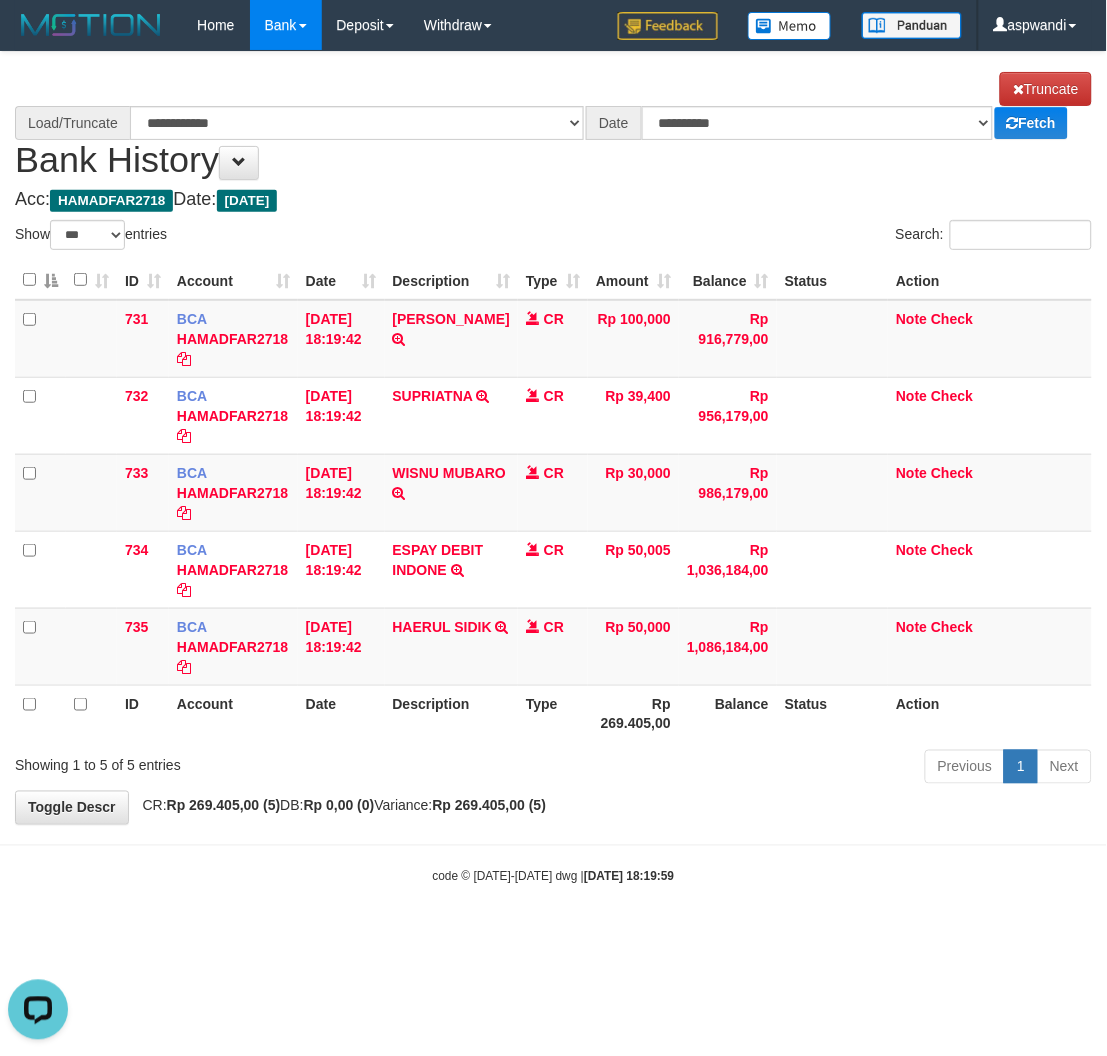 select on "****" 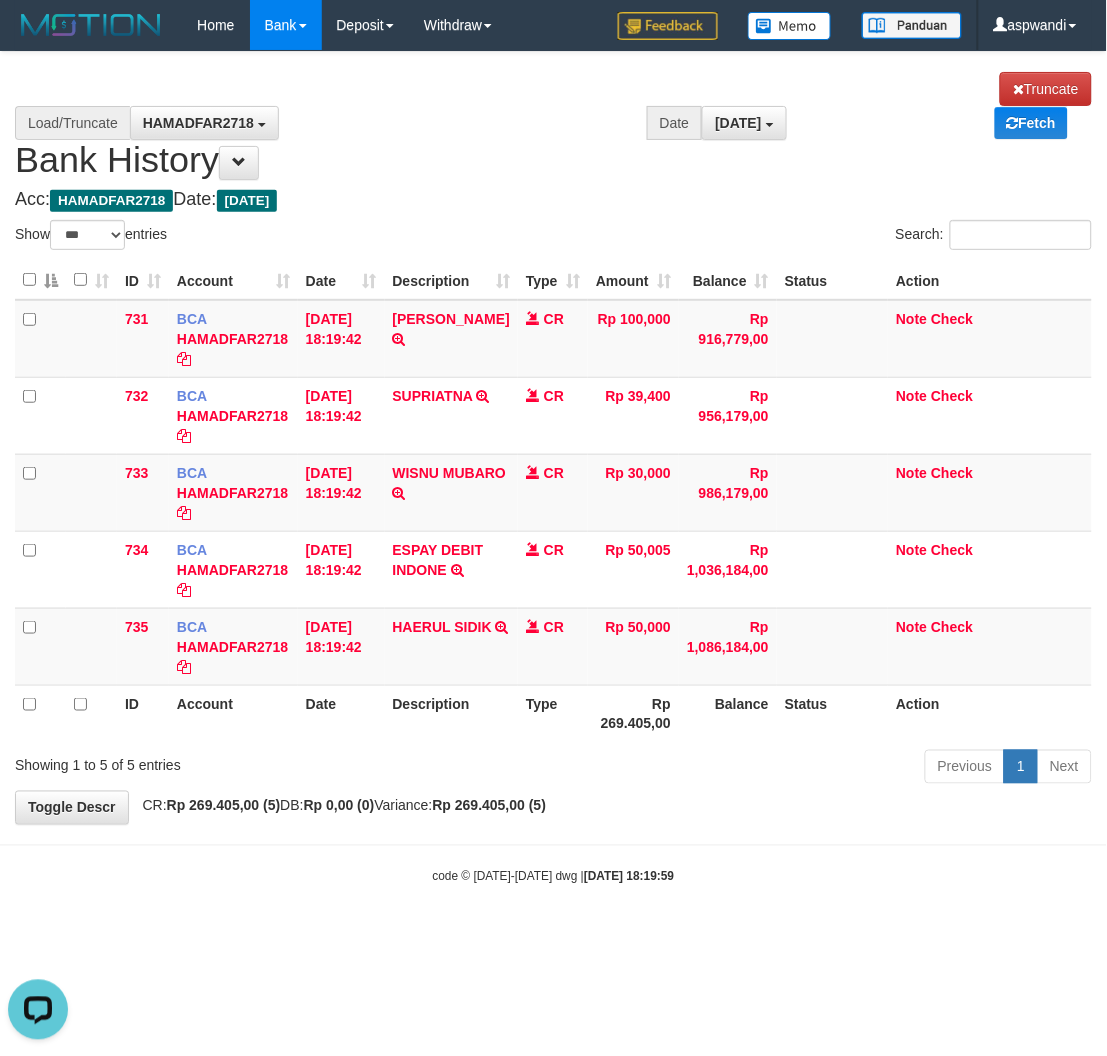 click on "**********" at bounding box center [553, 438] 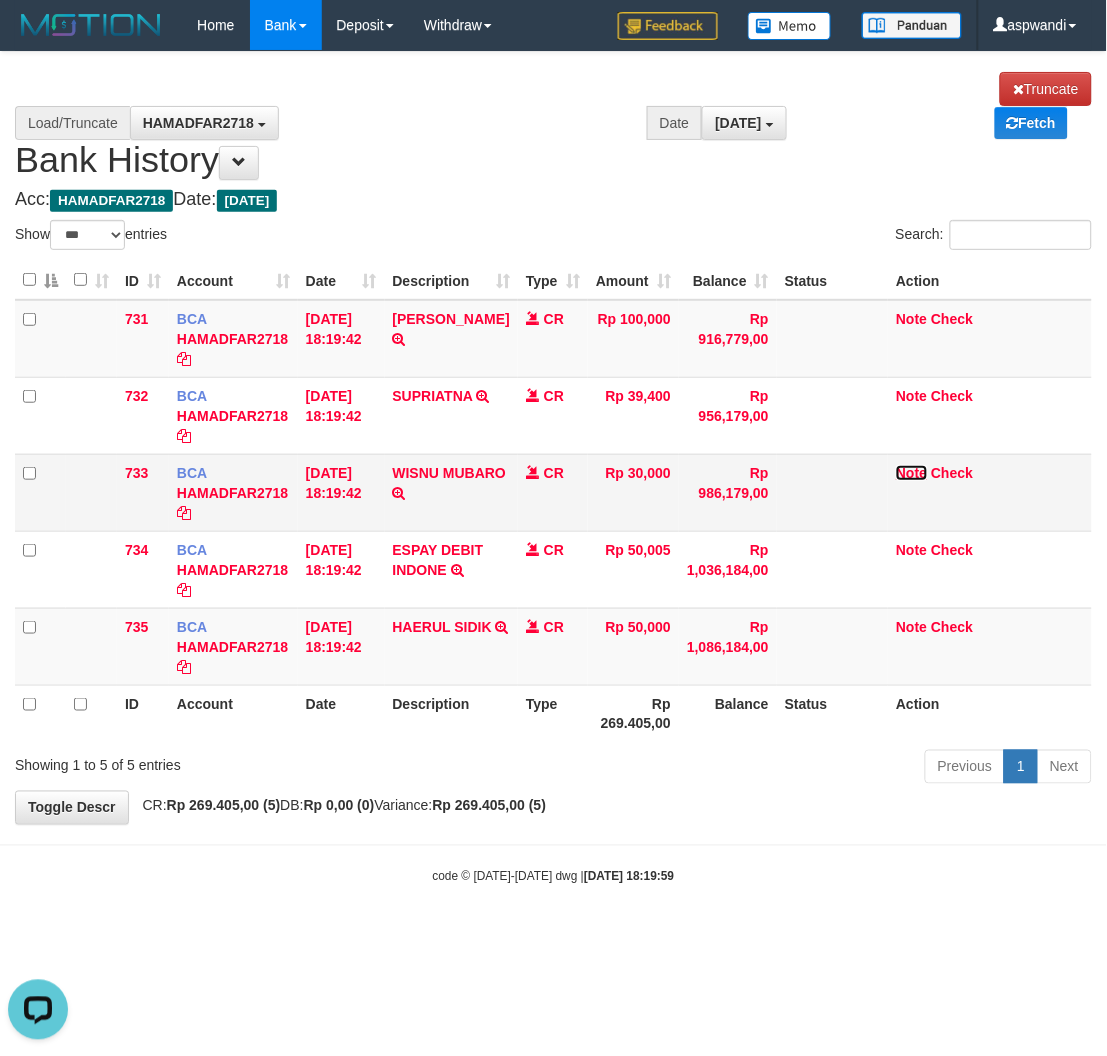 click on "Note" at bounding box center (911, 473) 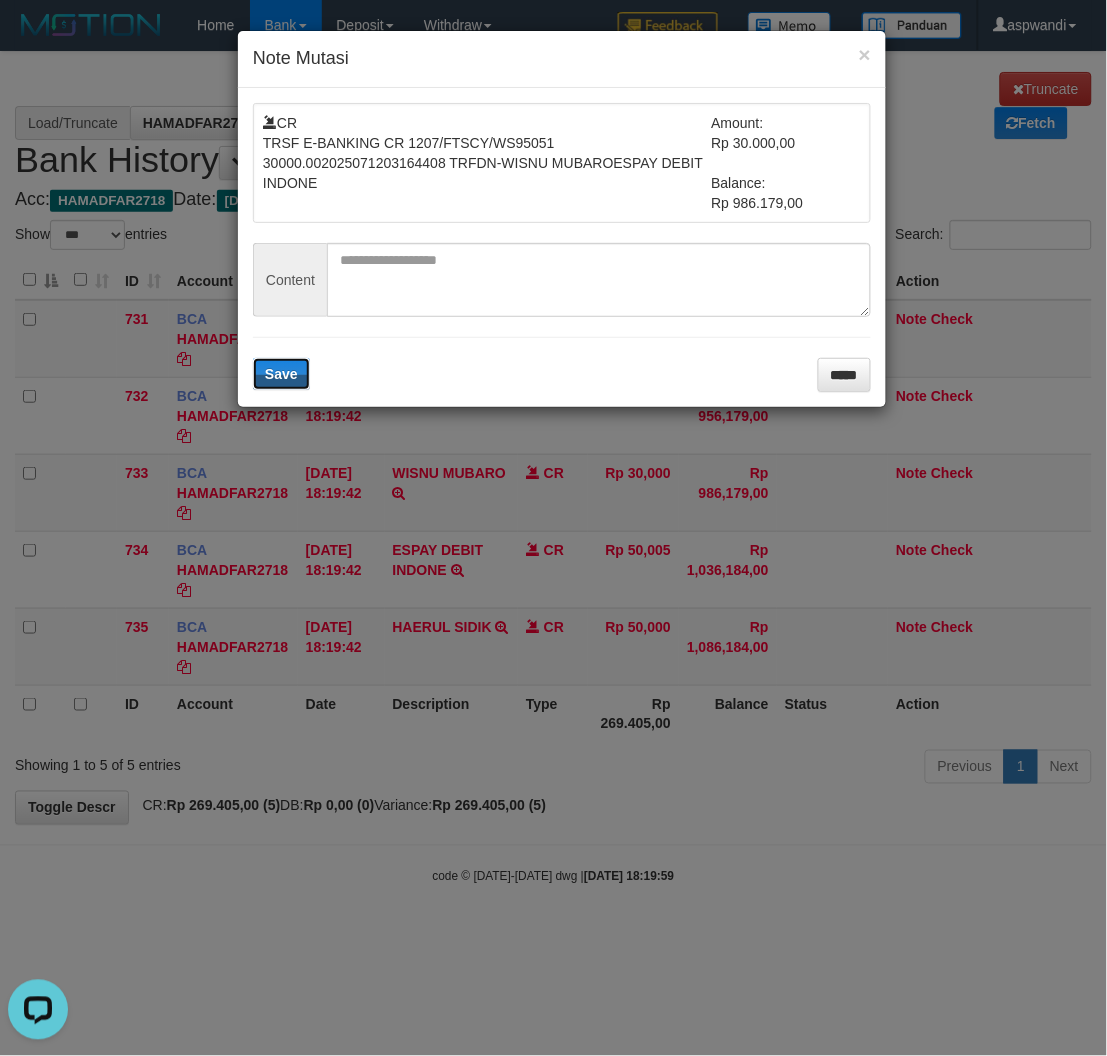 type 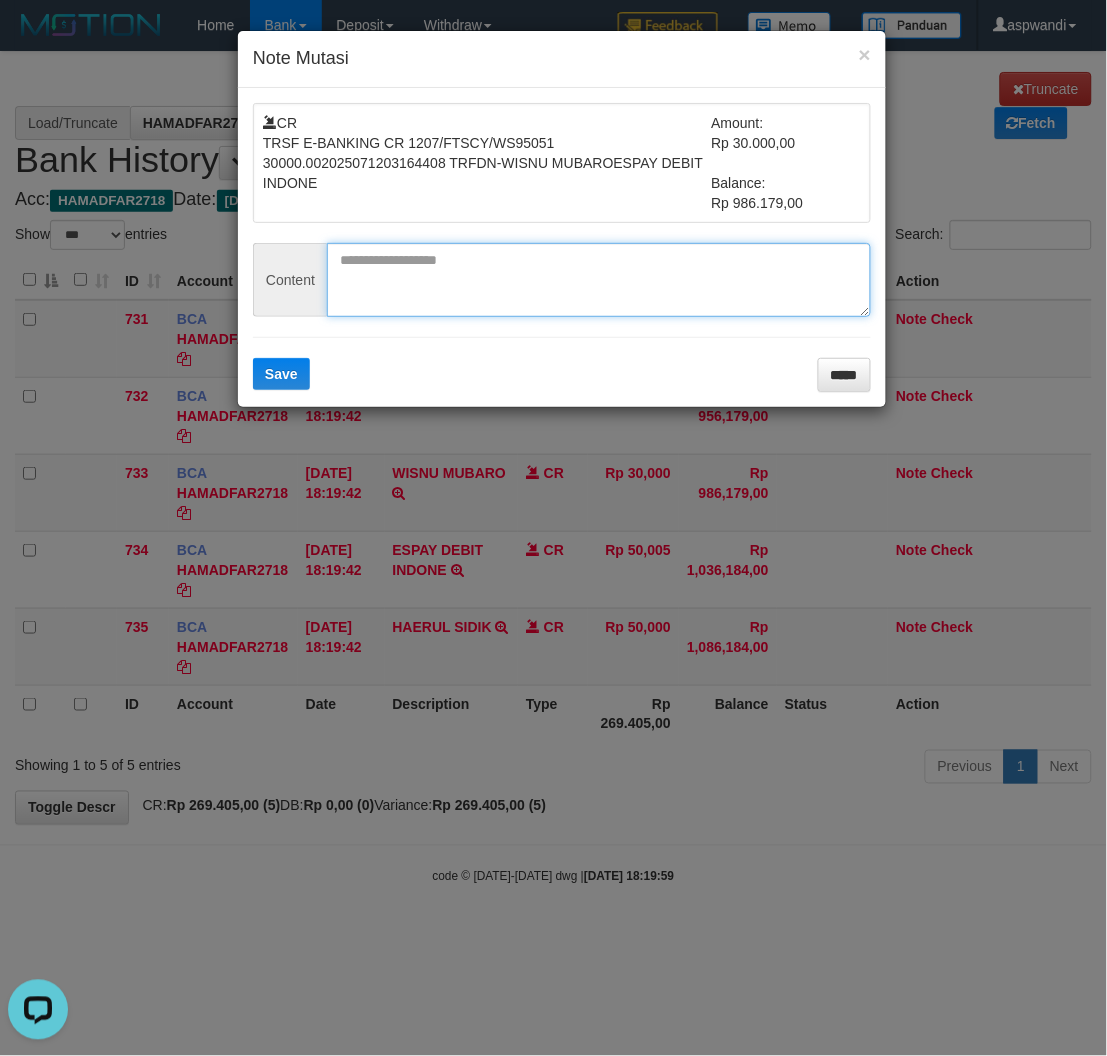 click at bounding box center (599, 280) 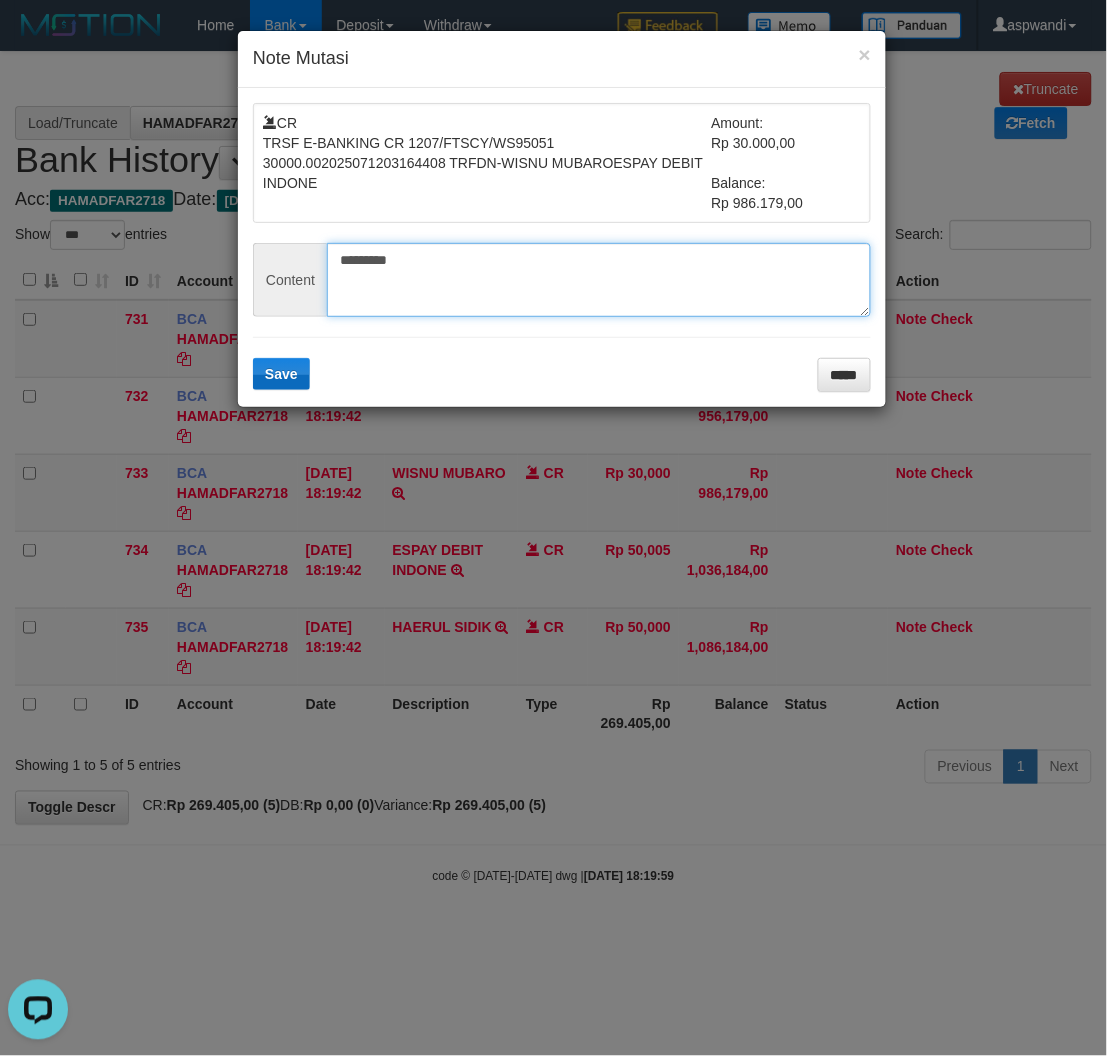 type on "*********" 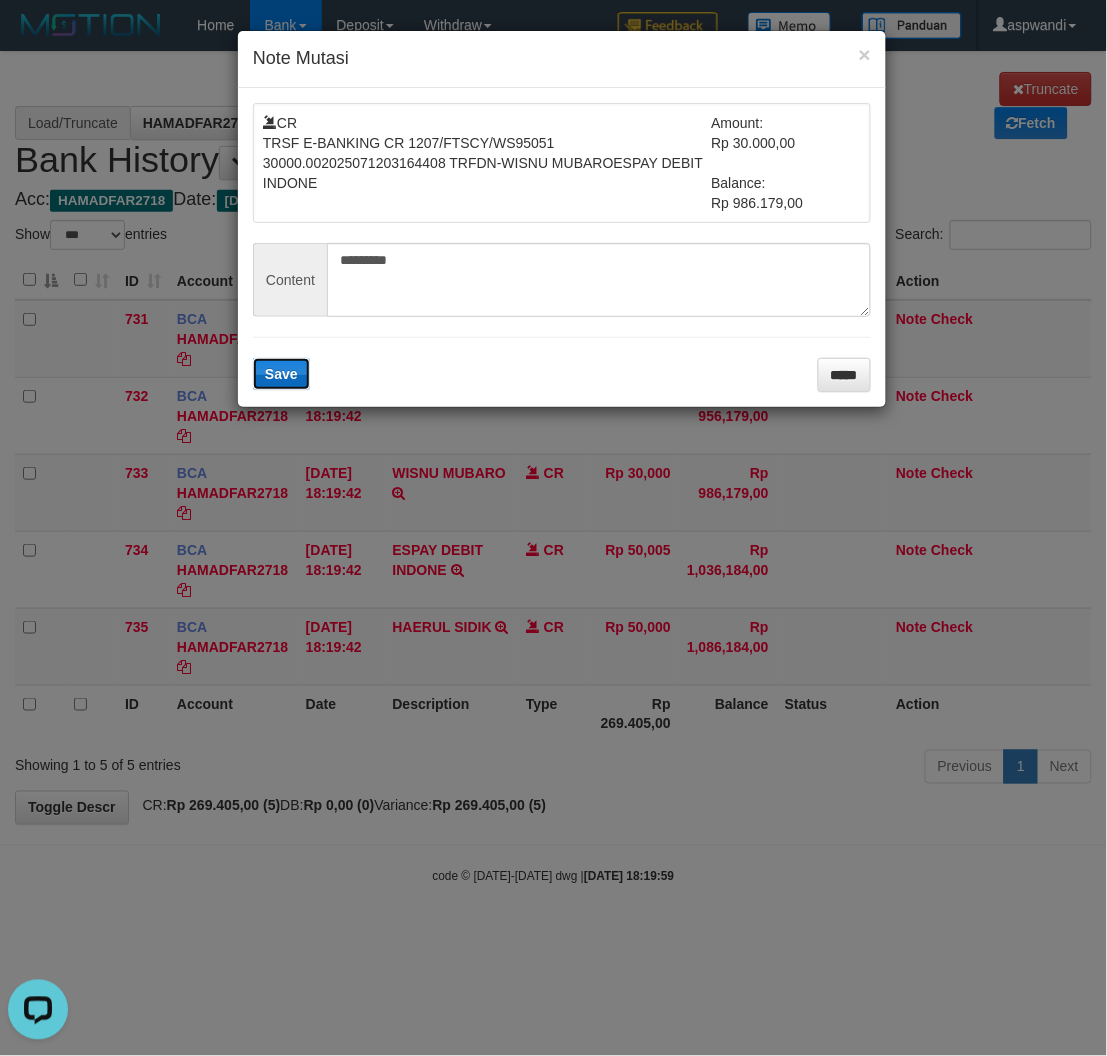click on "Save" at bounding box center (281, 374) 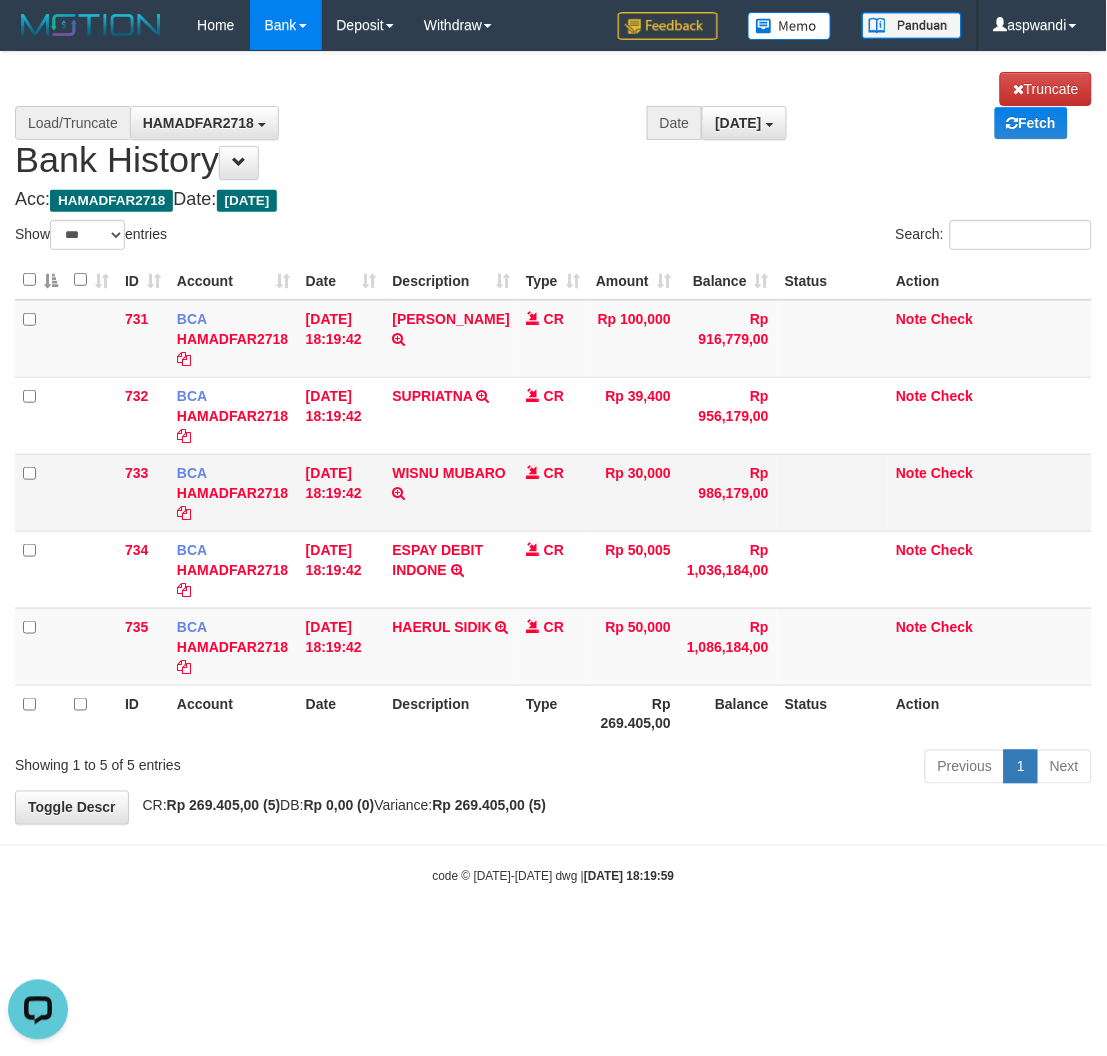 click on "Note
Check" at bounding box center [990, 492] 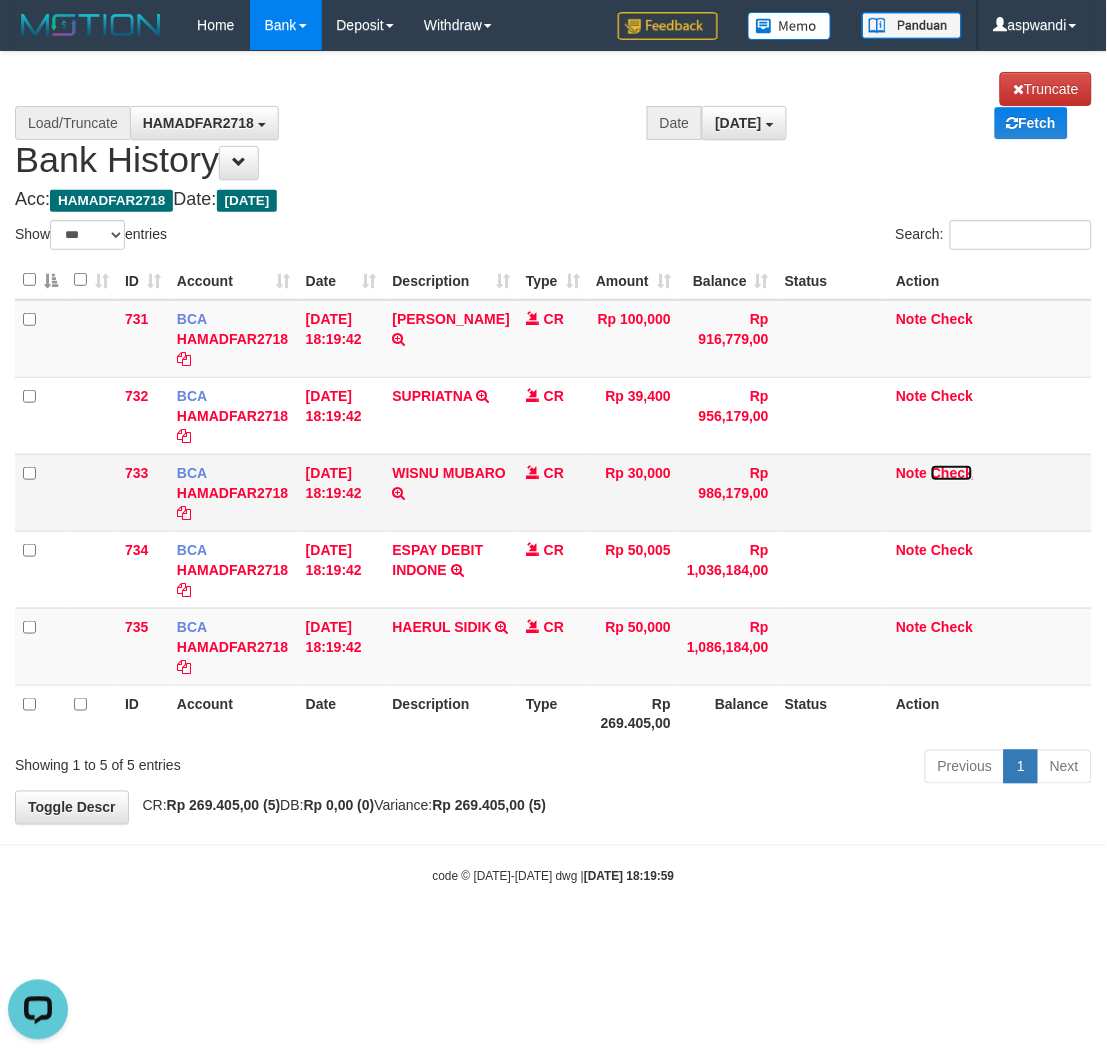 click on "Check" at bounding box center [952, 473] 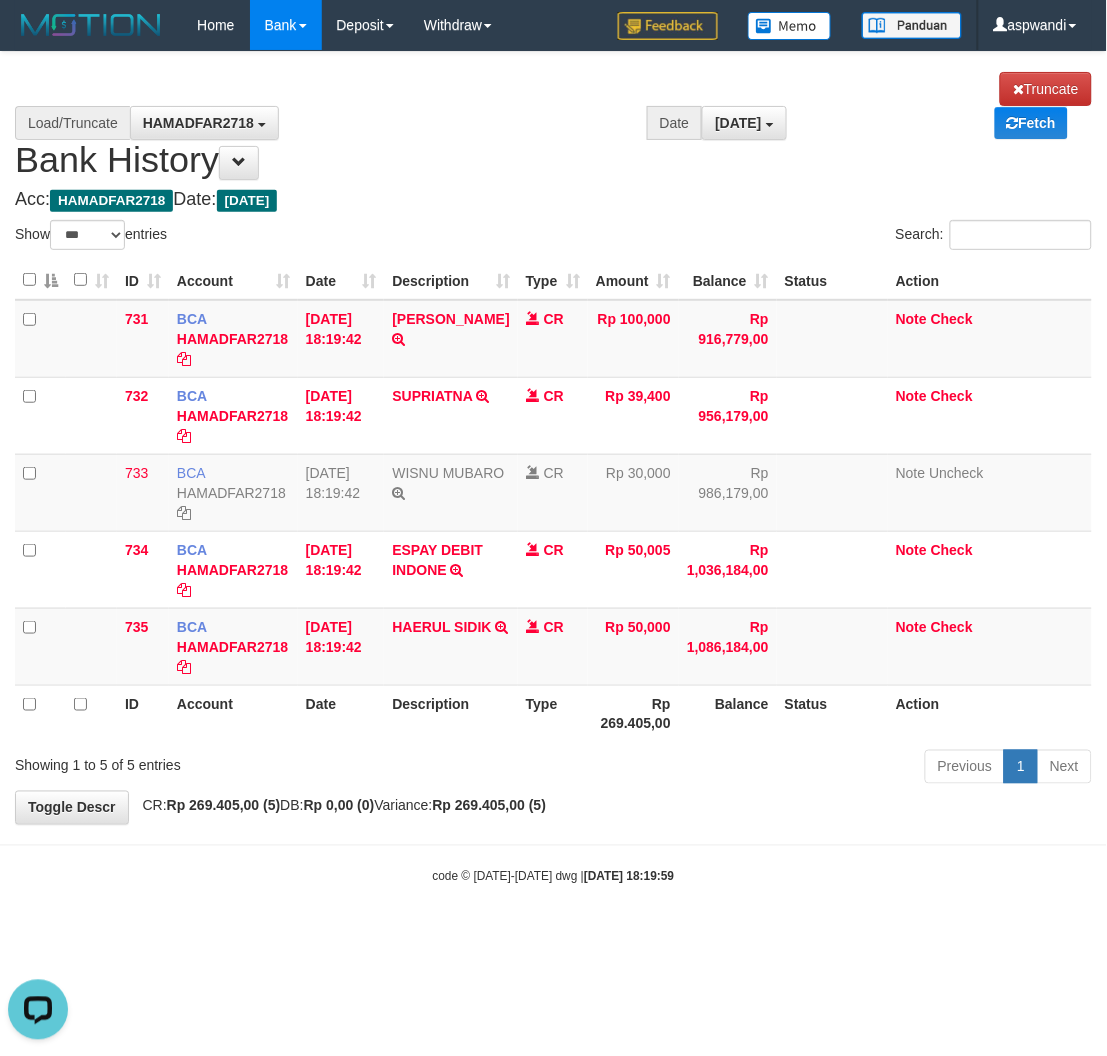 drag, startPoint x: 574, startPoint y: 746, endPoint x: 523, endPoint y: 693, distance: 73.552704 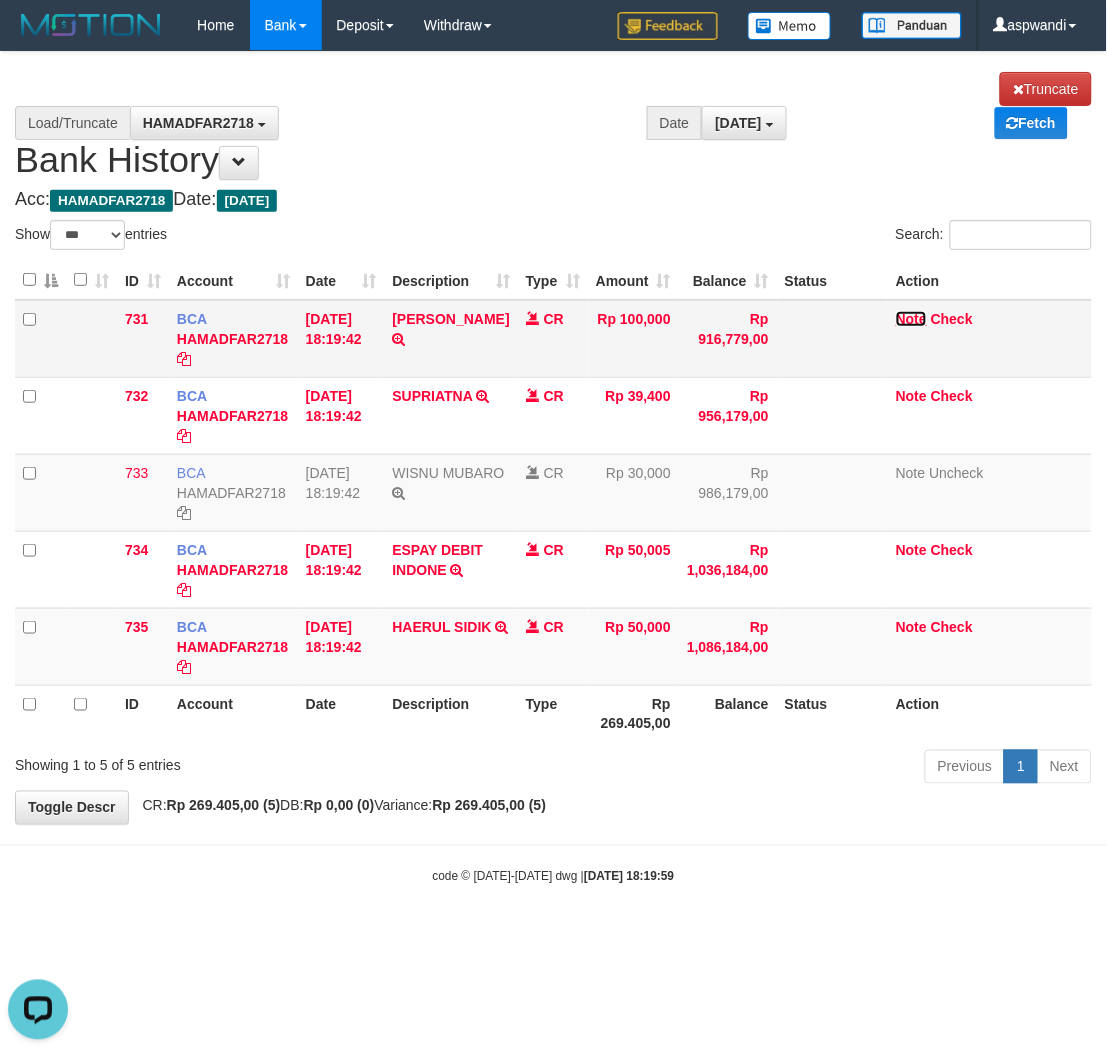 click on "Note" at bounding box center [911, 319] 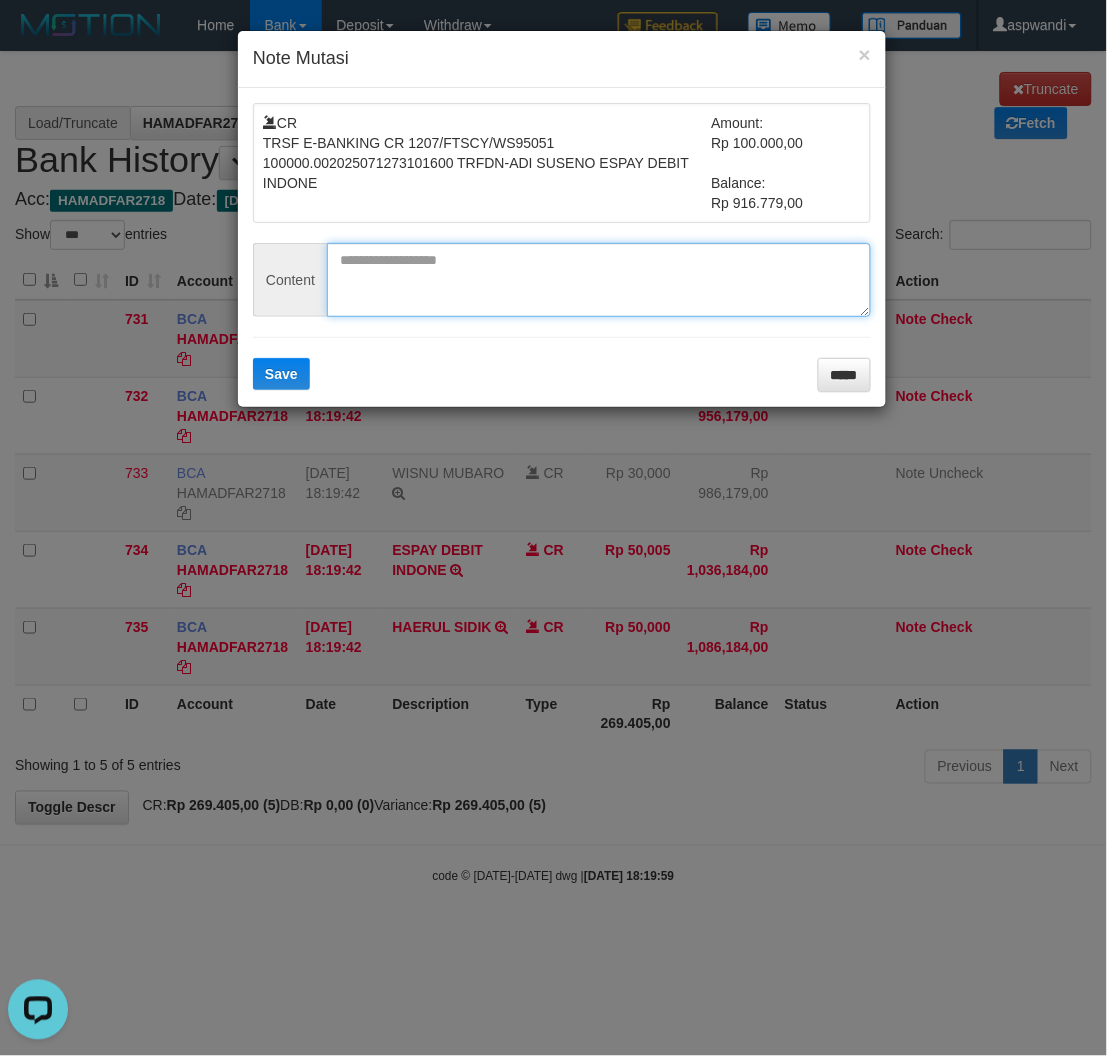 click at bounding box center [599, 280] 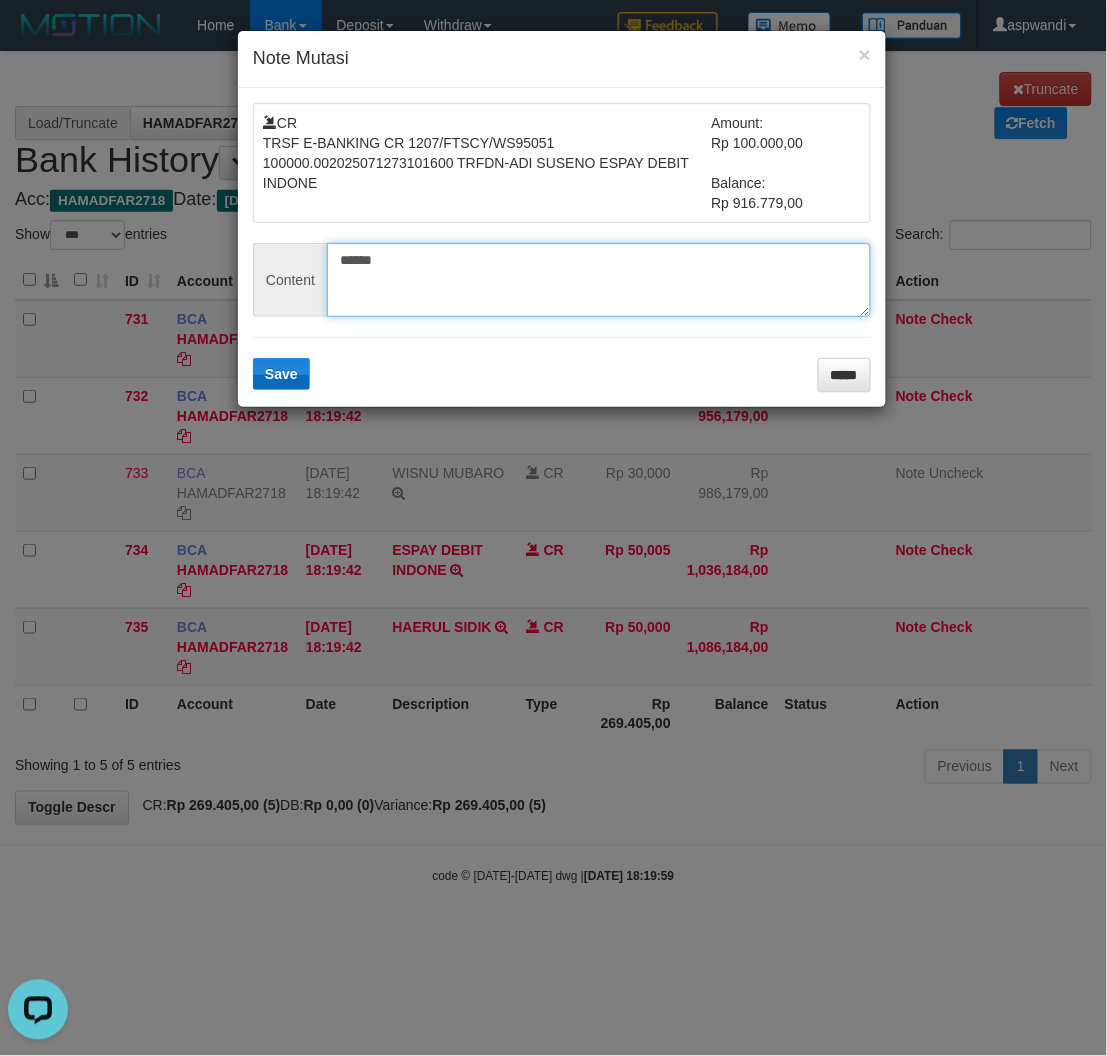 type on "******" 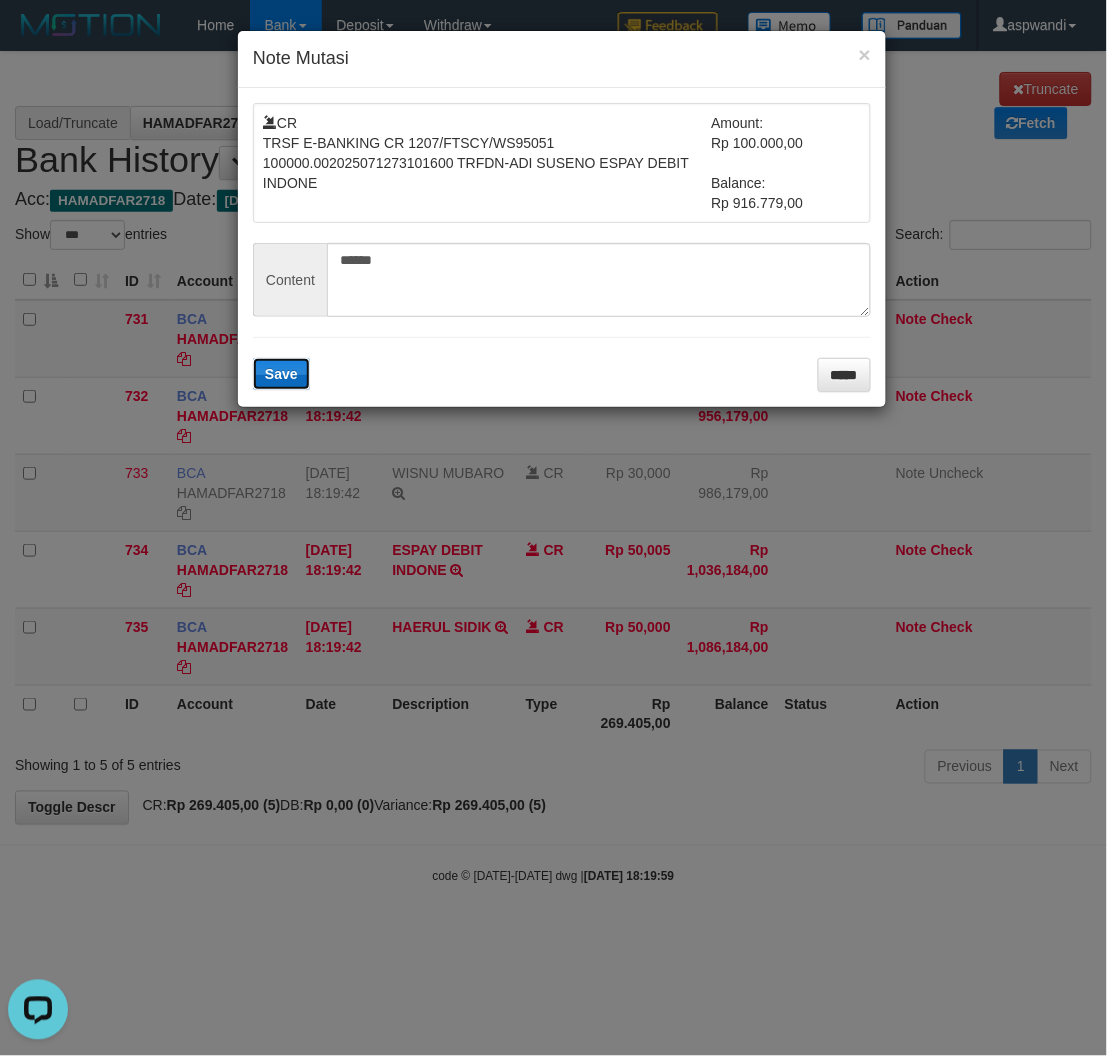 click on "Save" at bounding box center [281, 374] 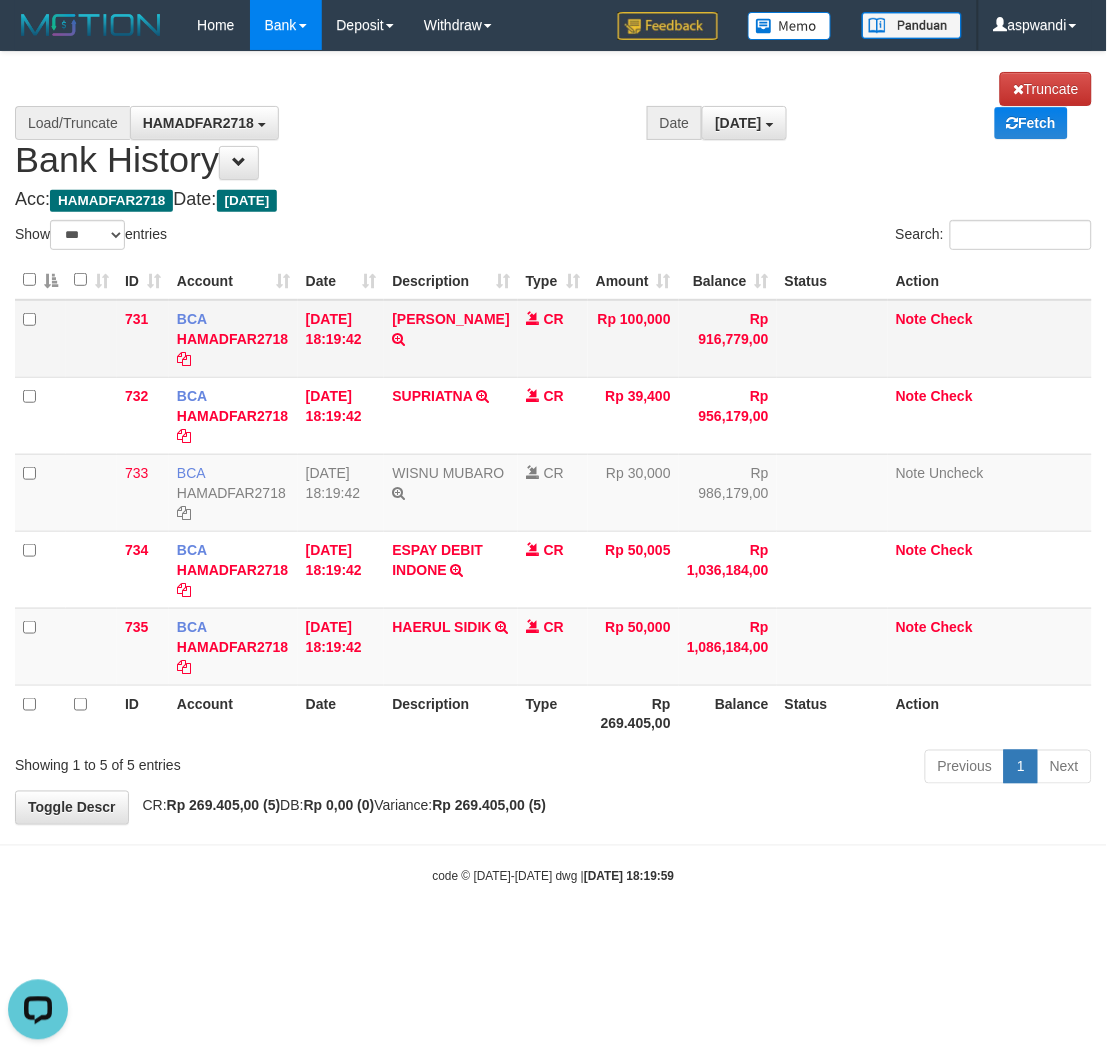 click on "Note
Check" at bounding box center [990, 339] 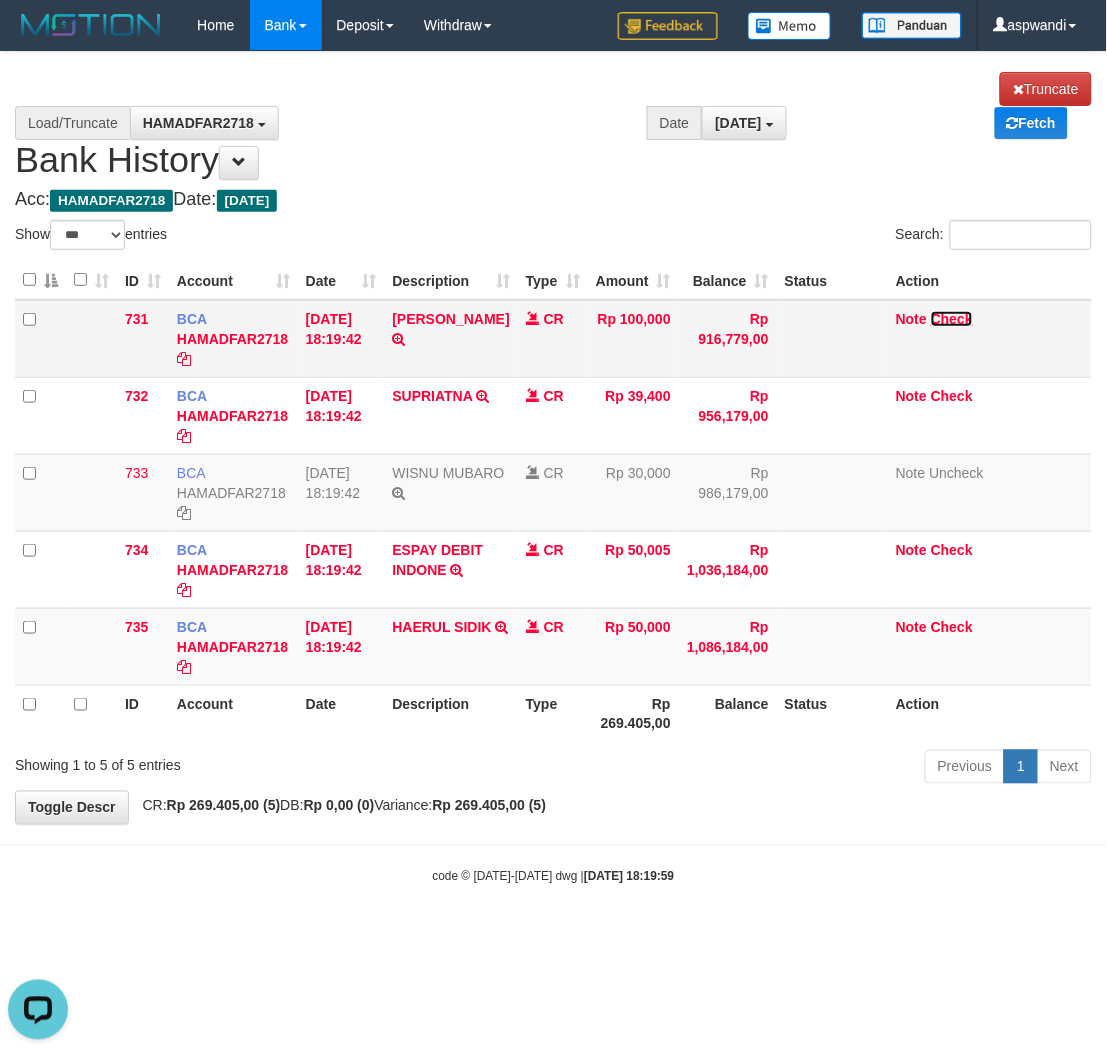 click on "Check" at bounding box center [952, 319] 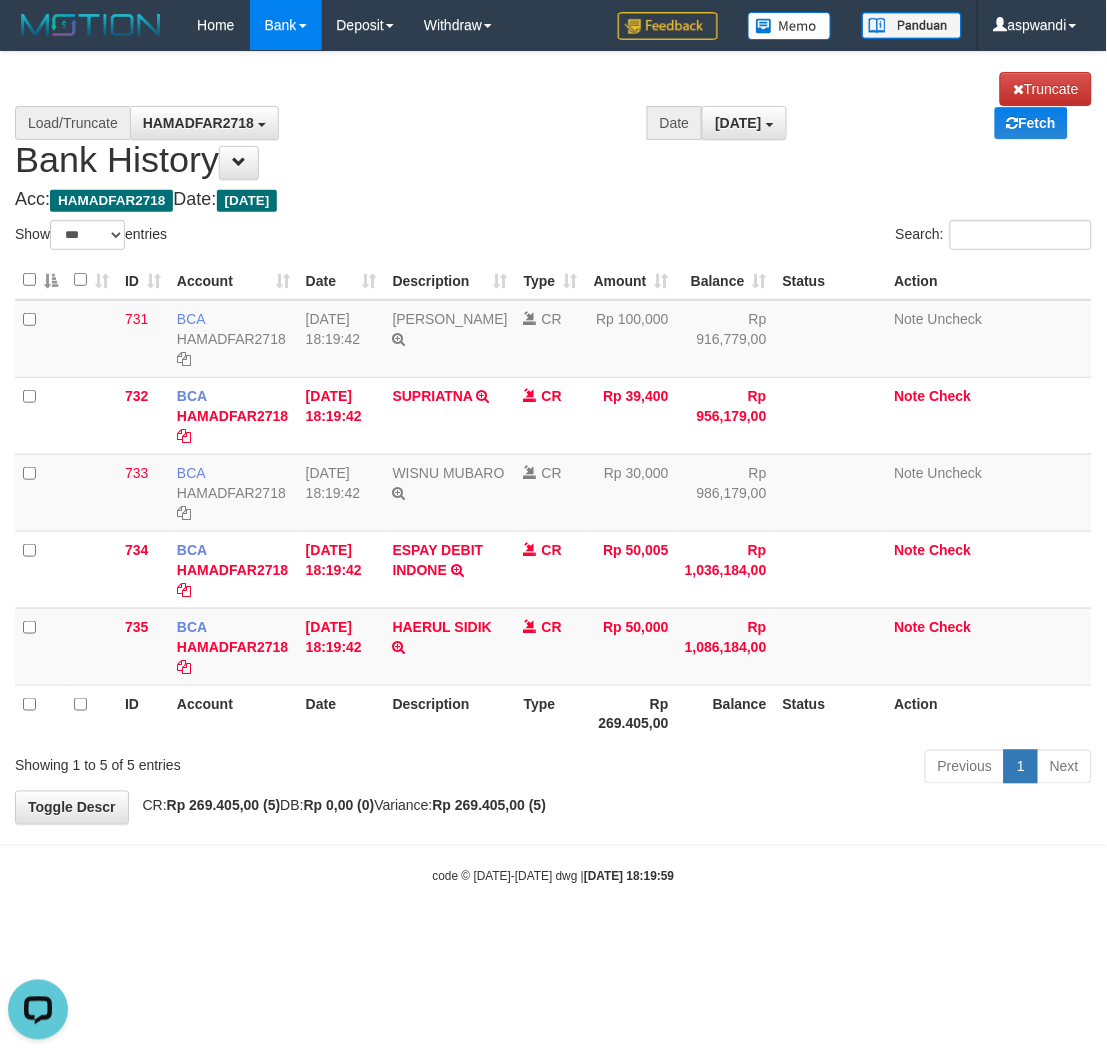 click on "Acc: 											 HAMADFAR2718
Date:  [DATE]" at bounding box center (553, 200) 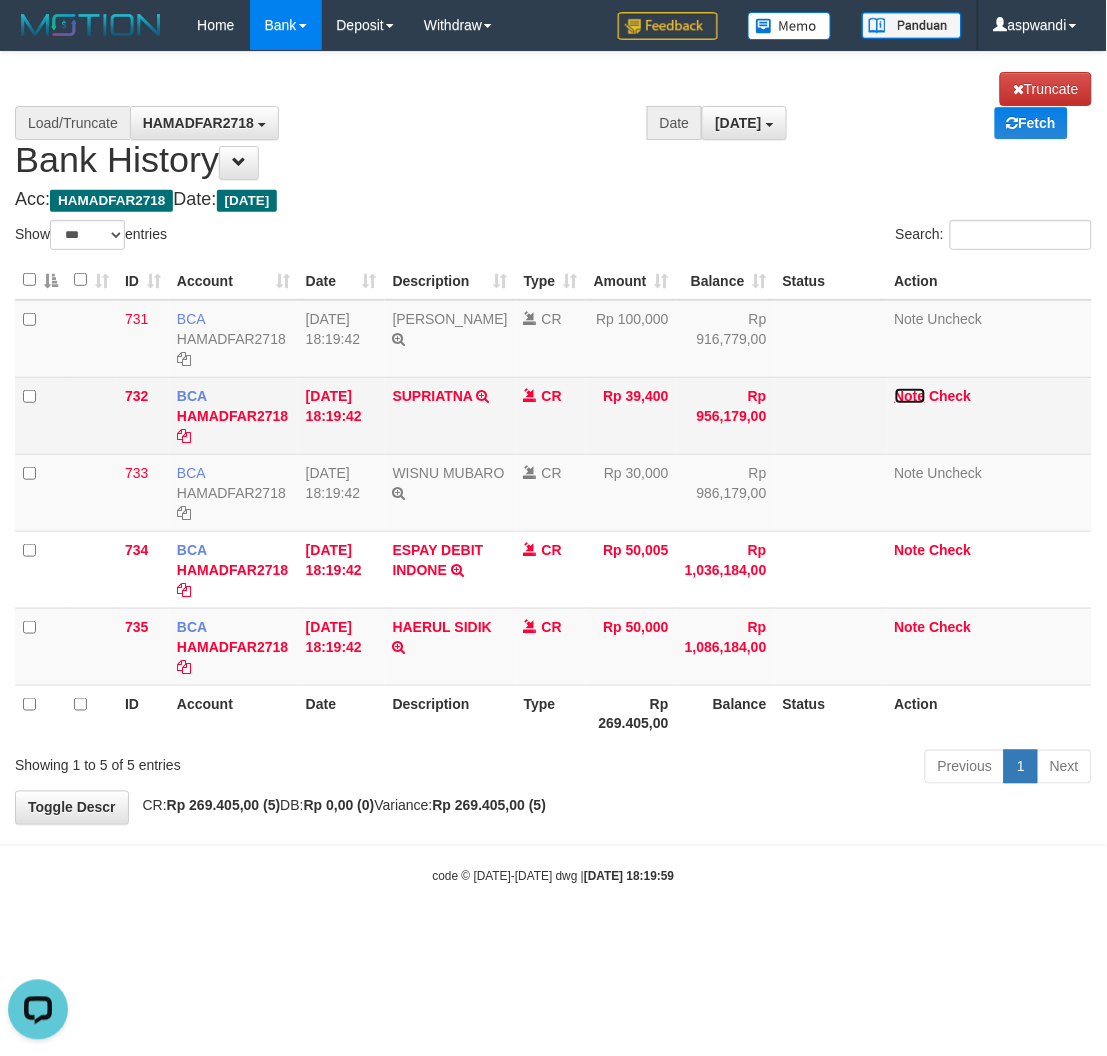 click on "Note" at bounding box center (910, 396) 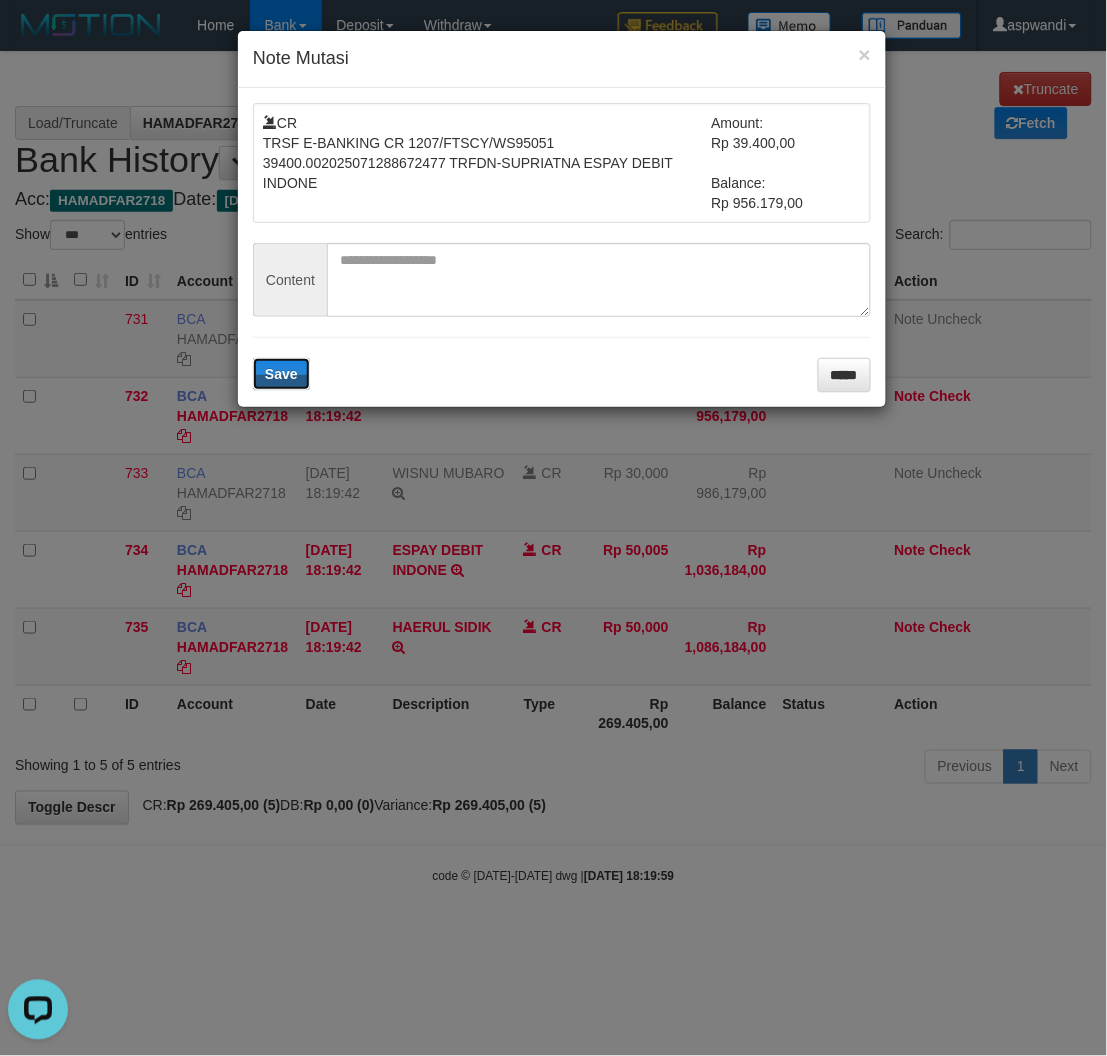 type 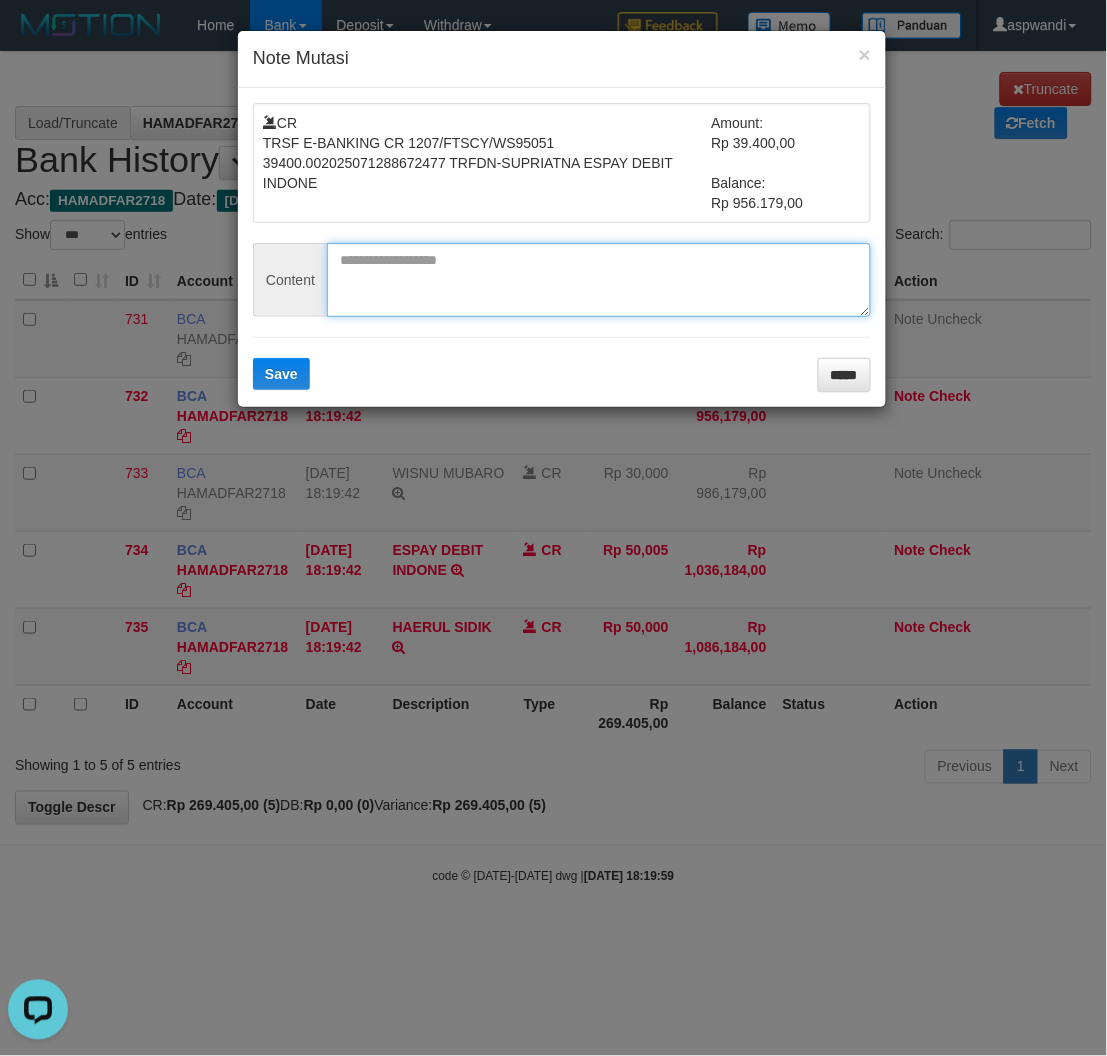 click at bounding box center (599, 280) 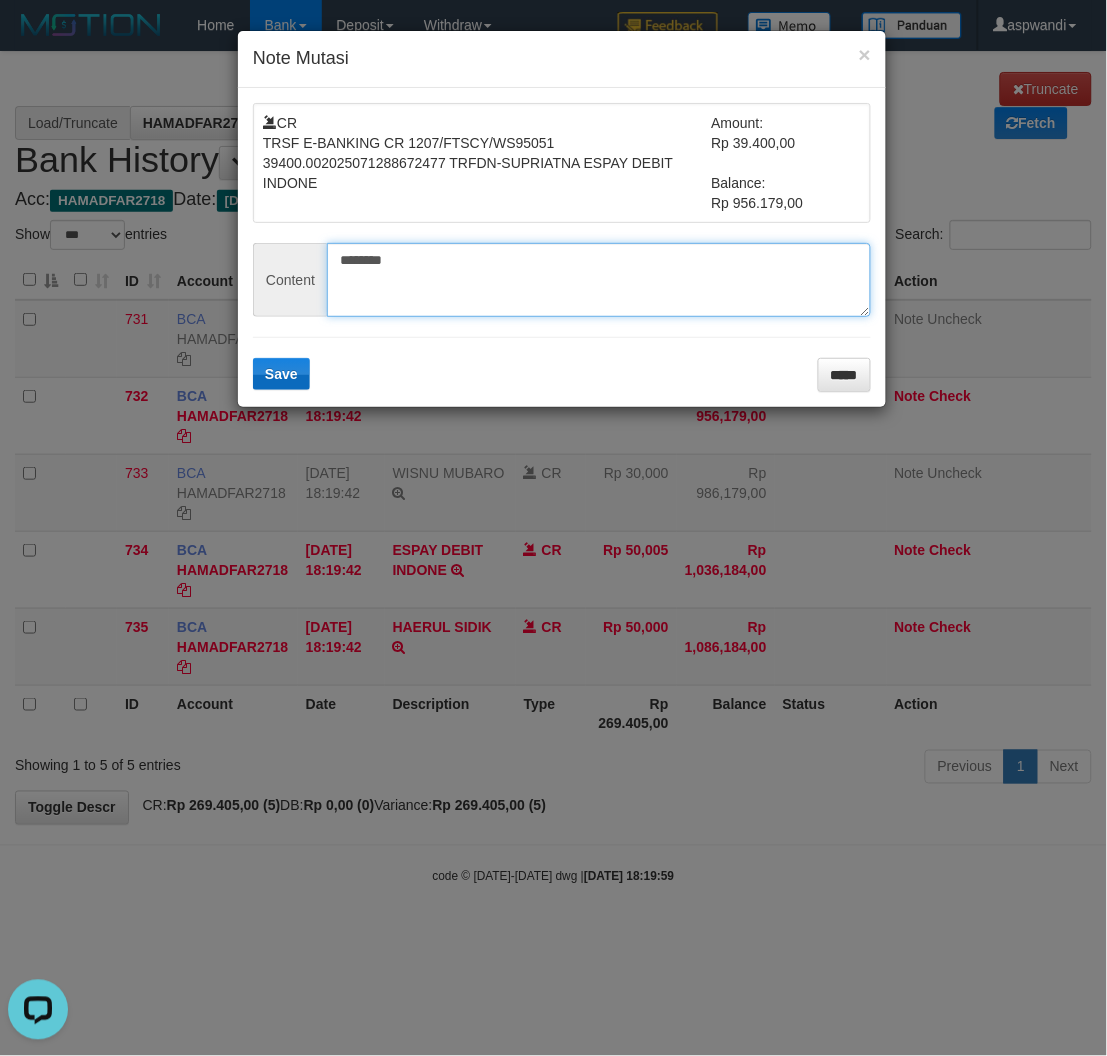 type on "********" 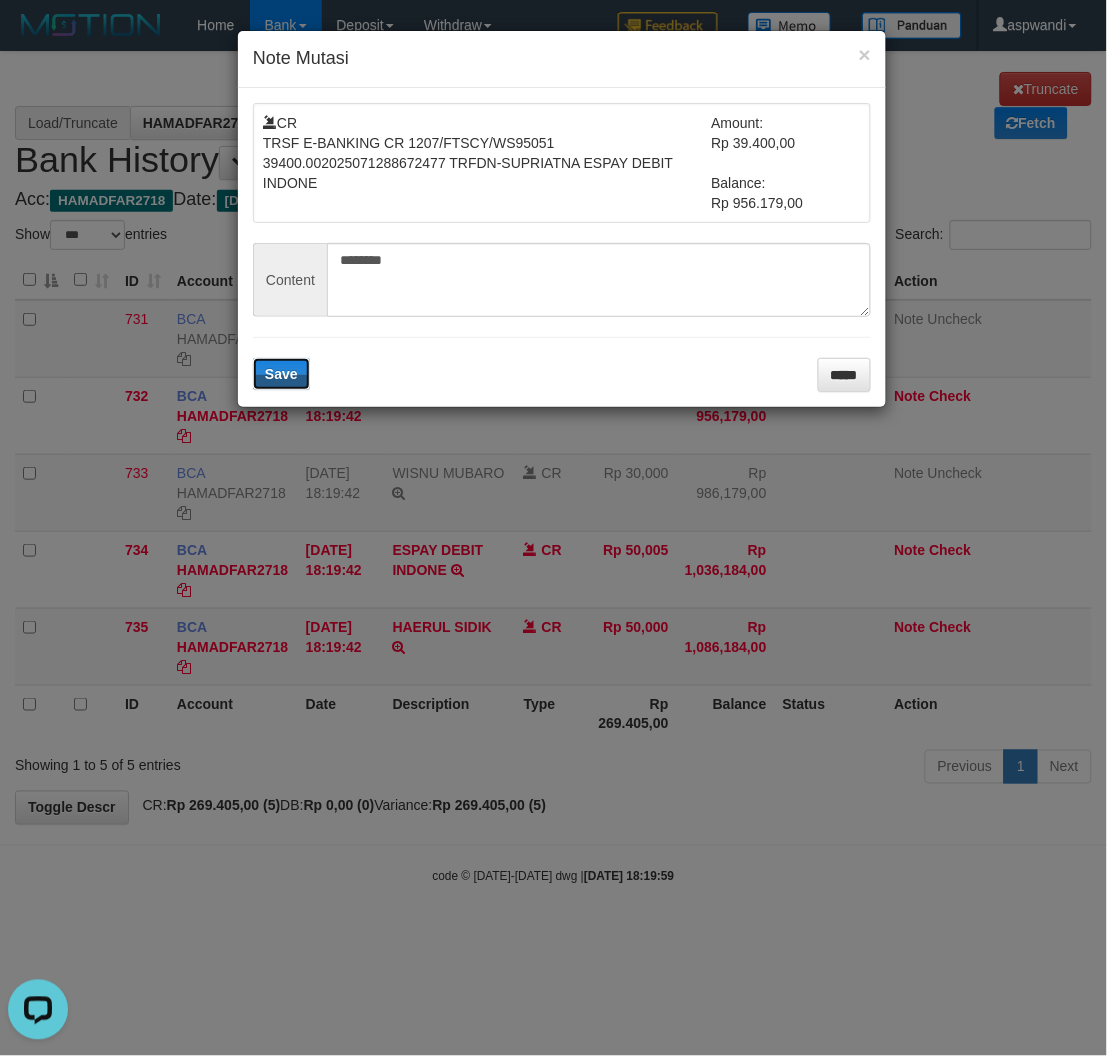 drag, startPoint x: 256, startPoint y: 374, endPoint x: 328, endPoint y: 414, distance: 82.36504 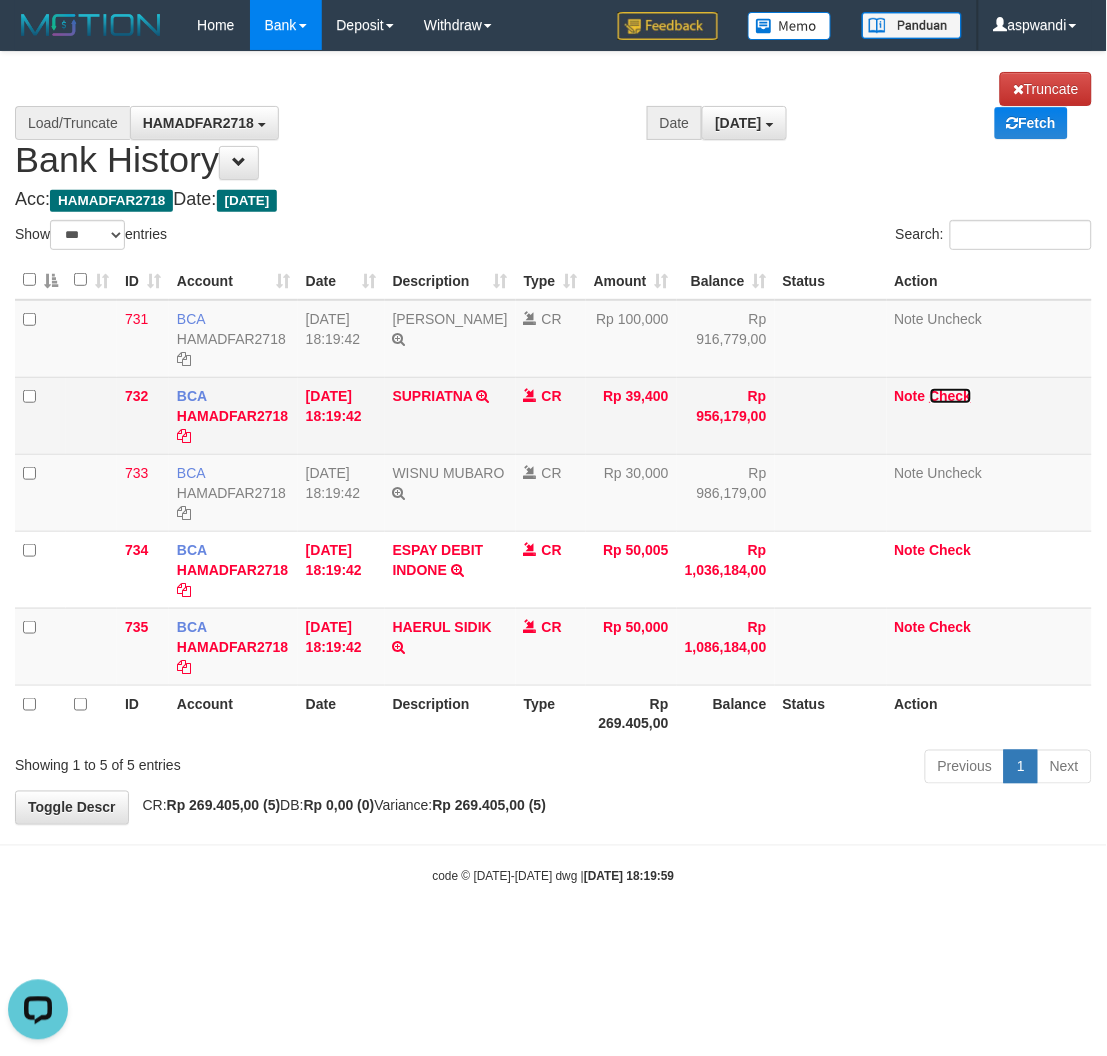 click on "Check" at bounding box center (951, 396) 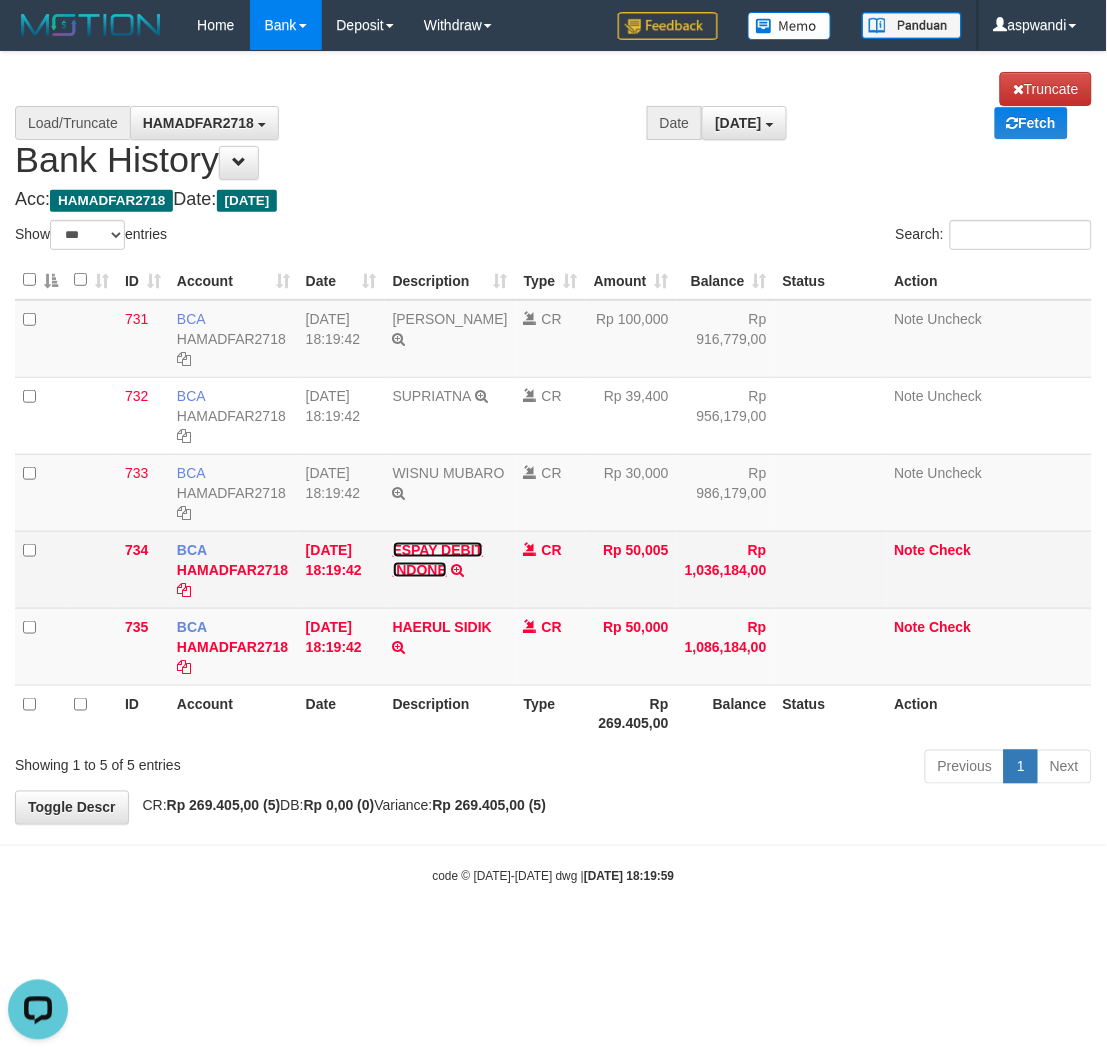 click on "ESPAY DEBIT INDONE" at bounding box center (438, 560) 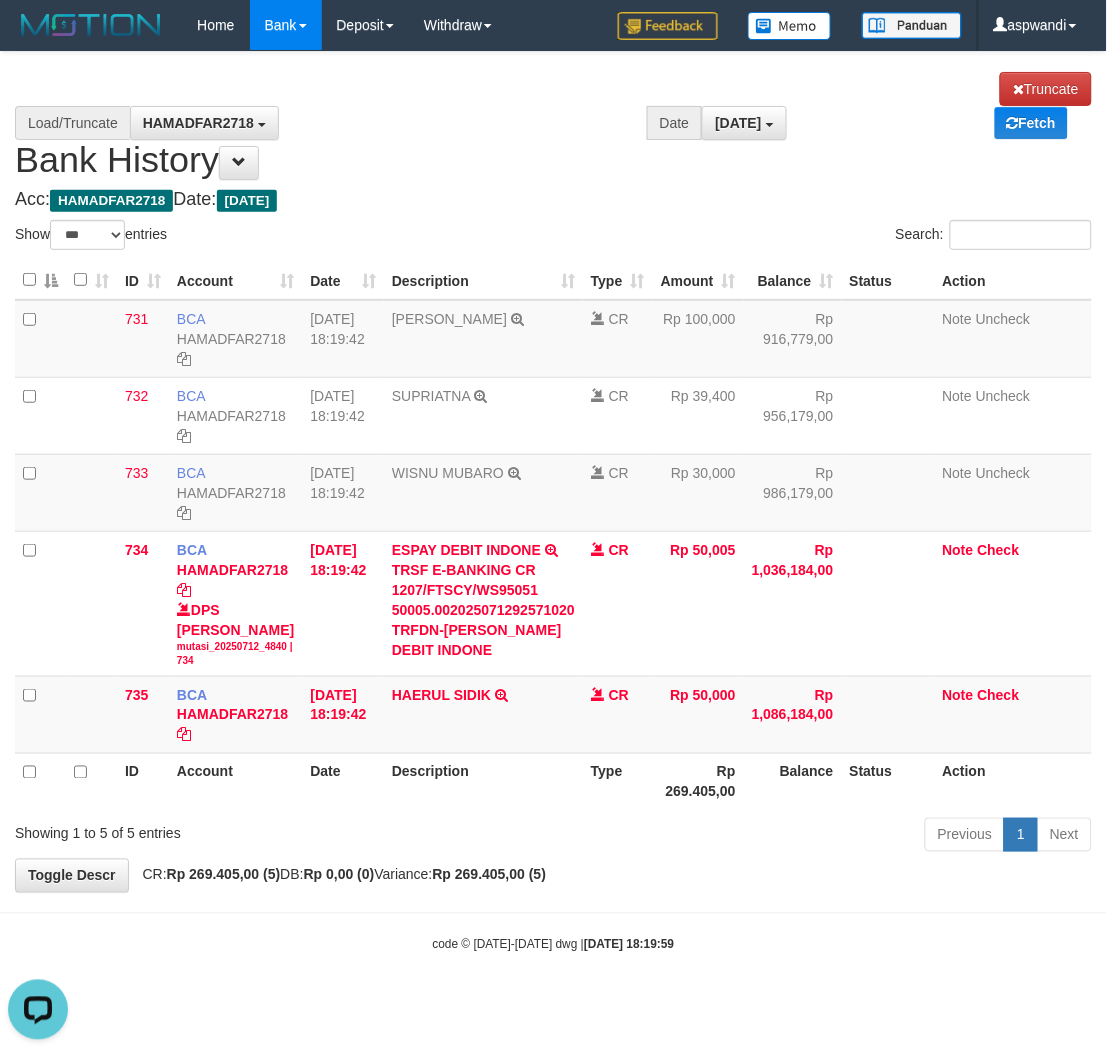 click on "Showing 1 to 5 of 5 entries" at bounding box center [230, 830] 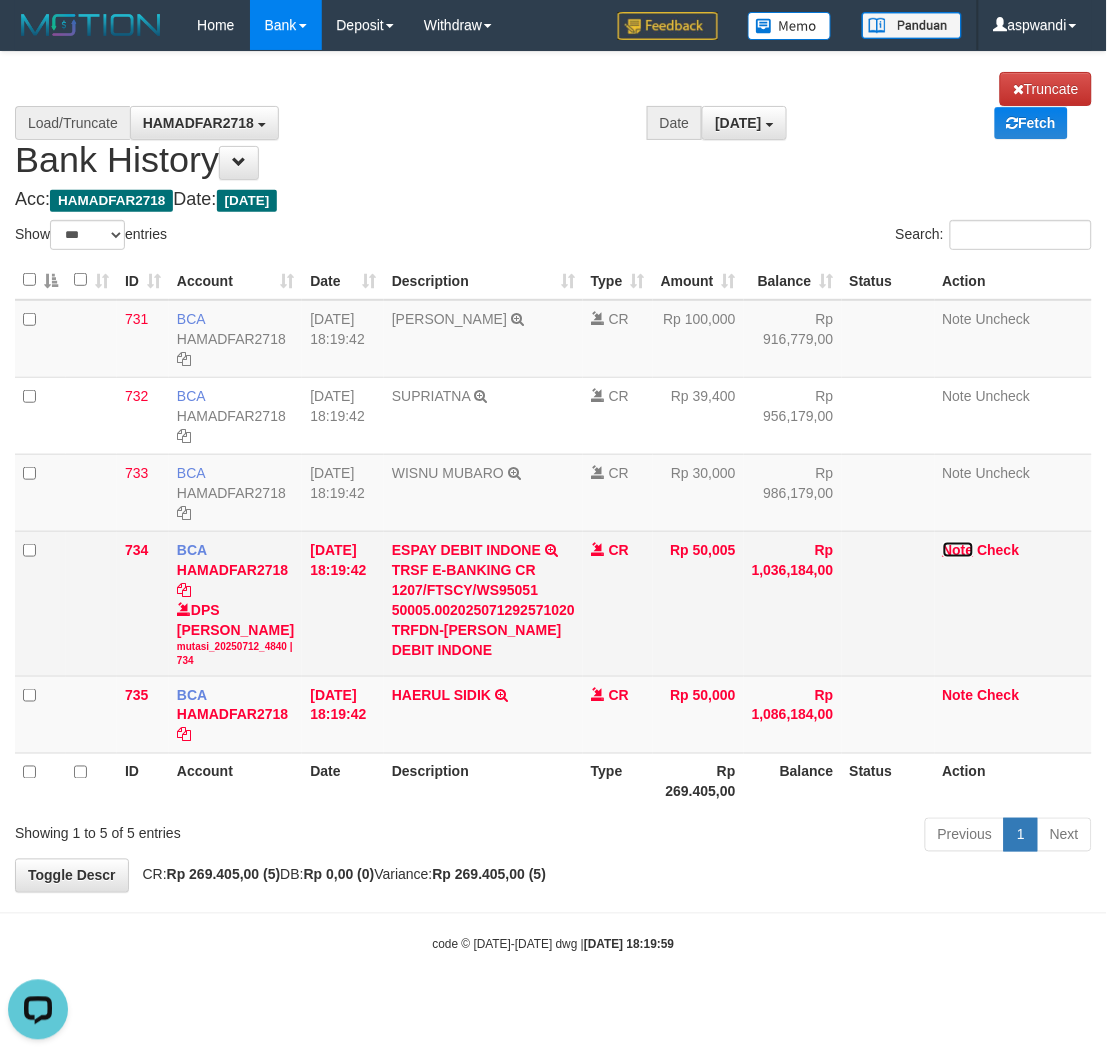 click on "Note" at bounding box center [958, 550] 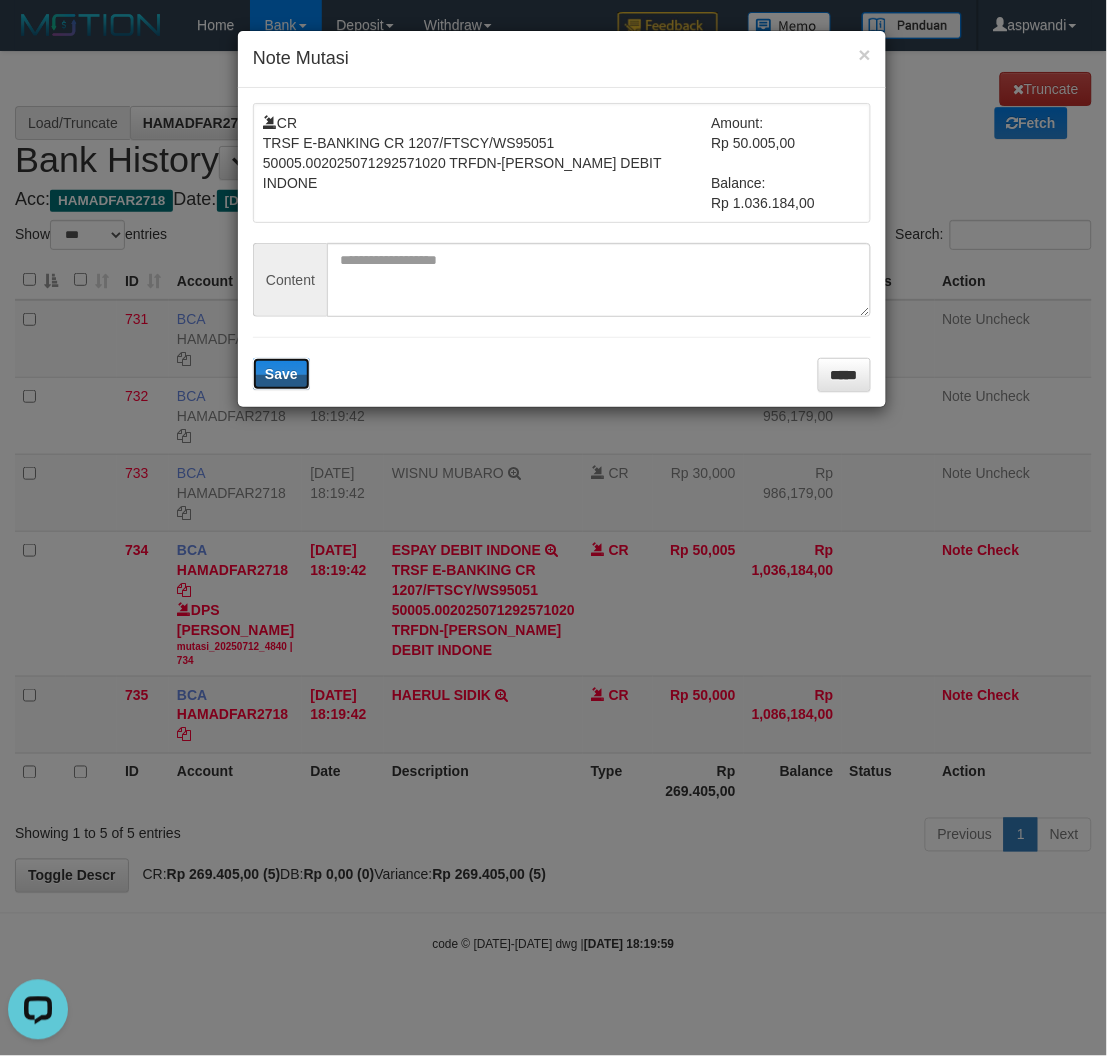 type 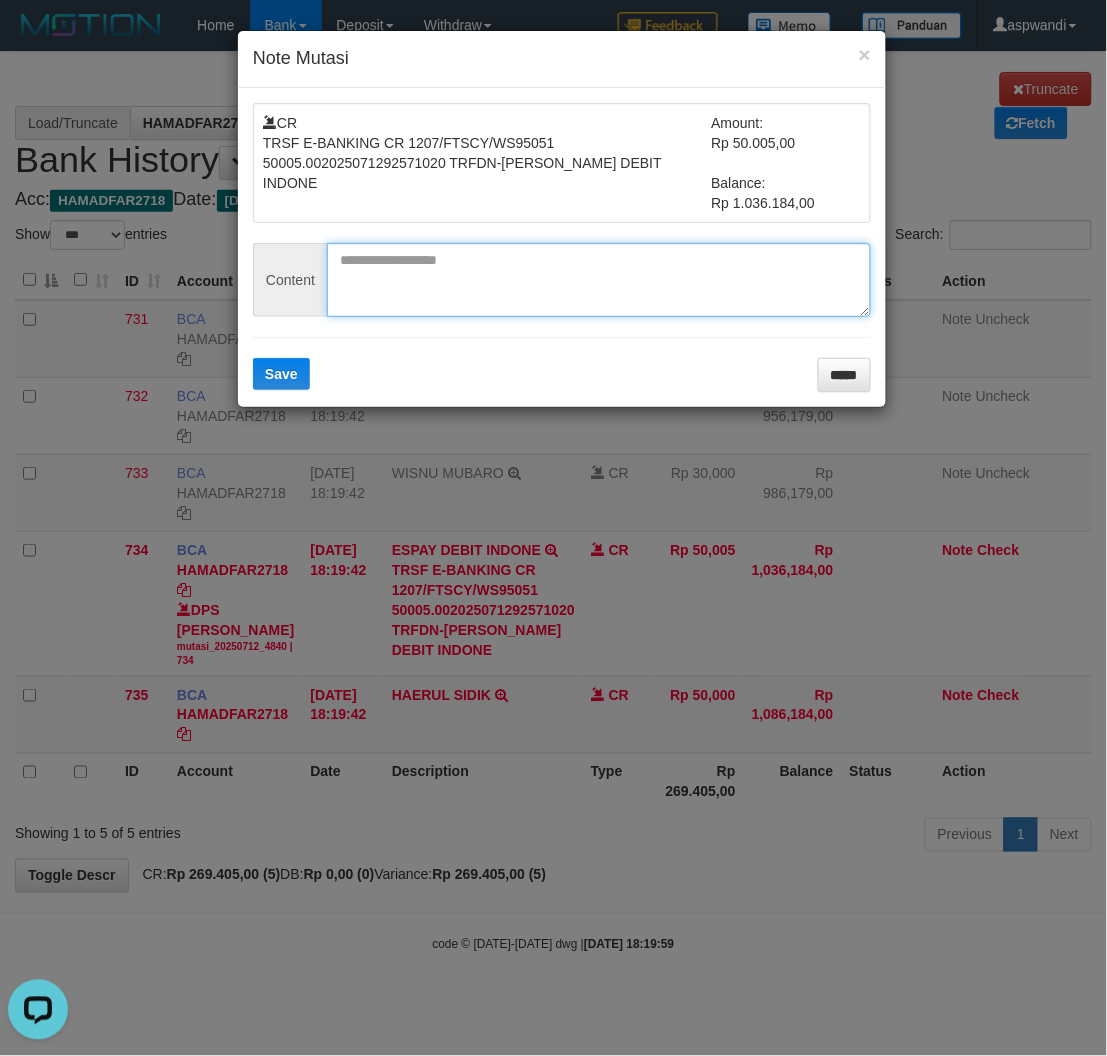 click at bounding box center (599, 280) 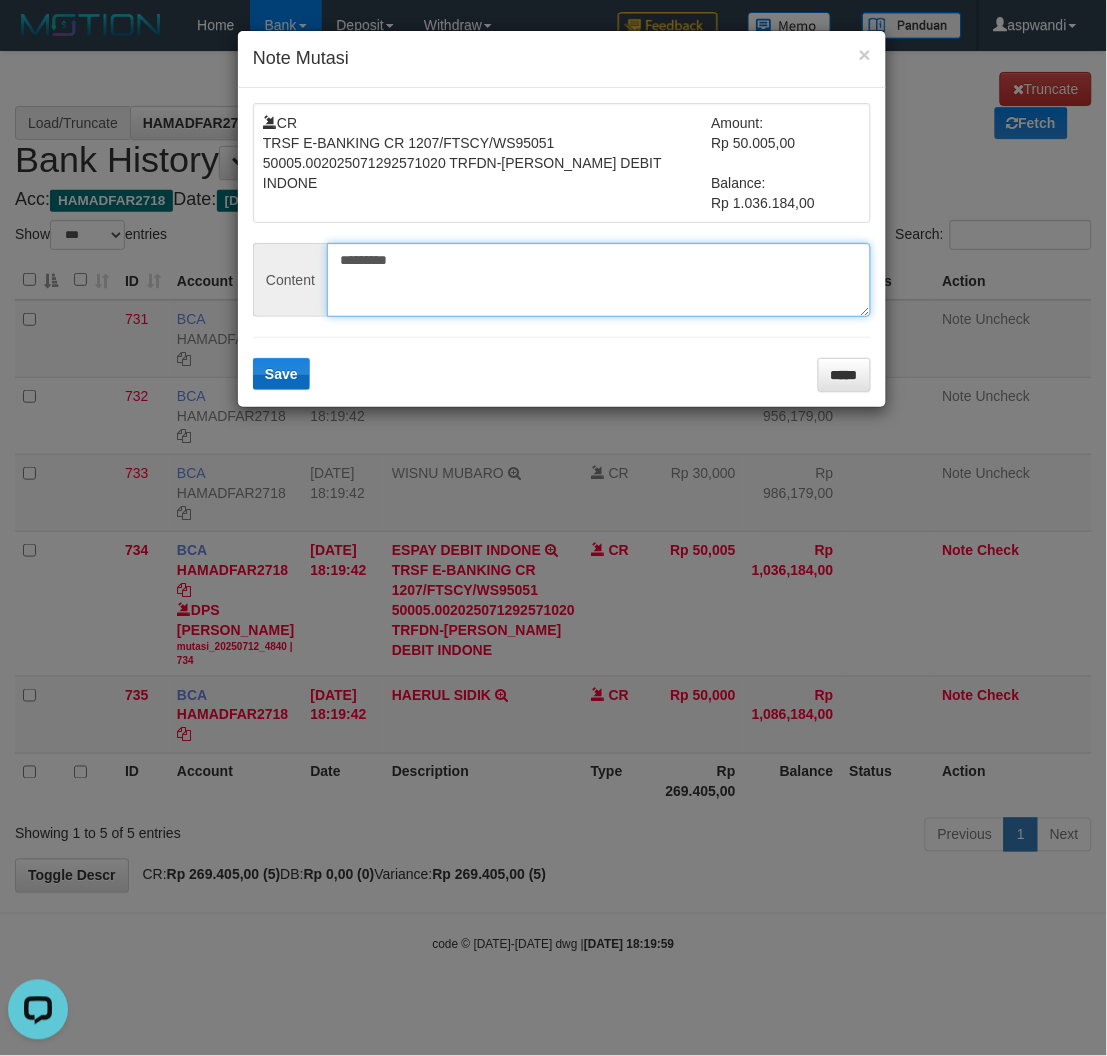 type on "*********" 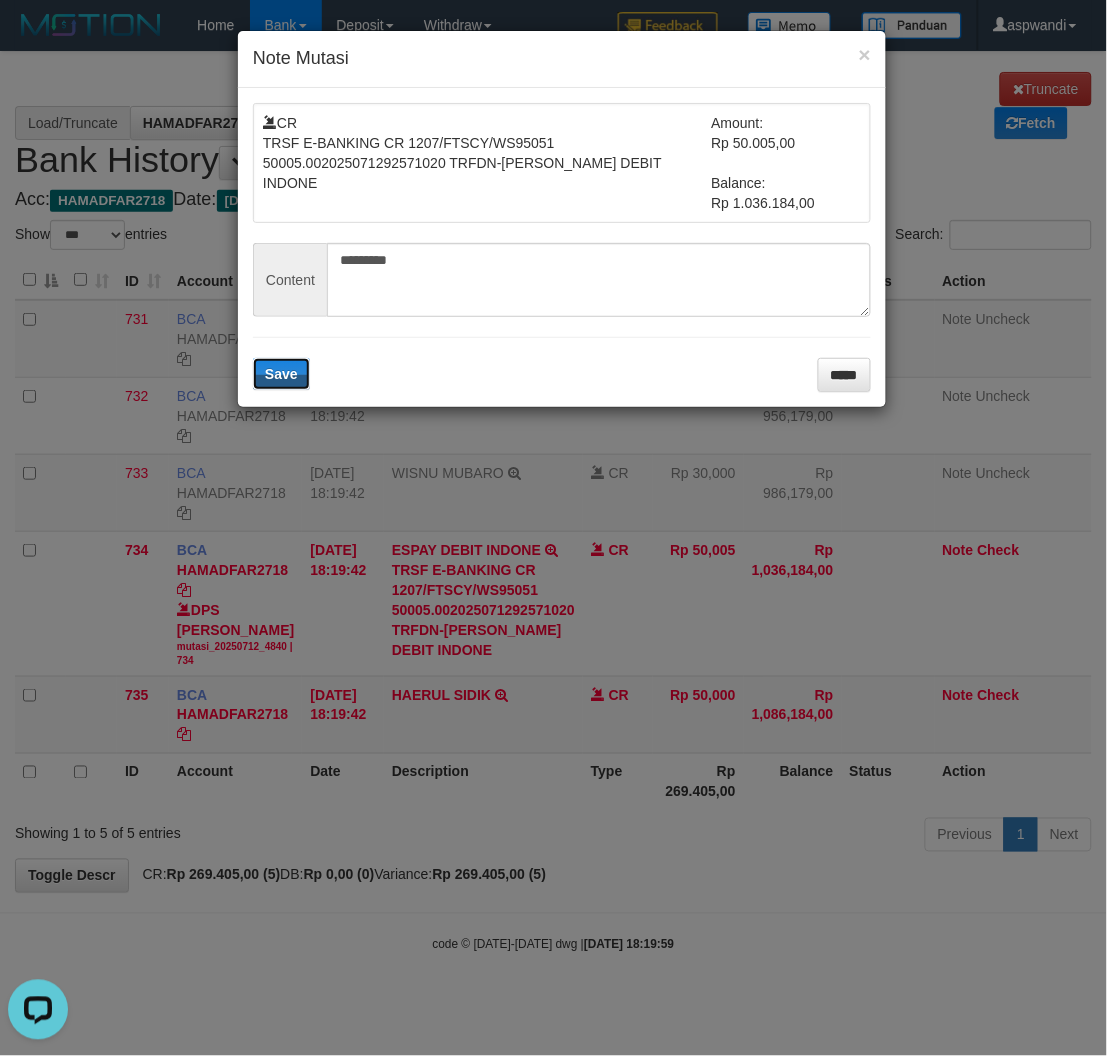 drag, startPoint x: 292, startPoint y: 385, endPoint x: 330, endPoint y: 406, distance: 43.416588 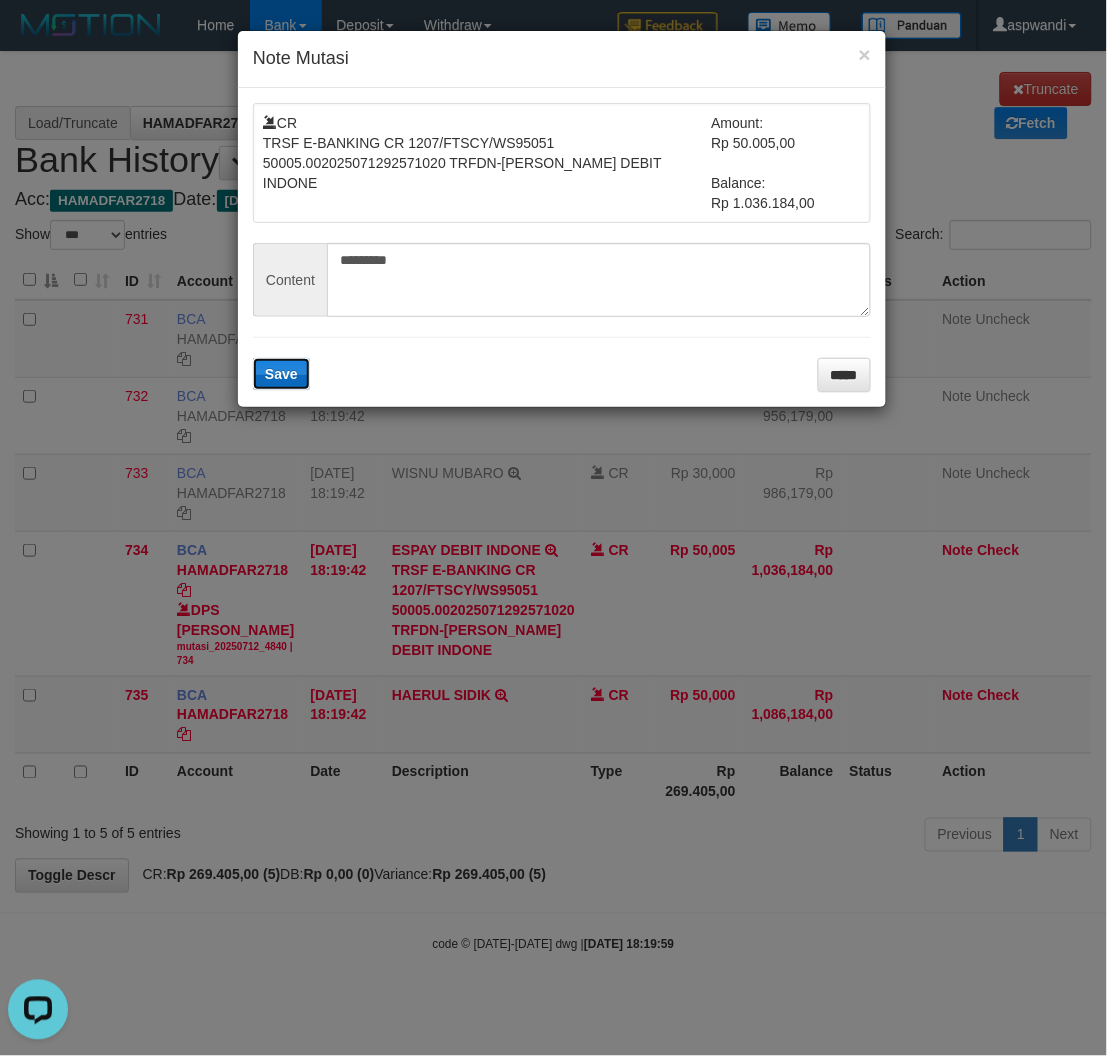 click on "Save" at bounding box center [281, 374] 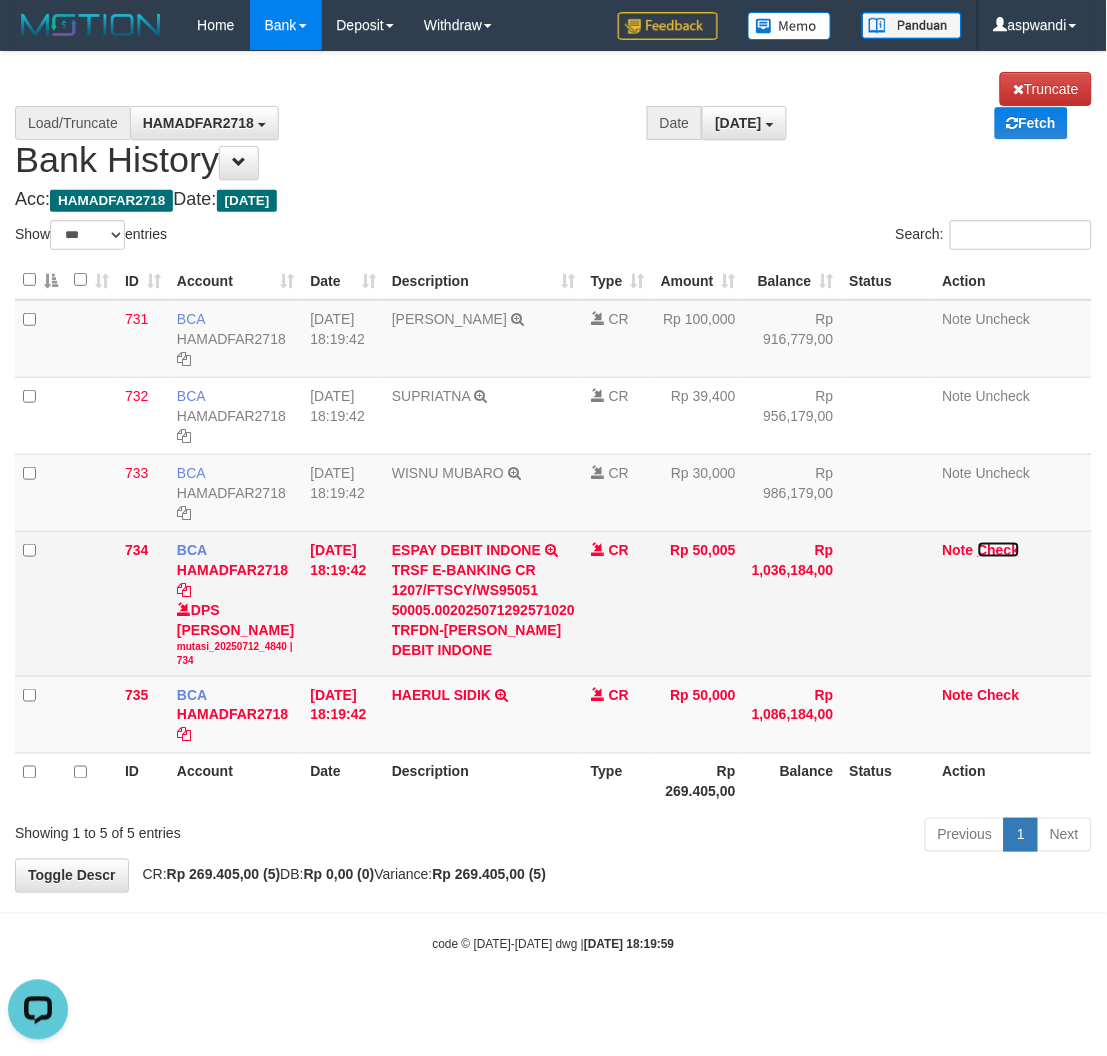 click on "Check" at bounding box center [999, 550] 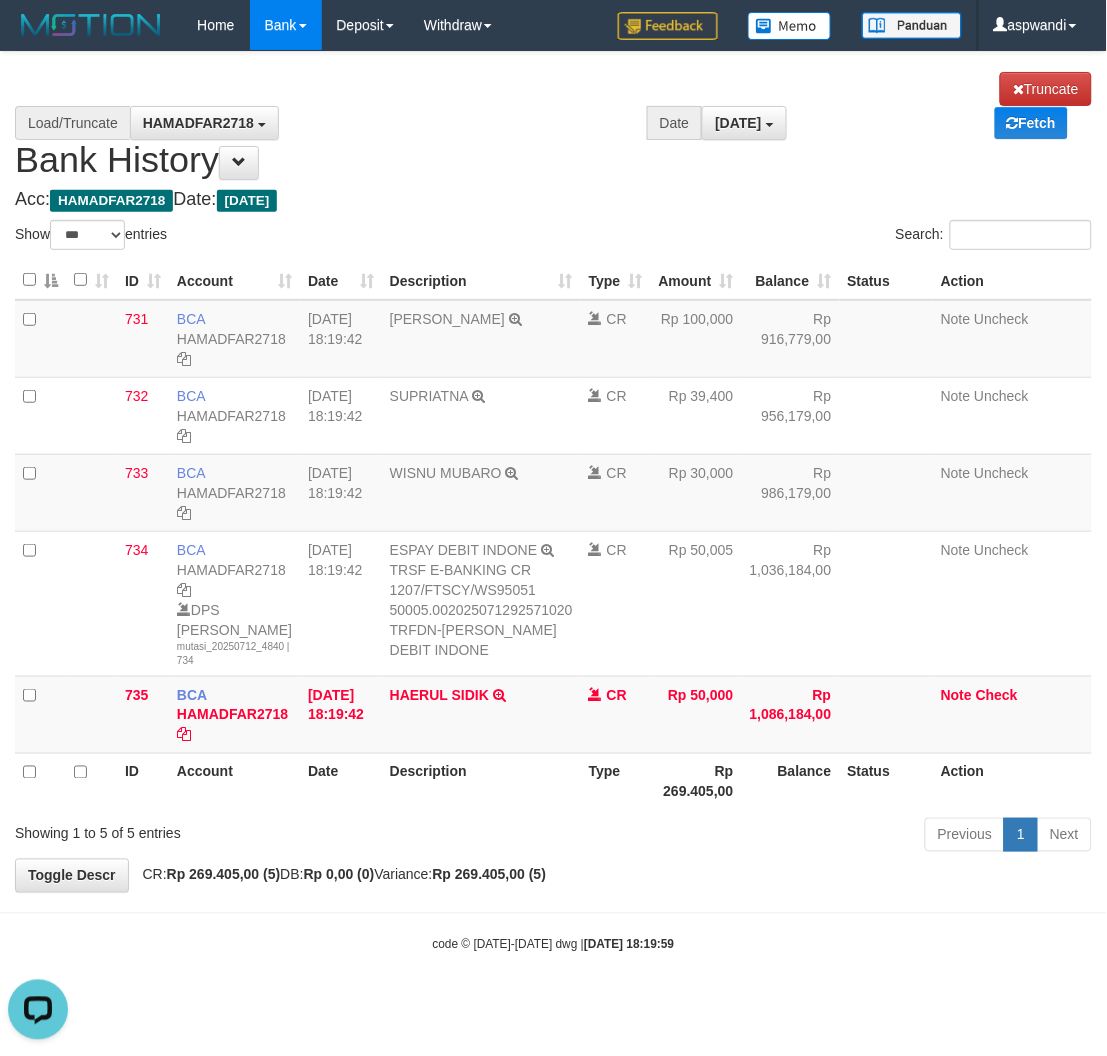 click on "Show  ** ** ** ***  entries" at bounding box center [277, 237] 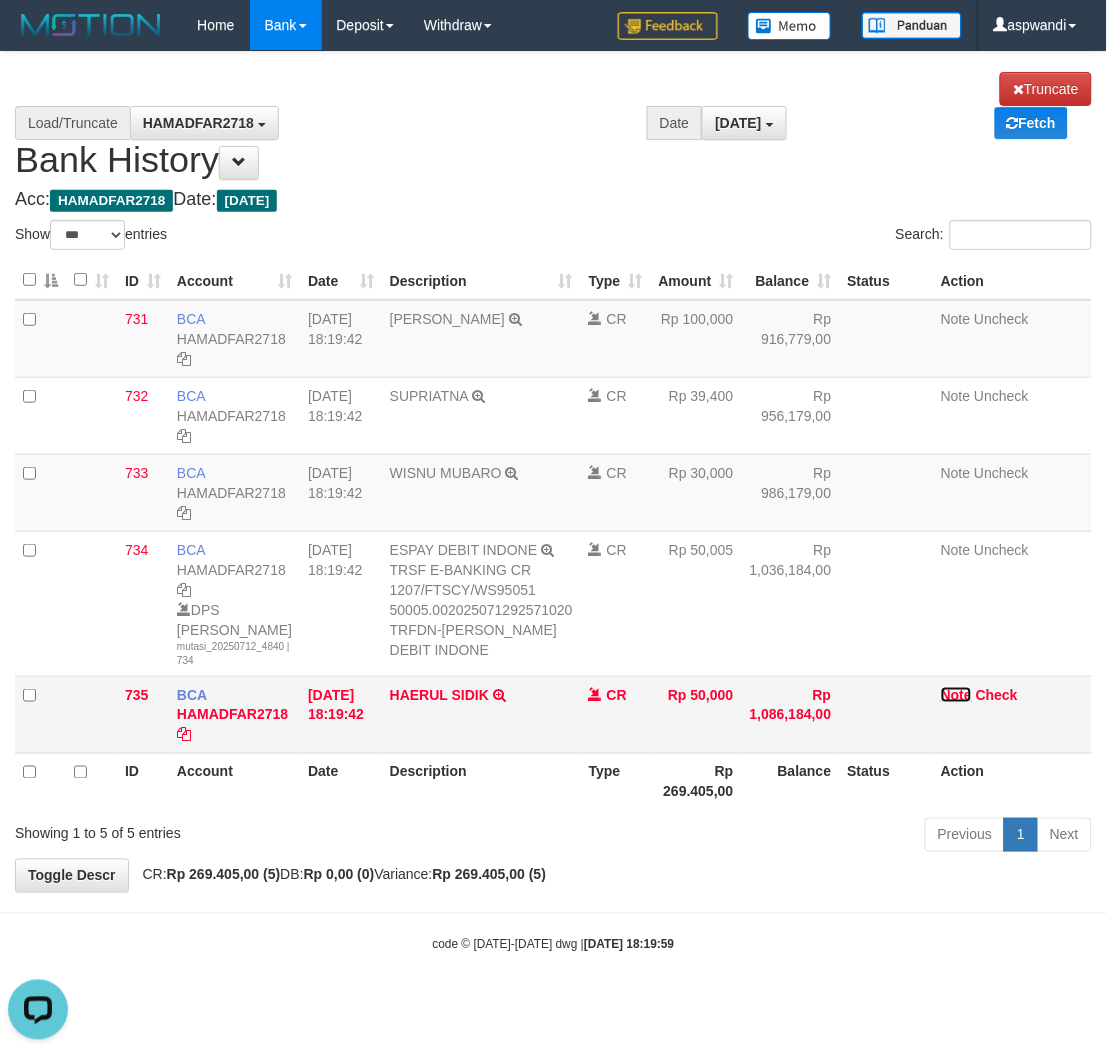 click on "Note" at bounding box center (956, 695) 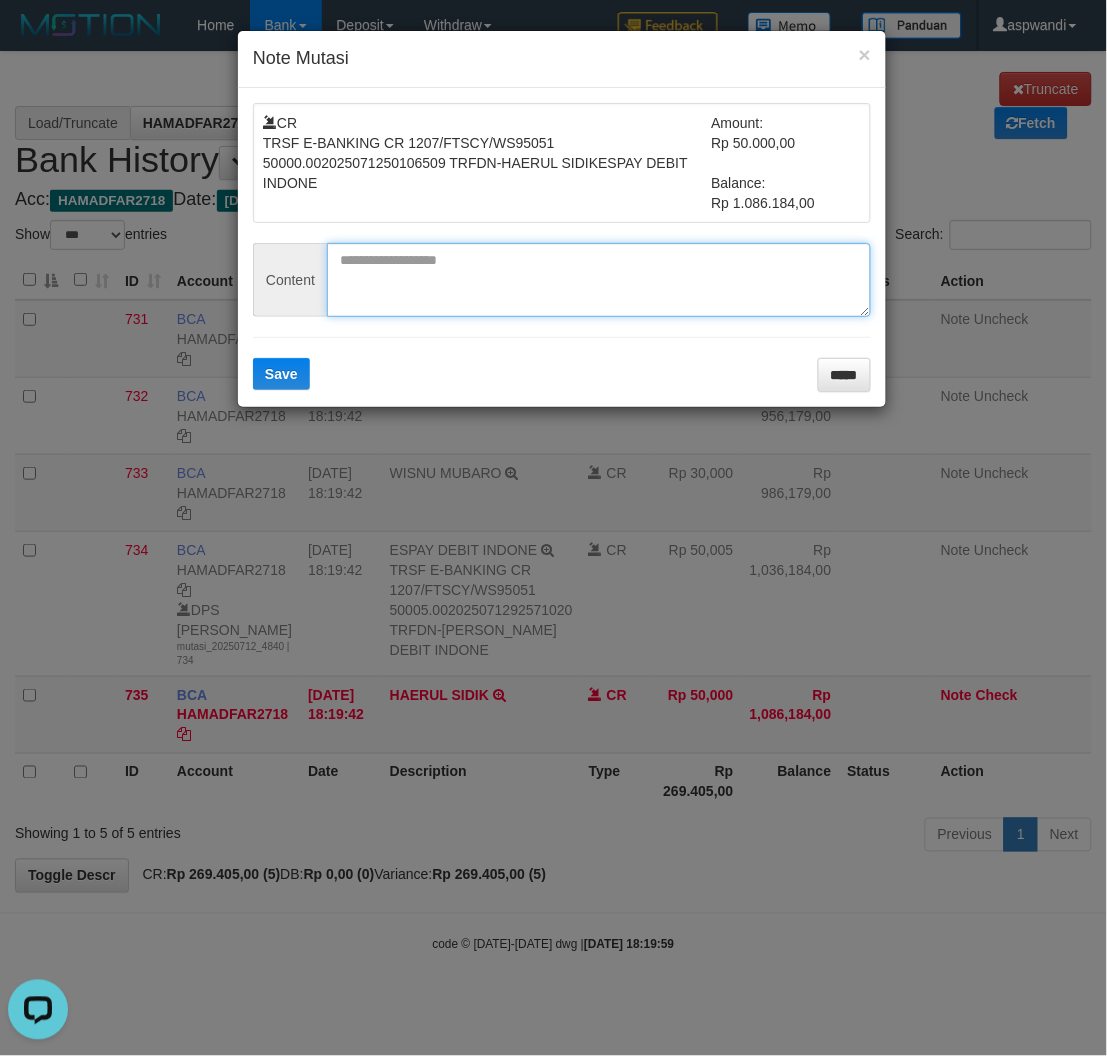 click at bounding box center (599, 280) 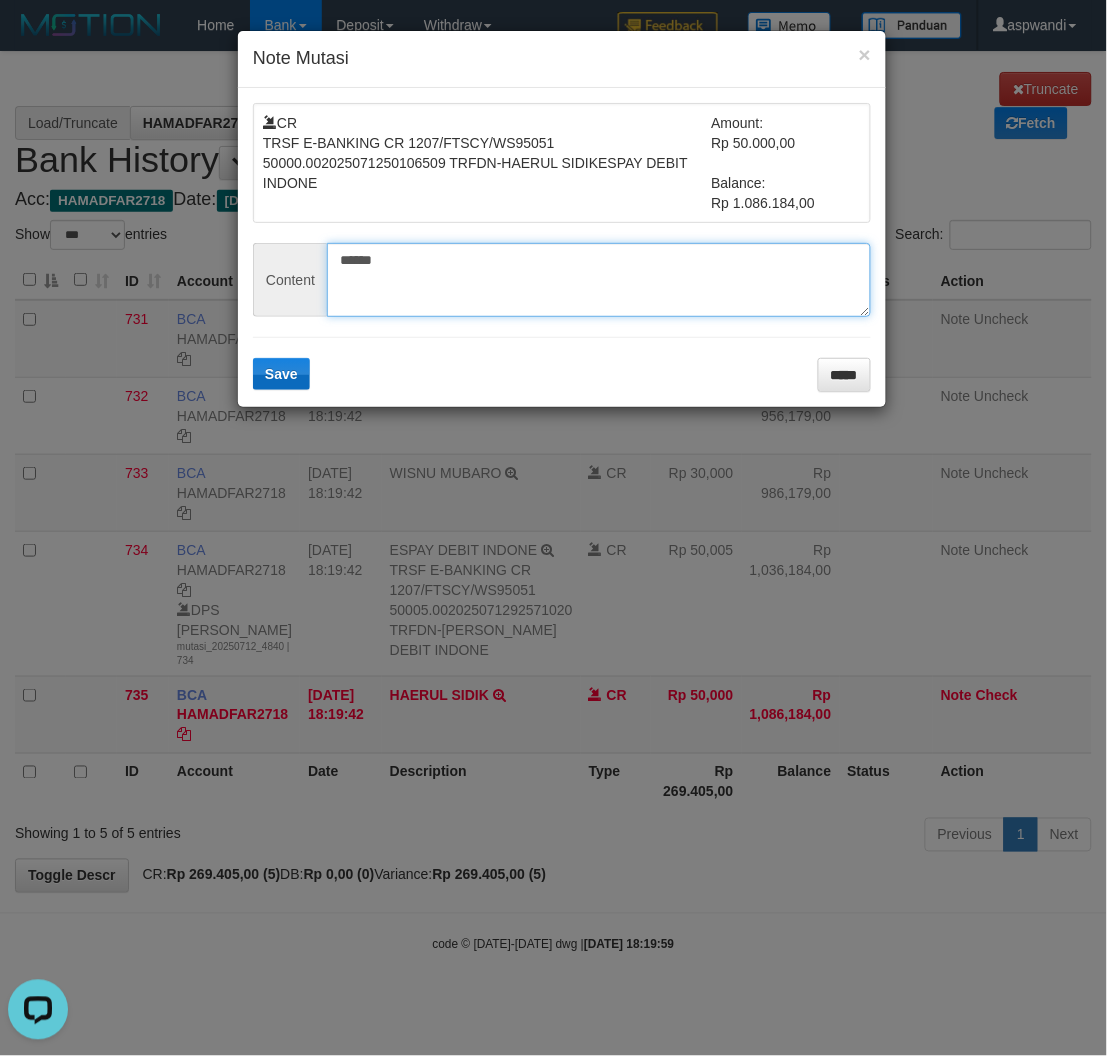 type on "******" 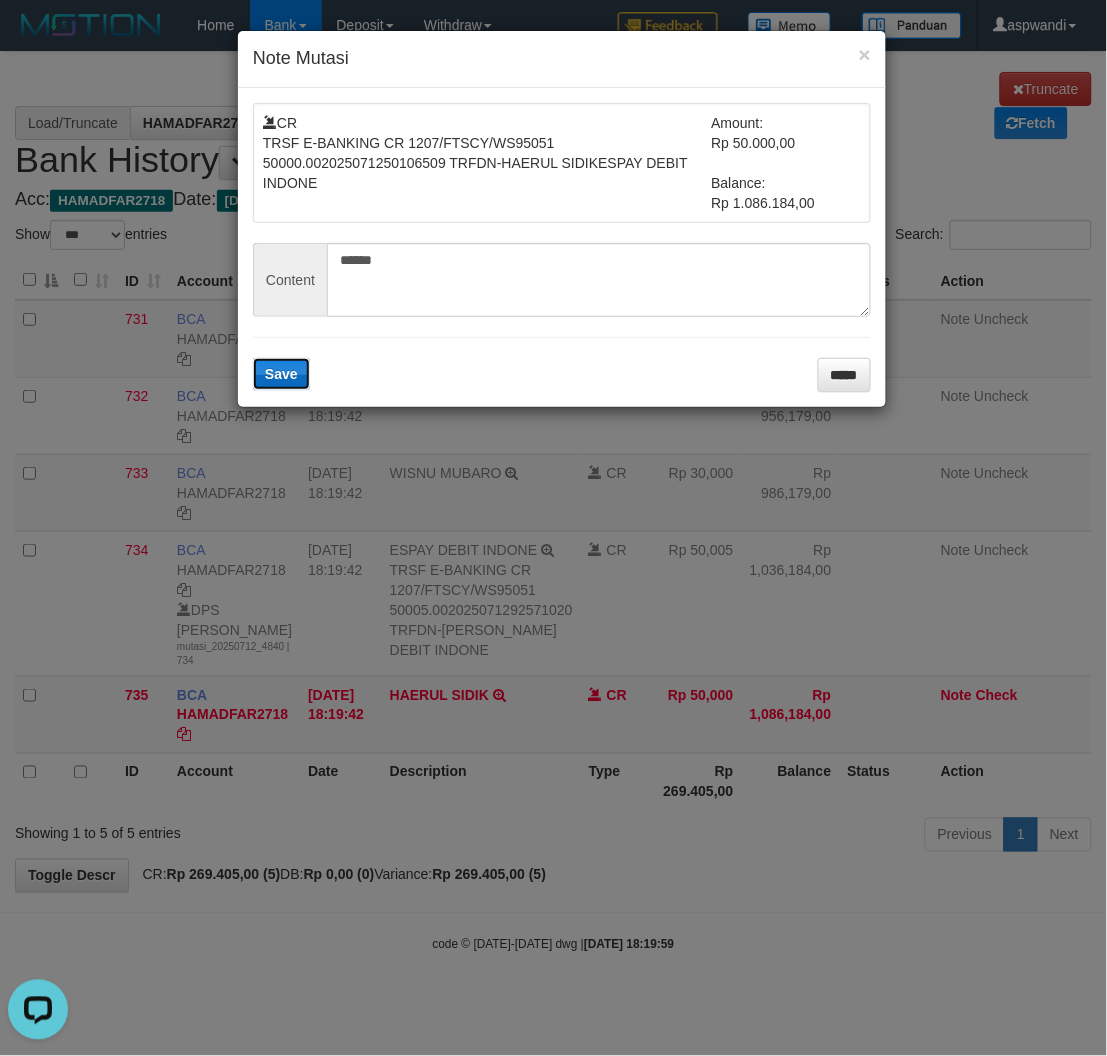 click on "Save" at bounding box center [281, 374] 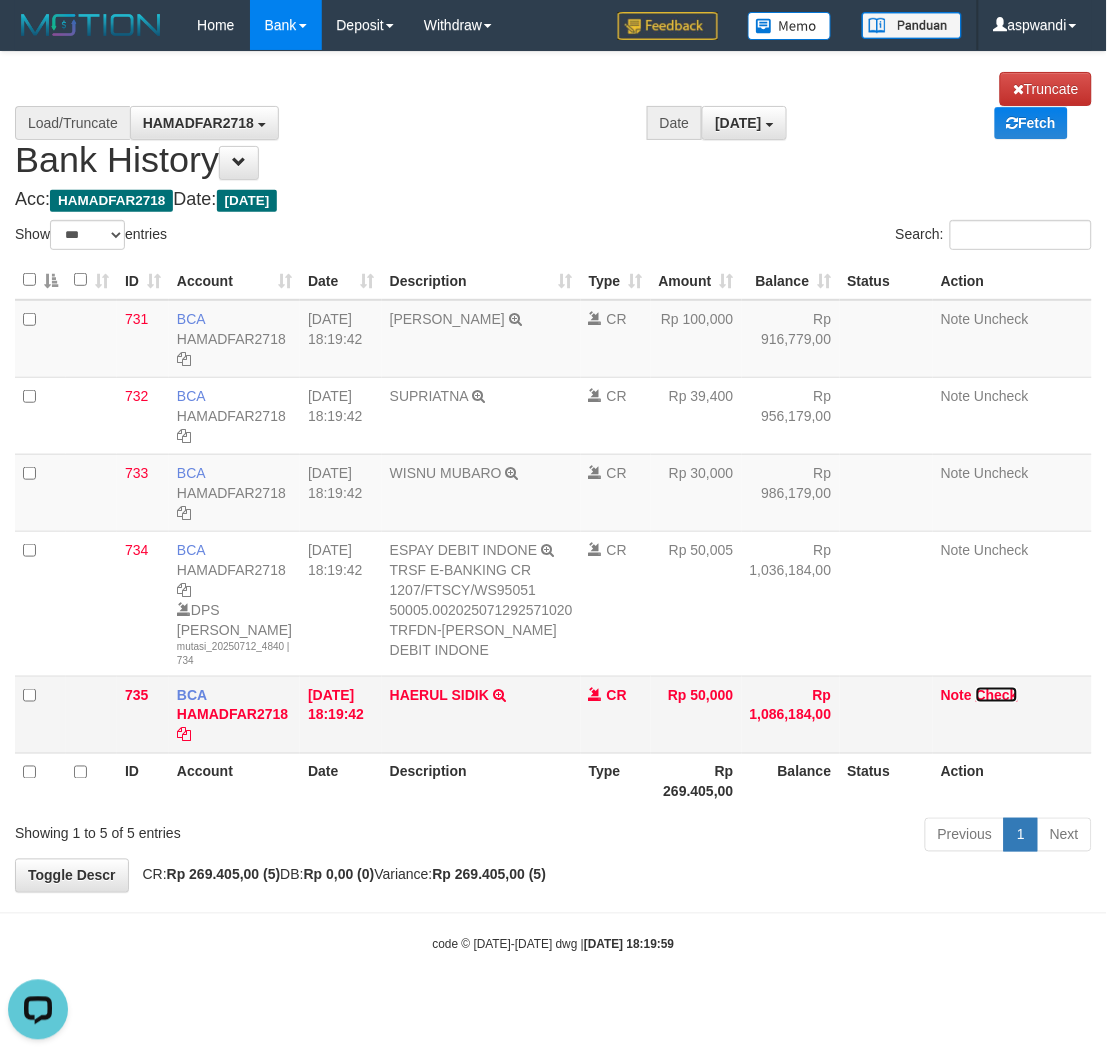click on "Check" at bounding box center (997, 695) 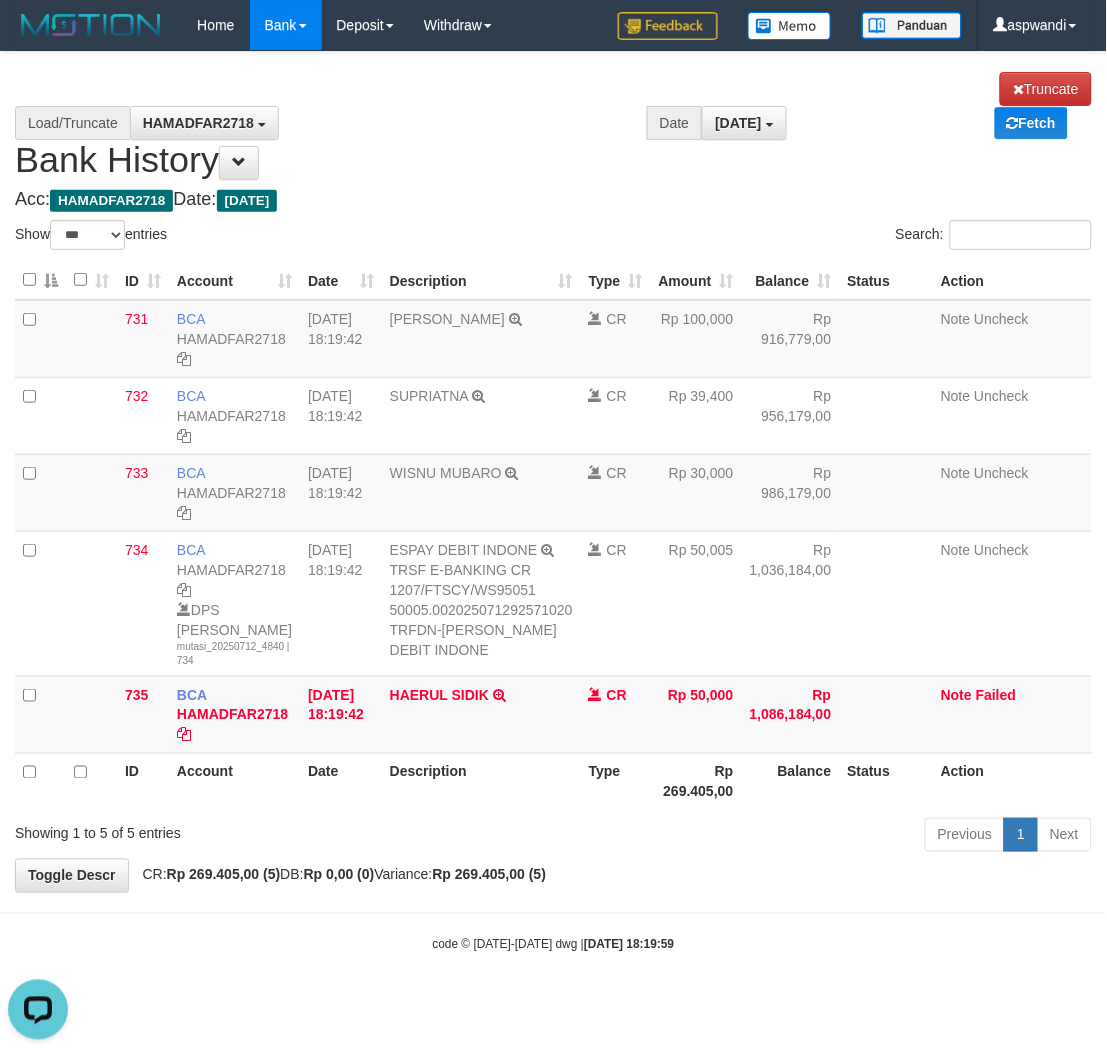 click on "Acc: 											 HAMADFAR2718
Date:  [DATE]" at bounding box center (553, 200) 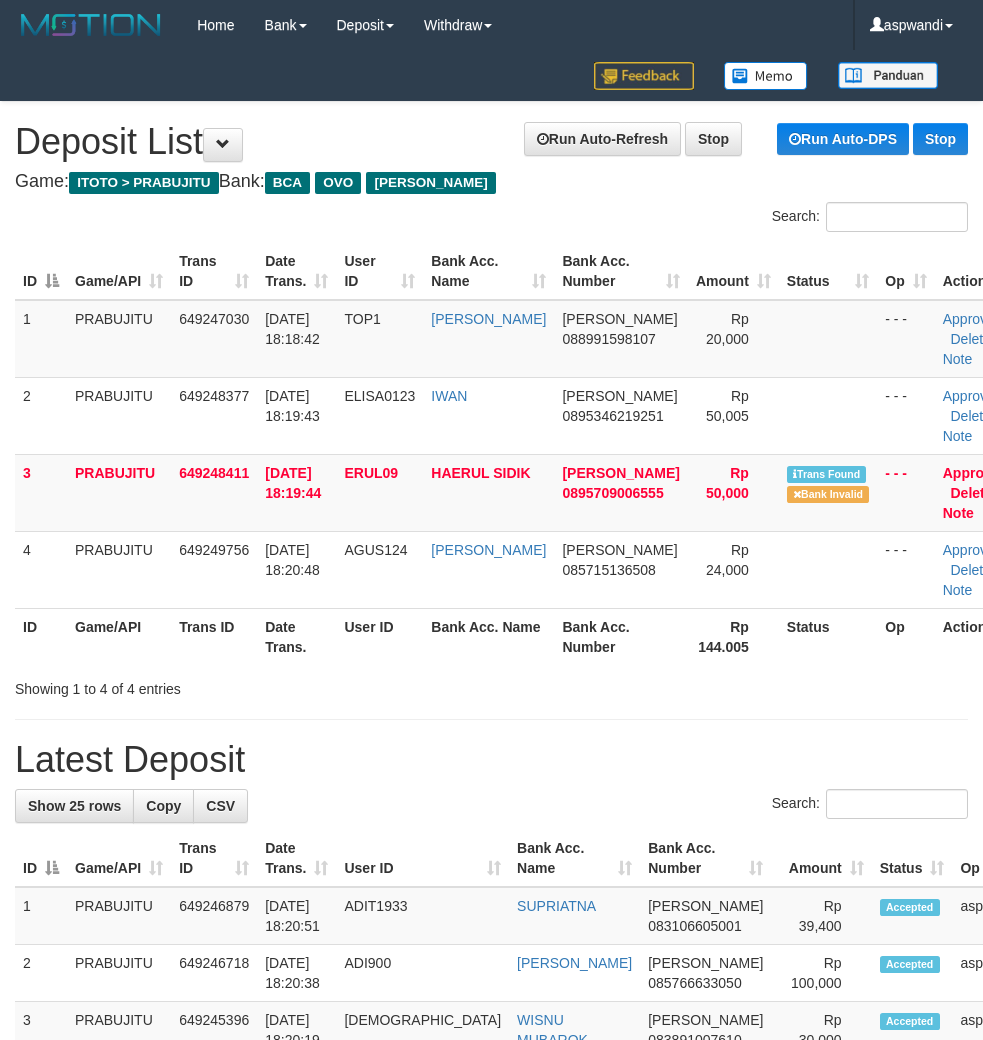scroll, scrollTop: 40, scrollLeft: 43, axis: both 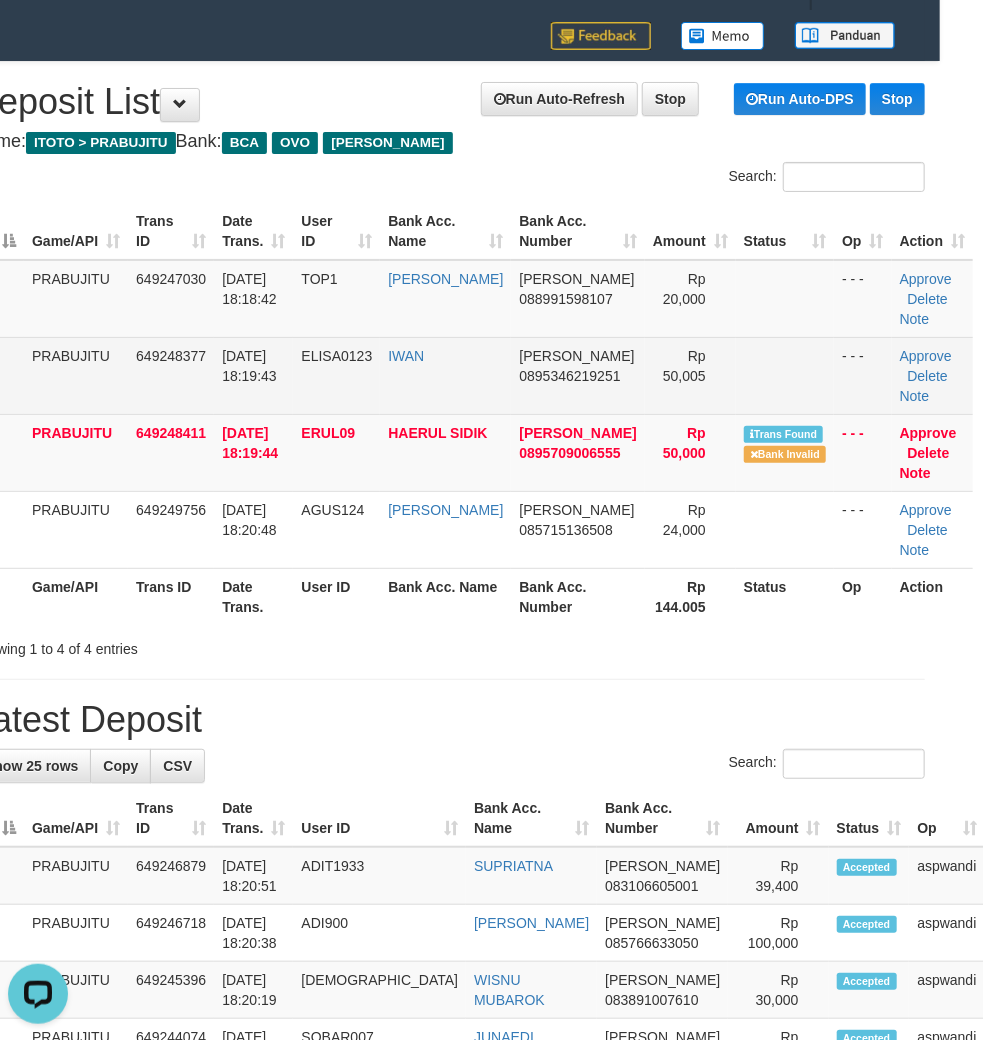 click on "Approve
[GEOGRAPHIC_DATA]
Note" at bounding box center (933, 375) 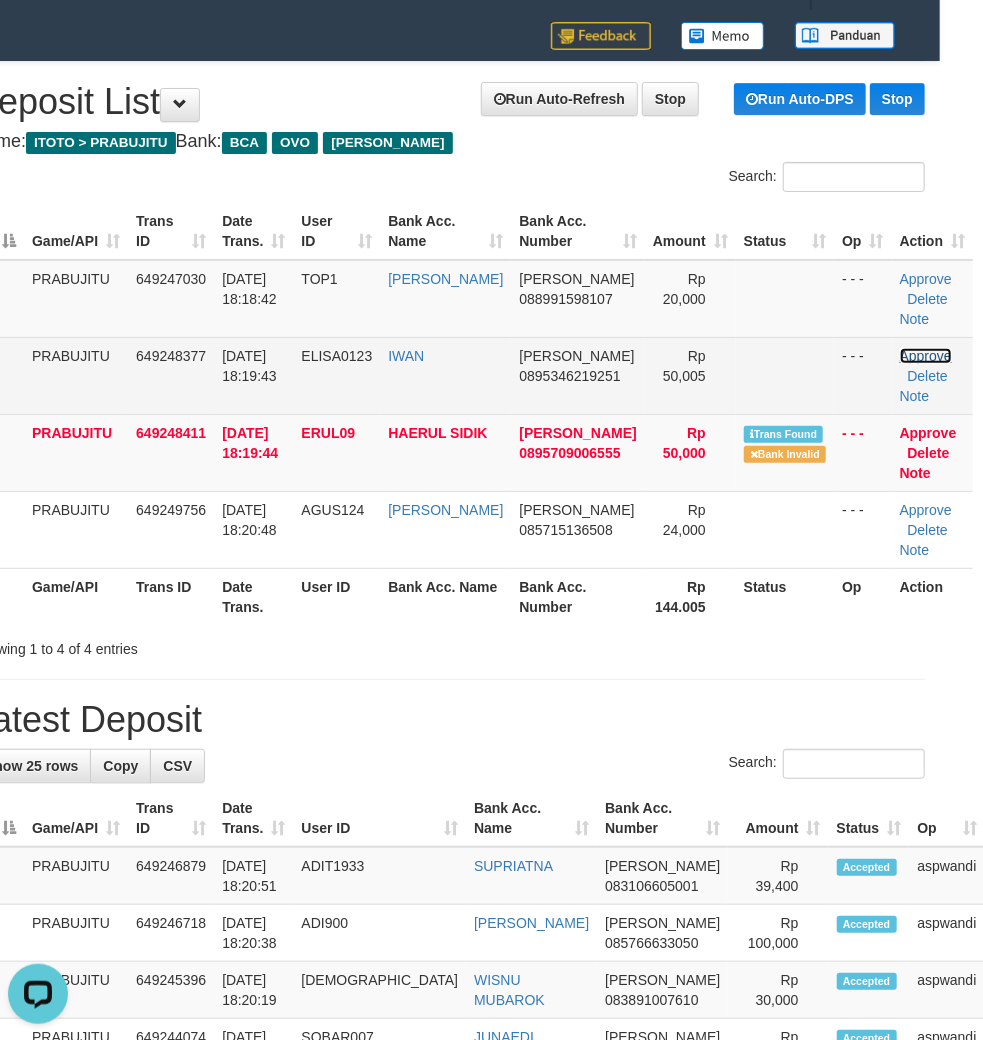 click on "Approve" at bounding box center [926, 356] 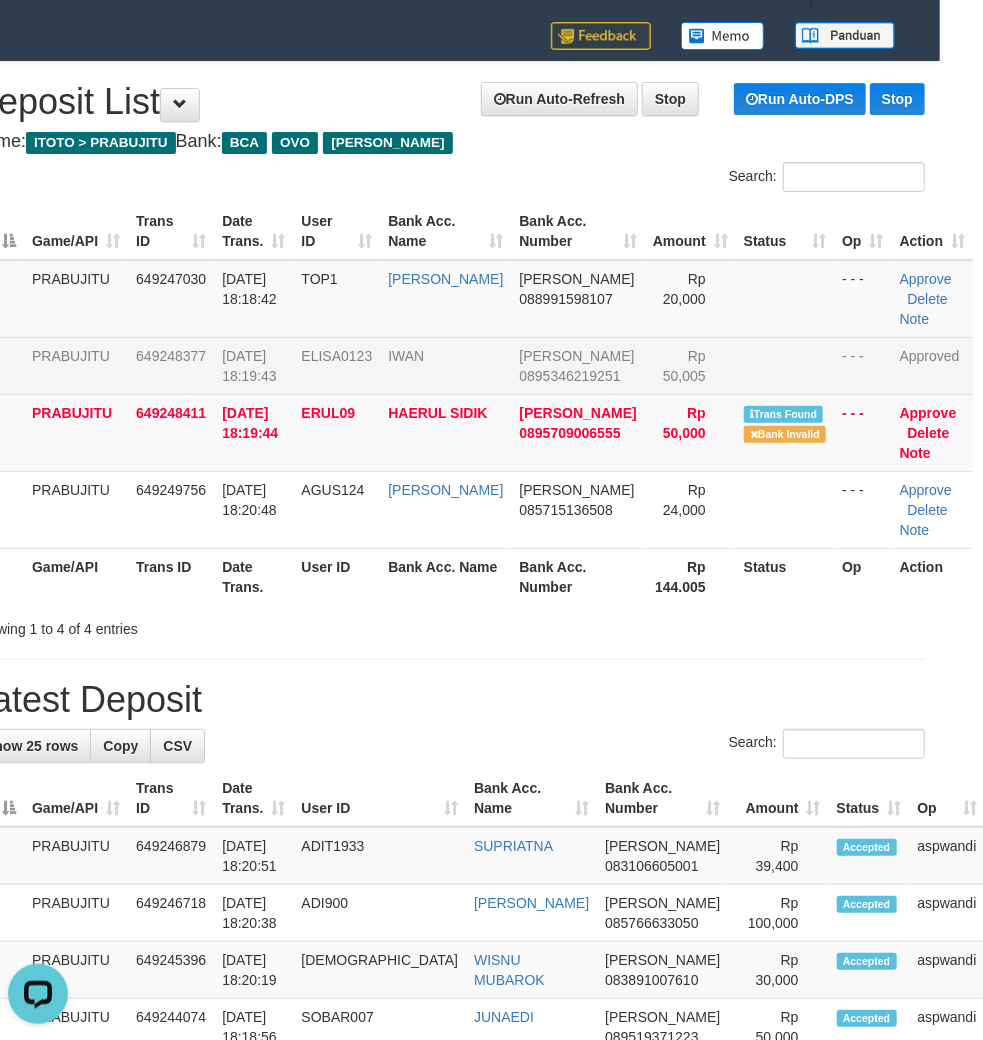 click on "**********" at bounding box center [448, 1234] 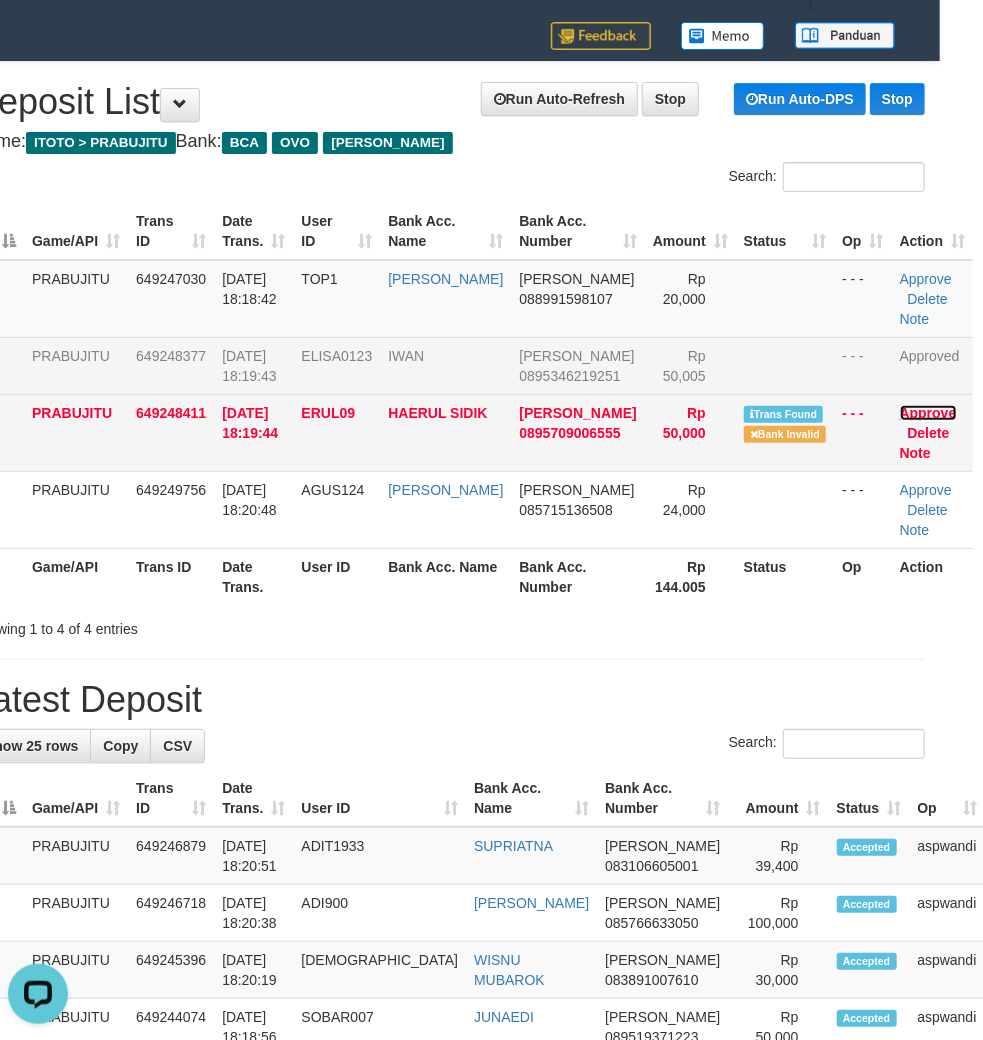 click on "Approve" at bounding box center [928, 413] 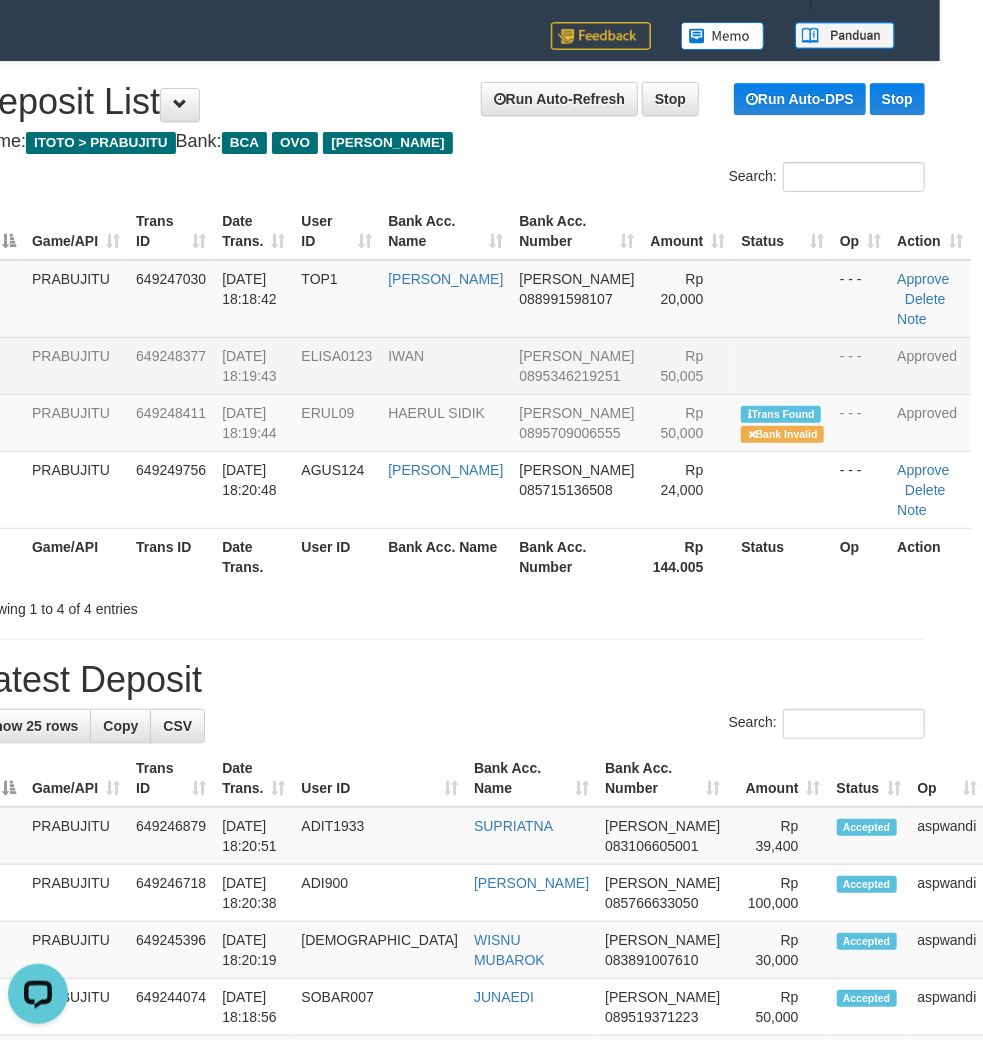 click on "Latest Deposit" at bounding box center [448, 680] 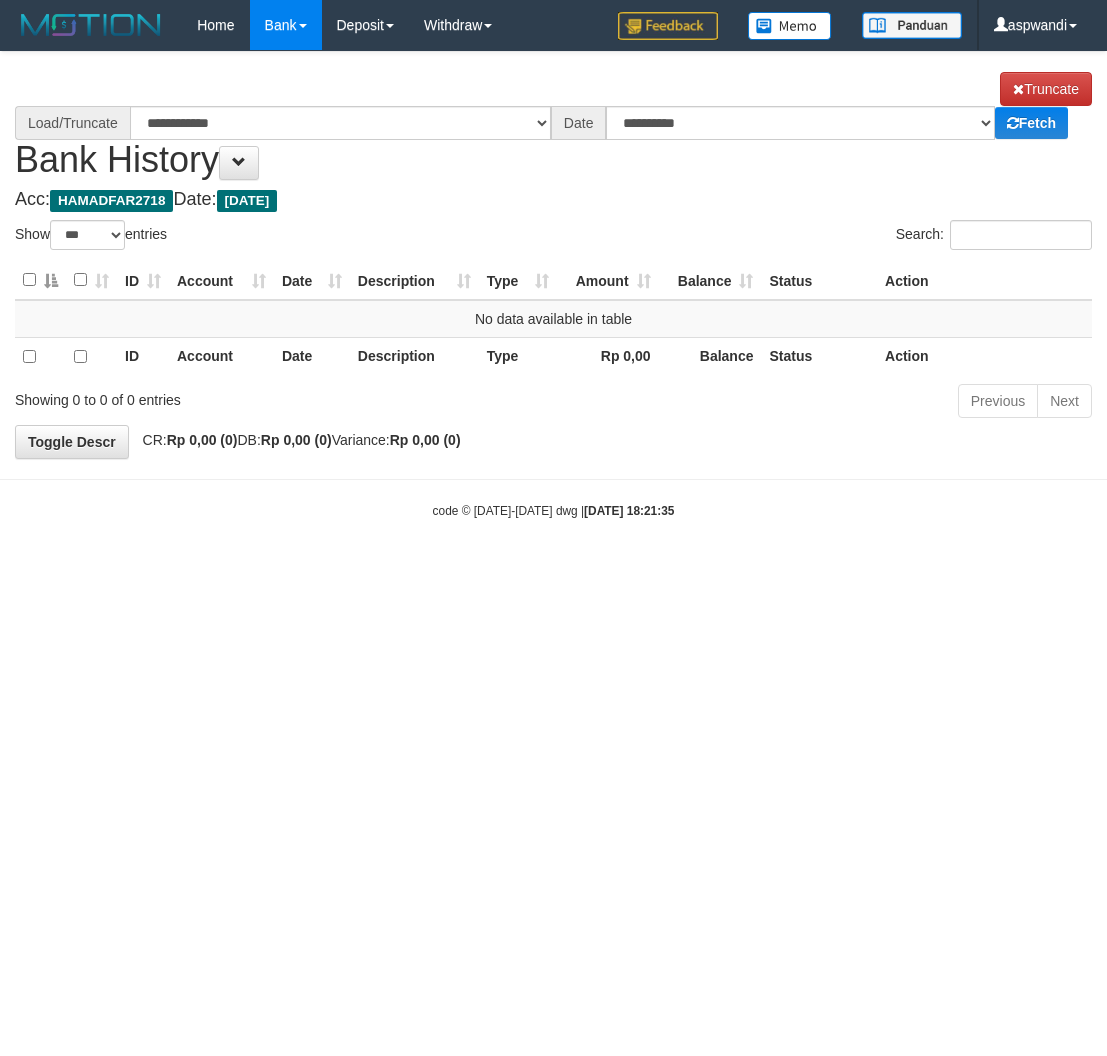 select on "***" 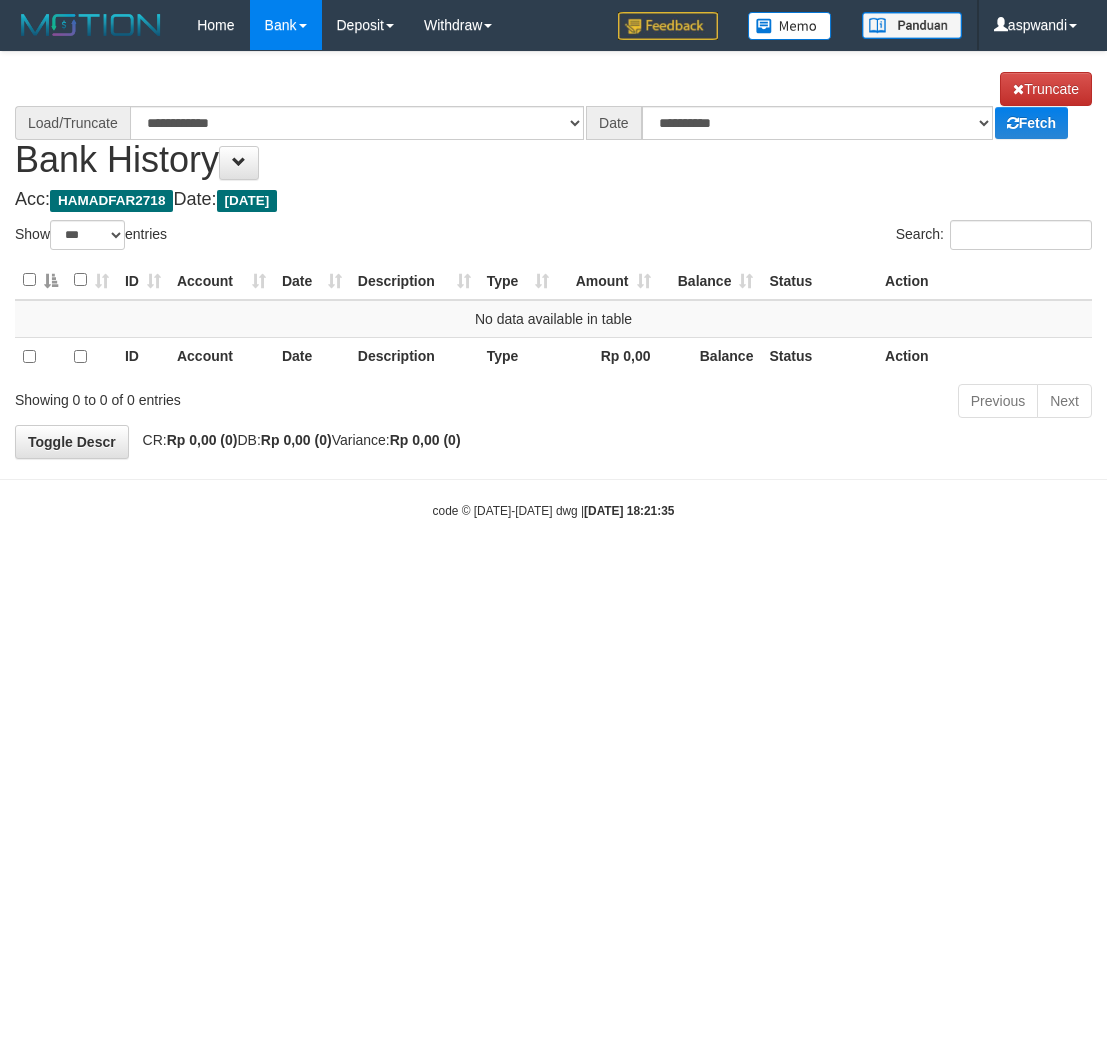 scroll, scrollTop: 0, scrollLeft: 0, axis: both 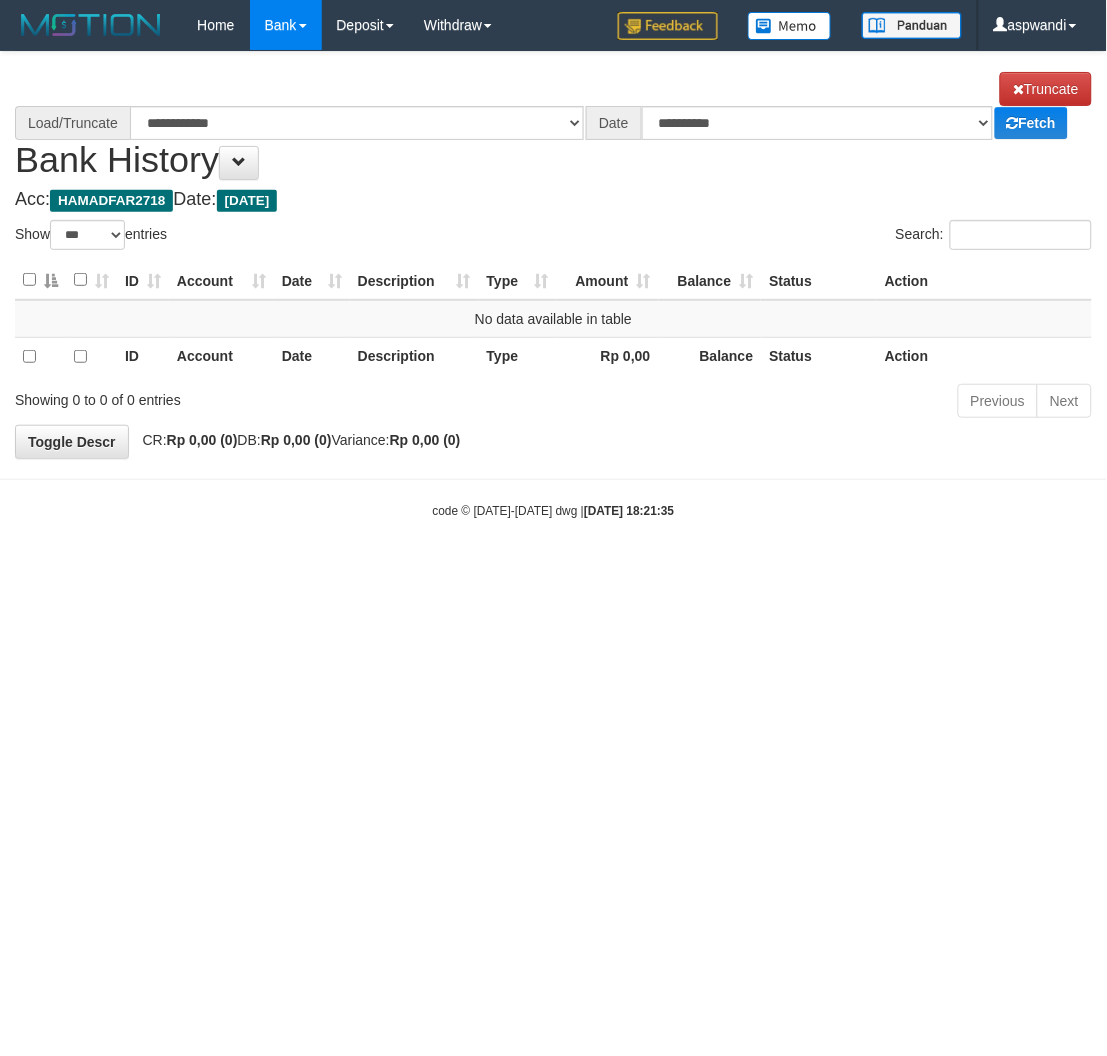 select on "****" 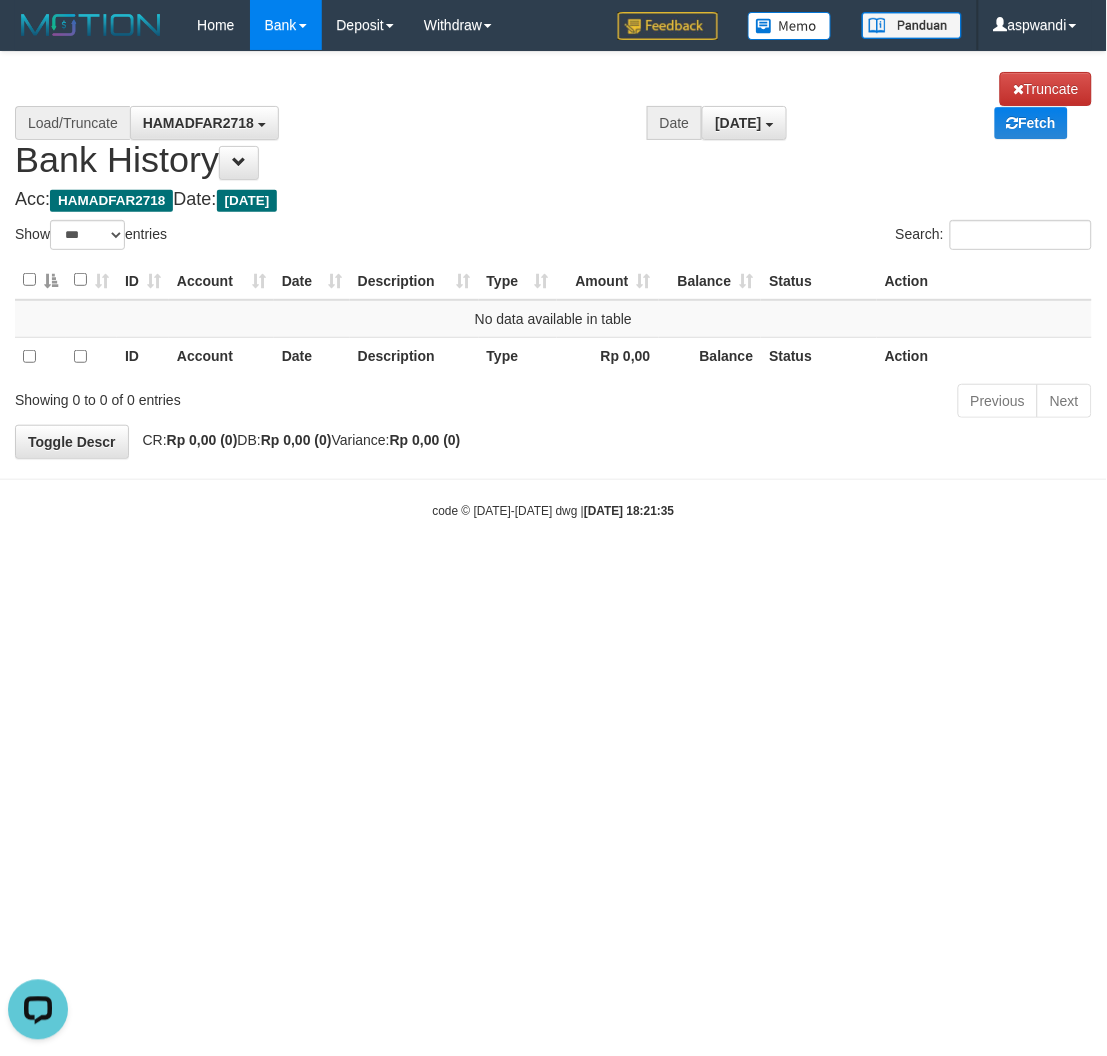 scroll, scrollTop: 0, scrollLeft: 0, axis: both 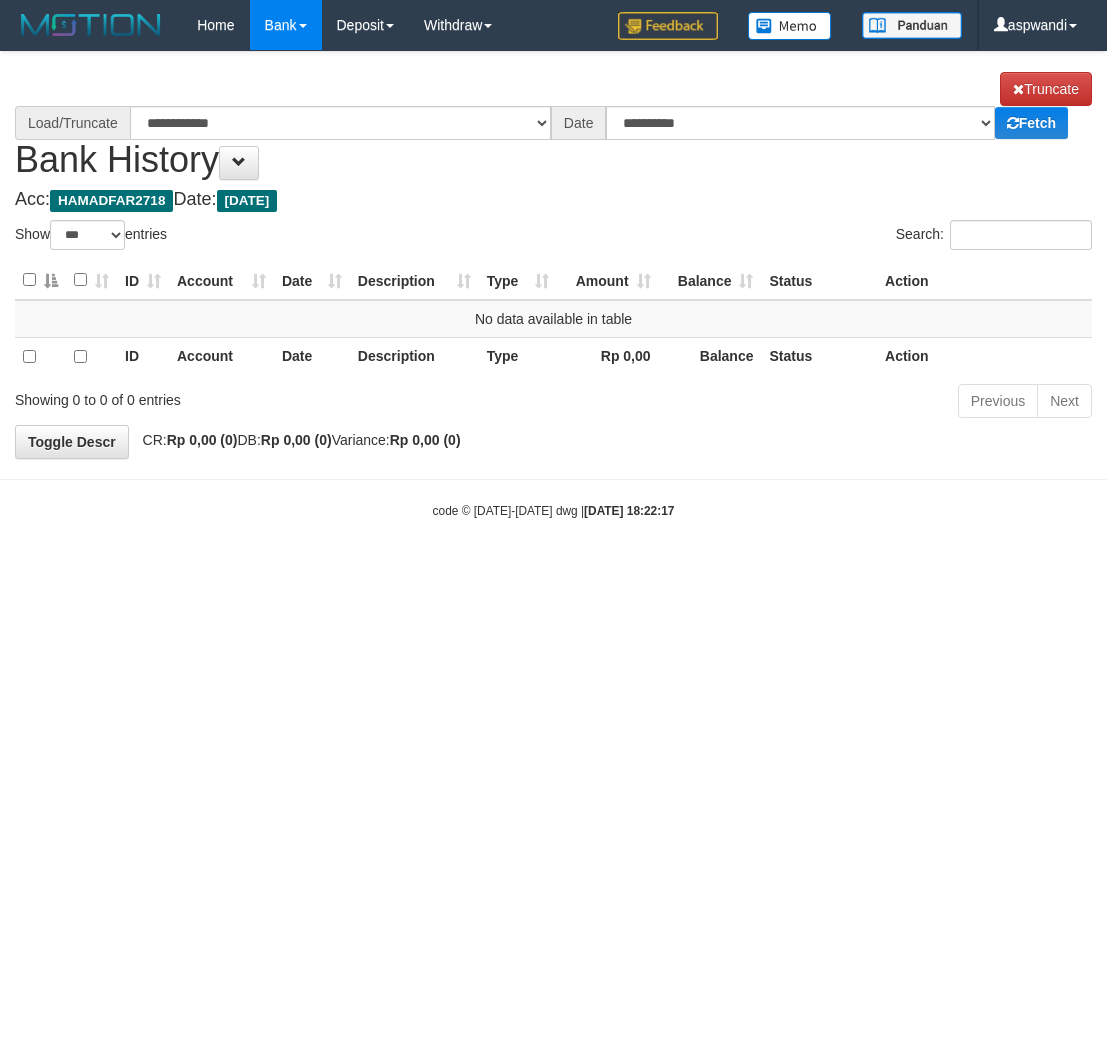 select on "***" 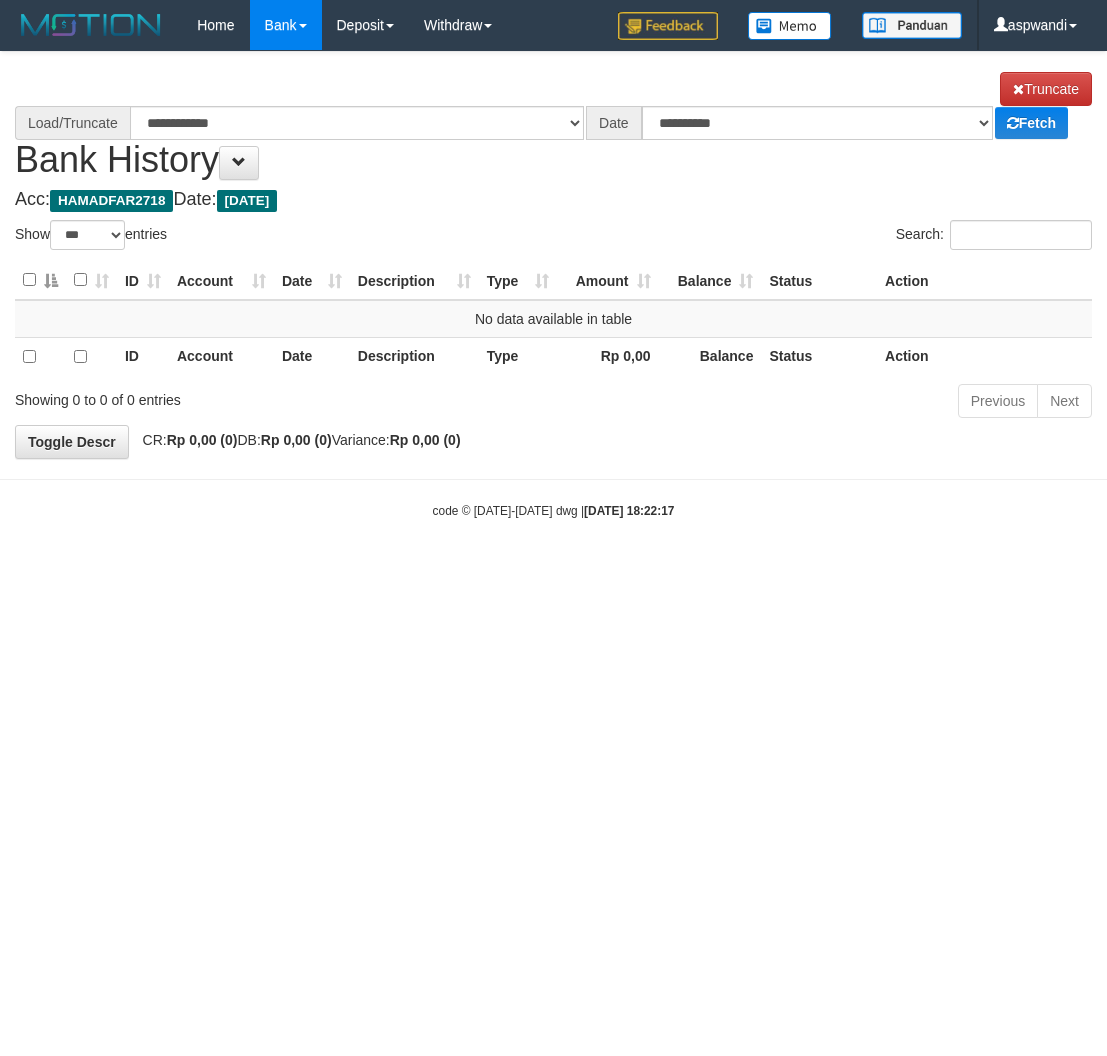 scroll, scrollTop: 0, scrollLeft: 0, axis: both 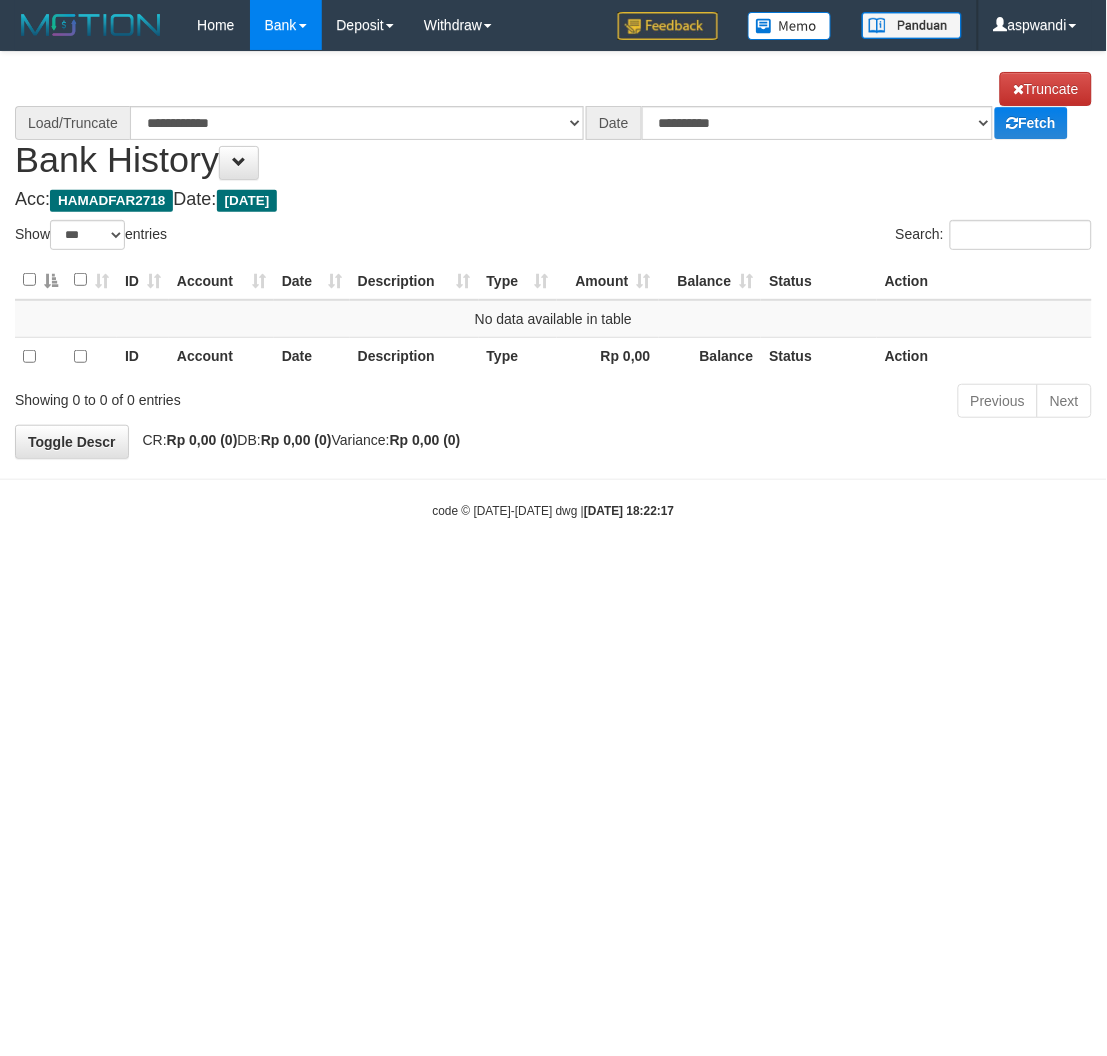 select on "****" 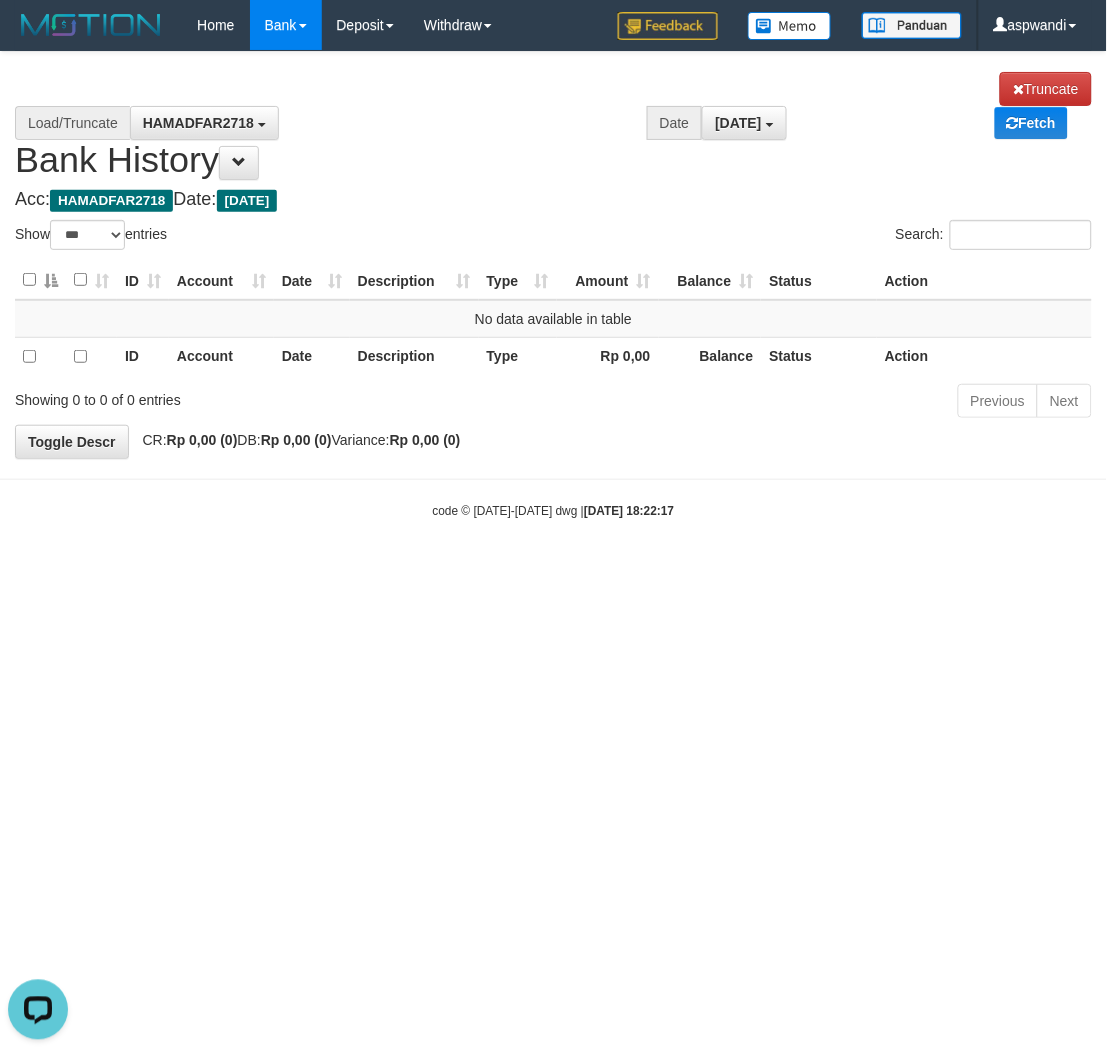 scroll, scrollTop: 0, scrollLeft: 0, axis: both 